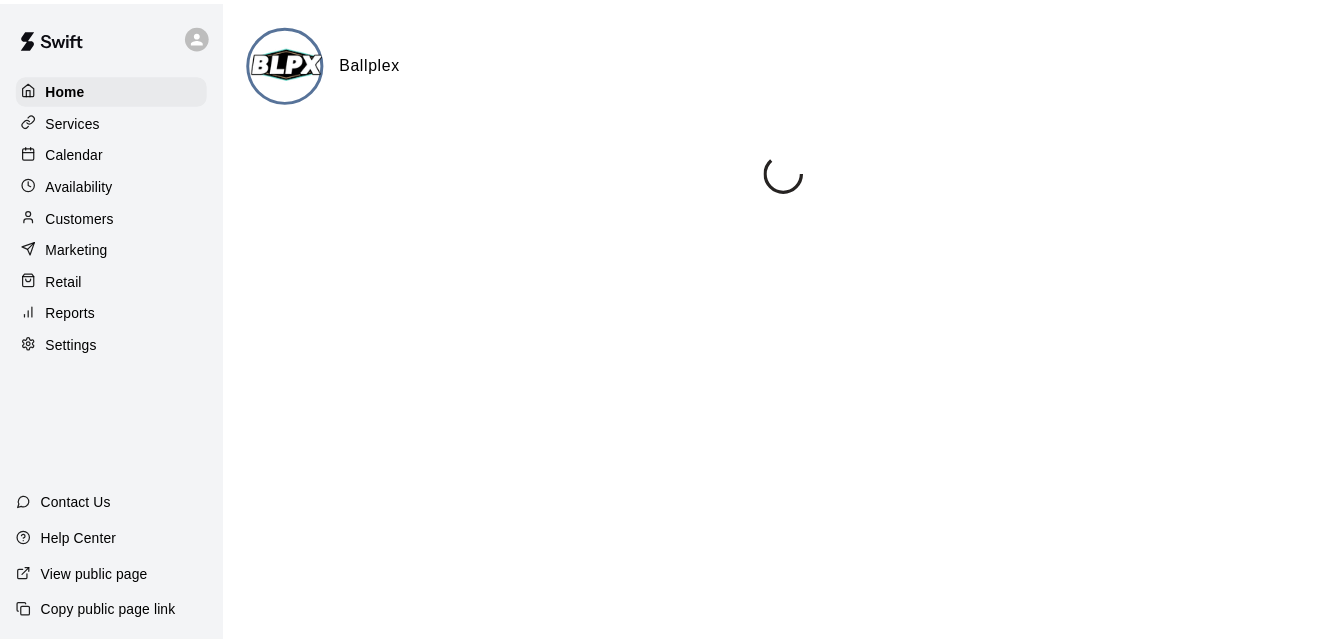 scroll, scrollTop: 0, scrollLeft: 0, axis: both 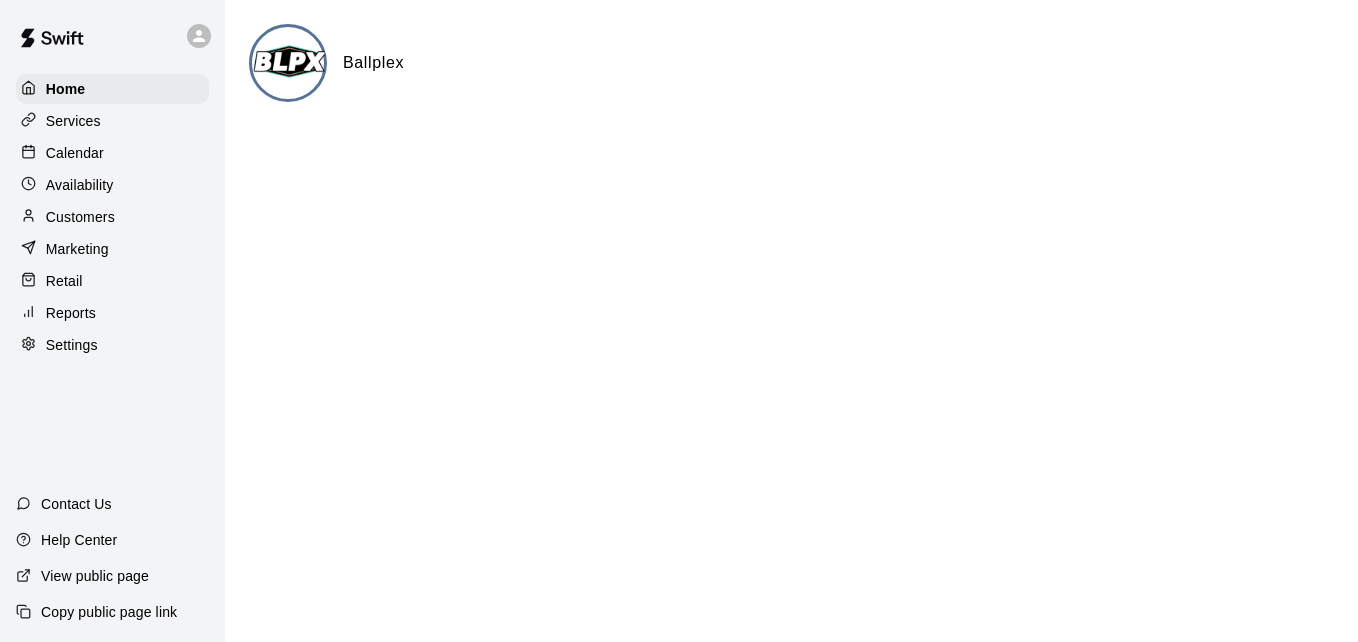 click on "Calendar" at bounding box center [112, 153] 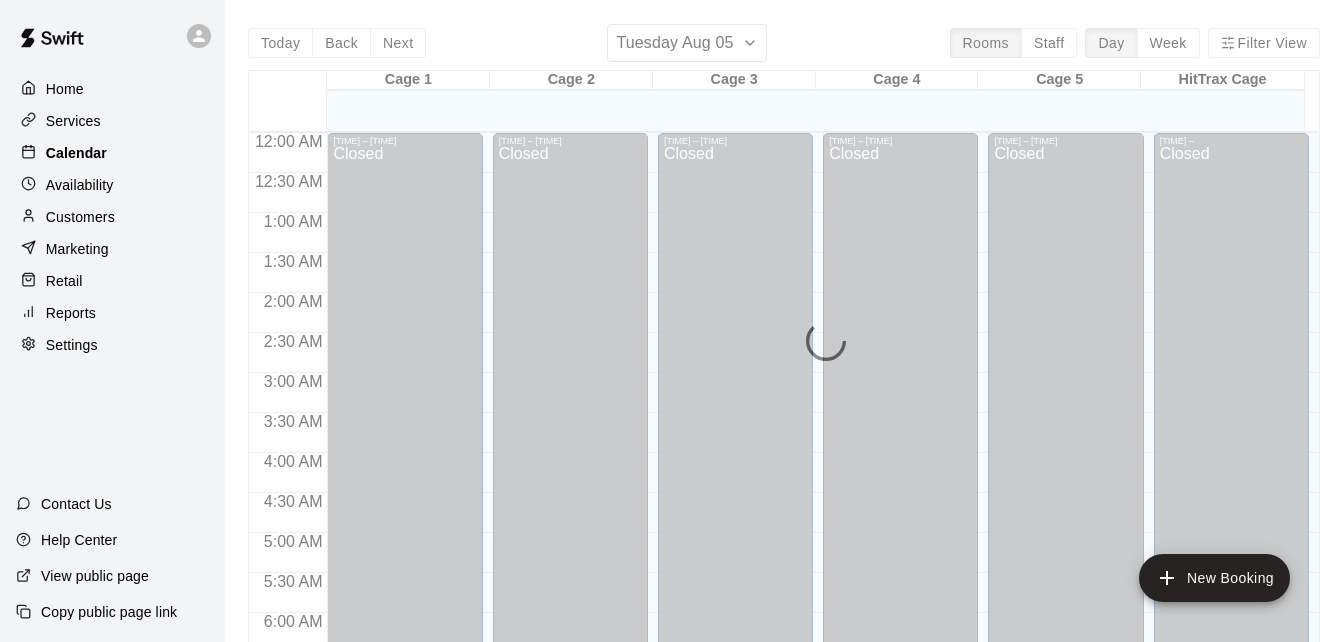 scroll, scrollTop: 1328, scrollLeft: 0, axis: vertical 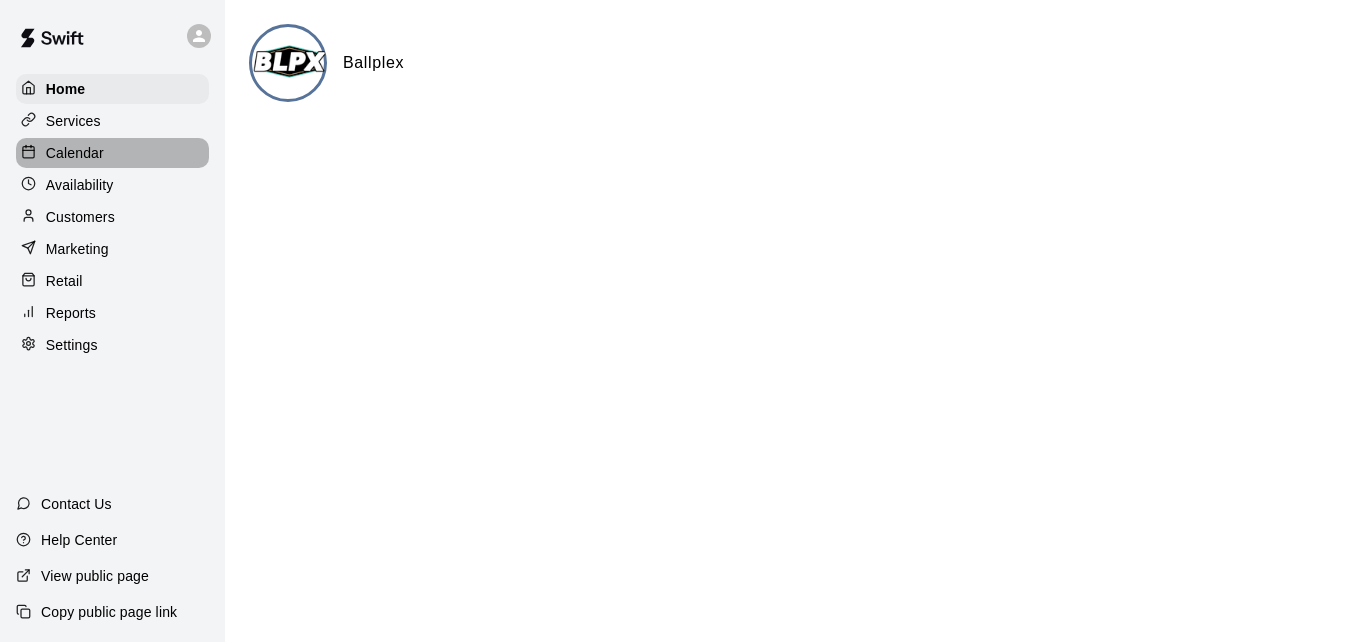 click on "Calendar" at bounding box center (112, 153) 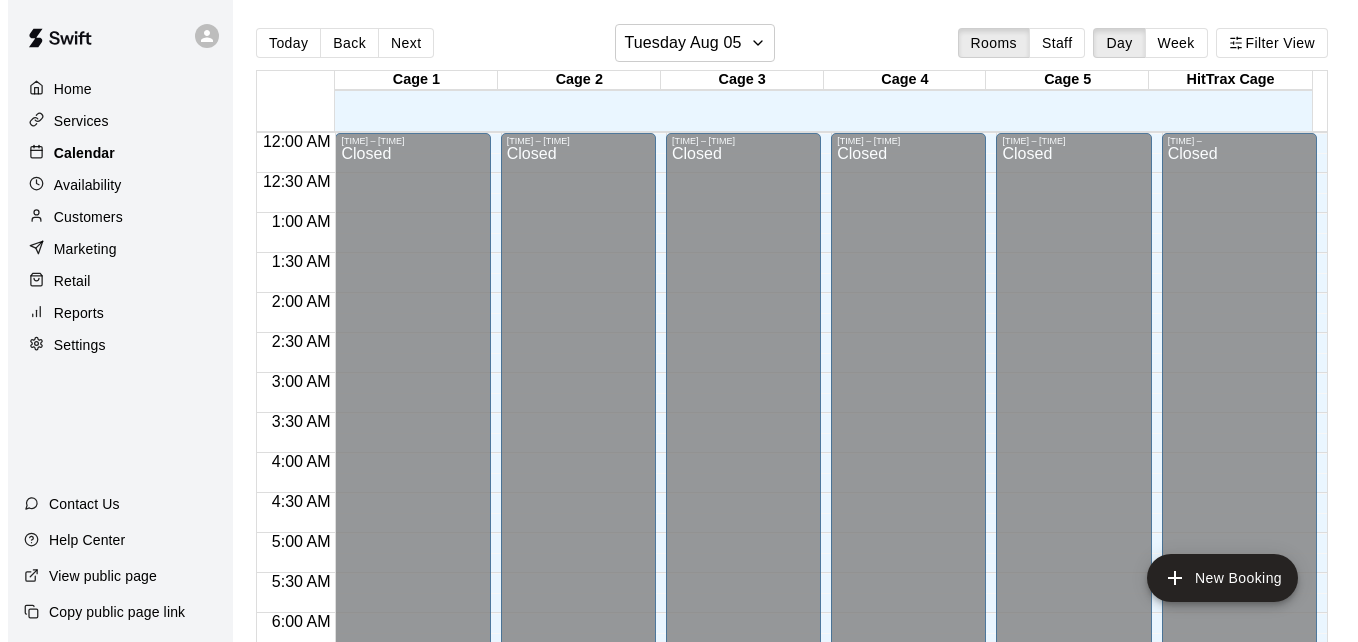 scroll, scrollTop: 1328, scrollLeft: 0, axis: vertical 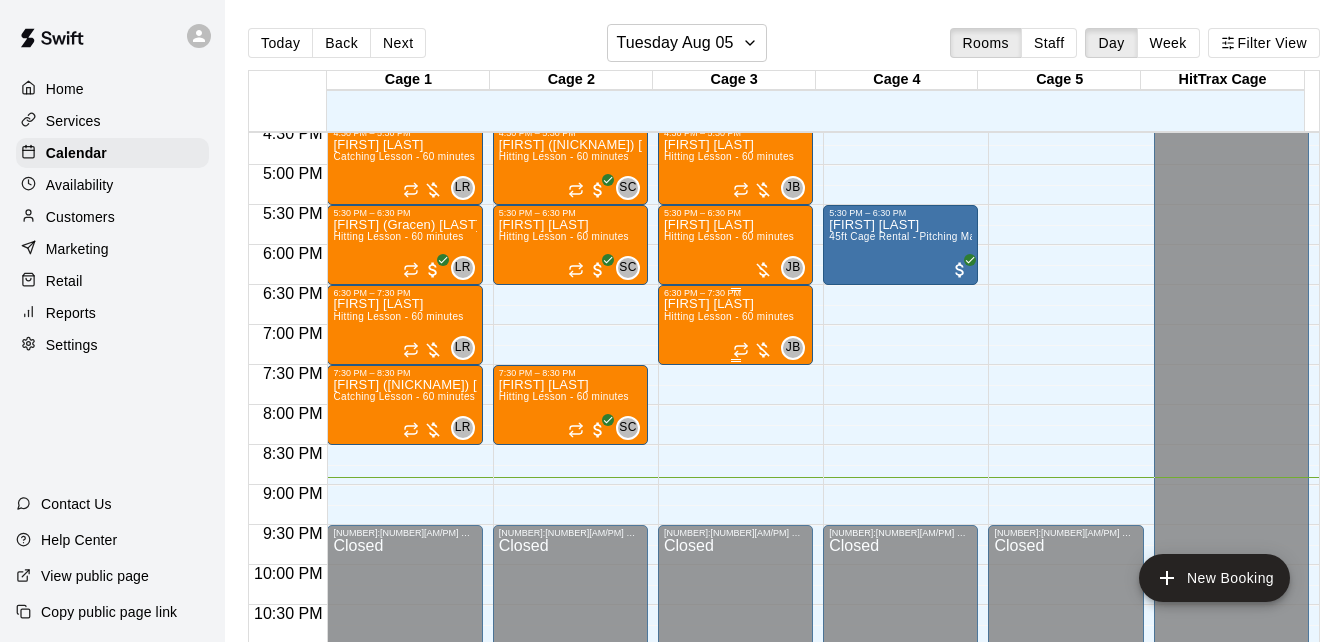 click on "[FIRST] [LAST]" at bounding box center [729, 304] 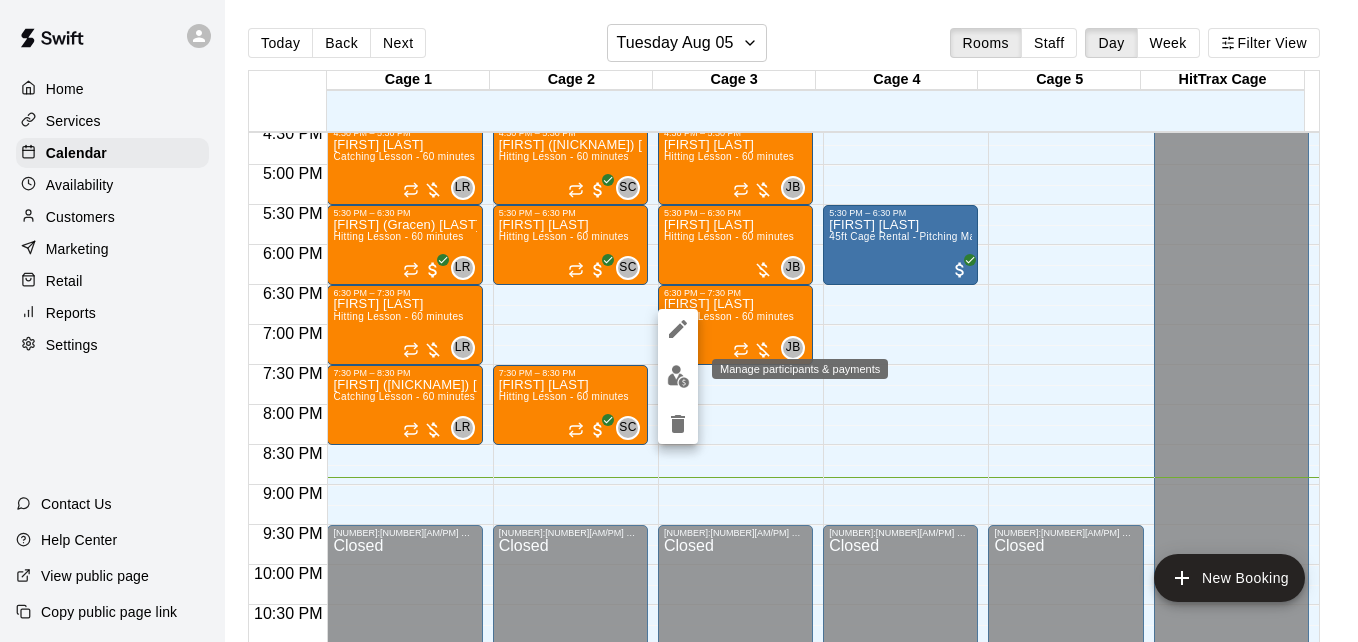 click at bounding box center (678, 376) 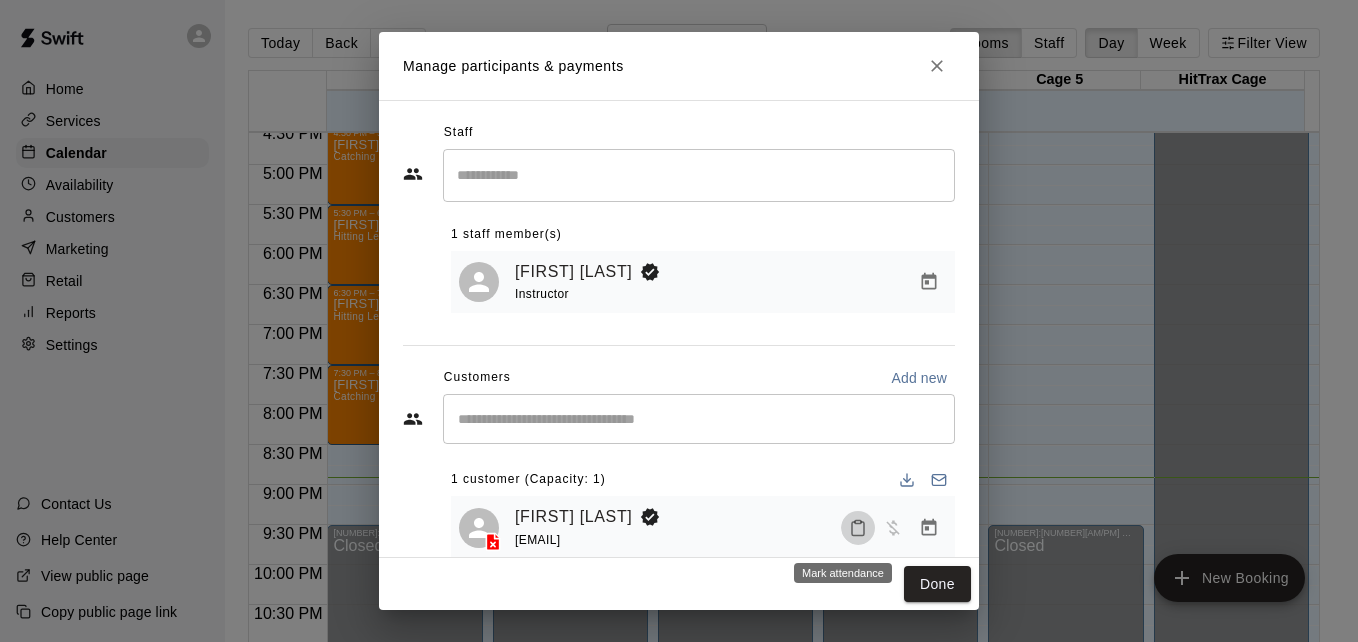 click 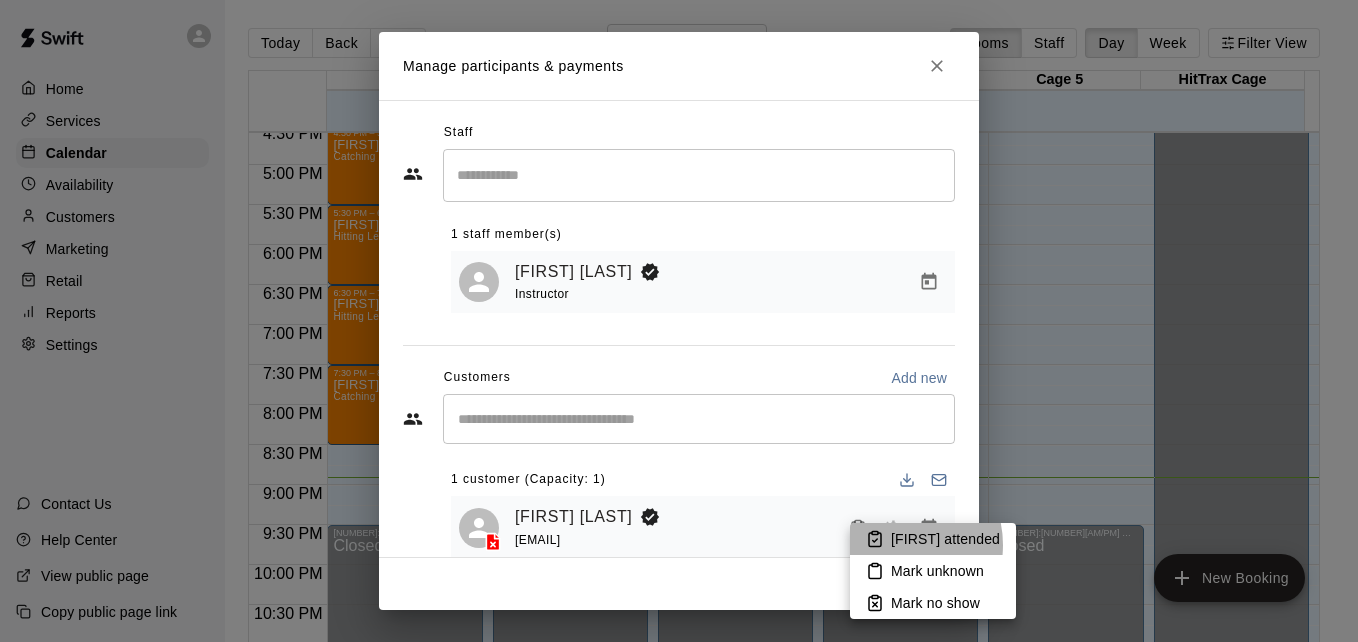 click on "[FIRST] attended" at bounding box center [933, 539] 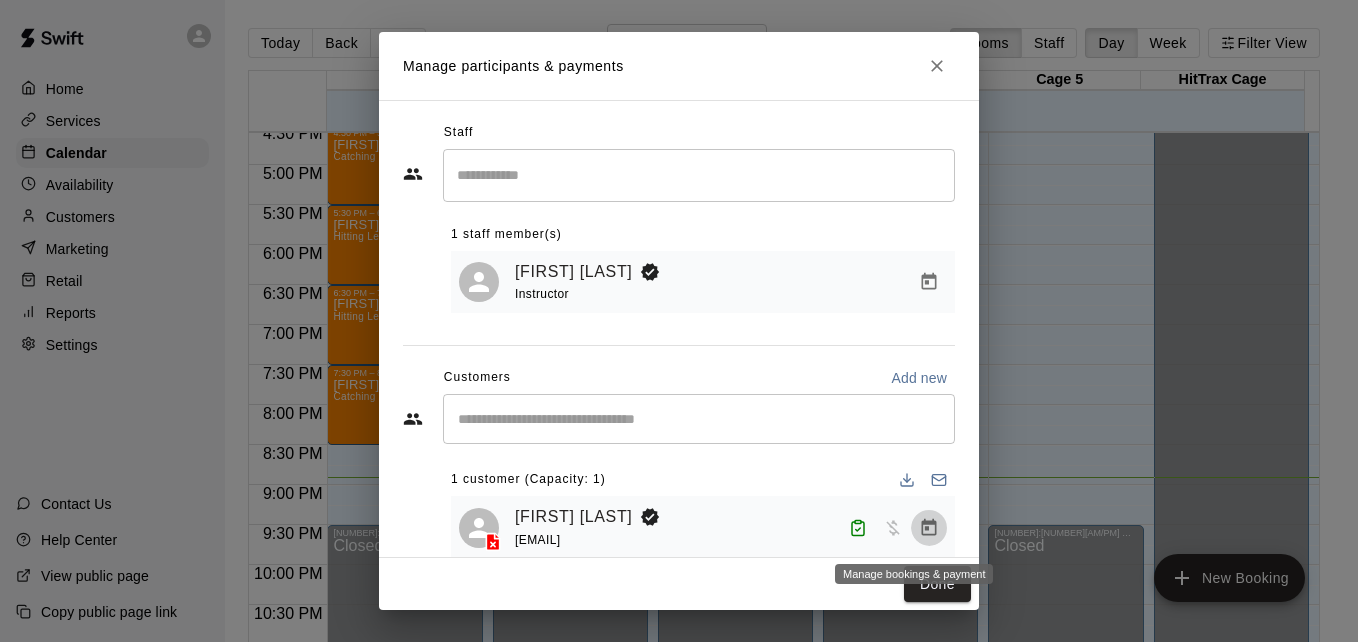 click 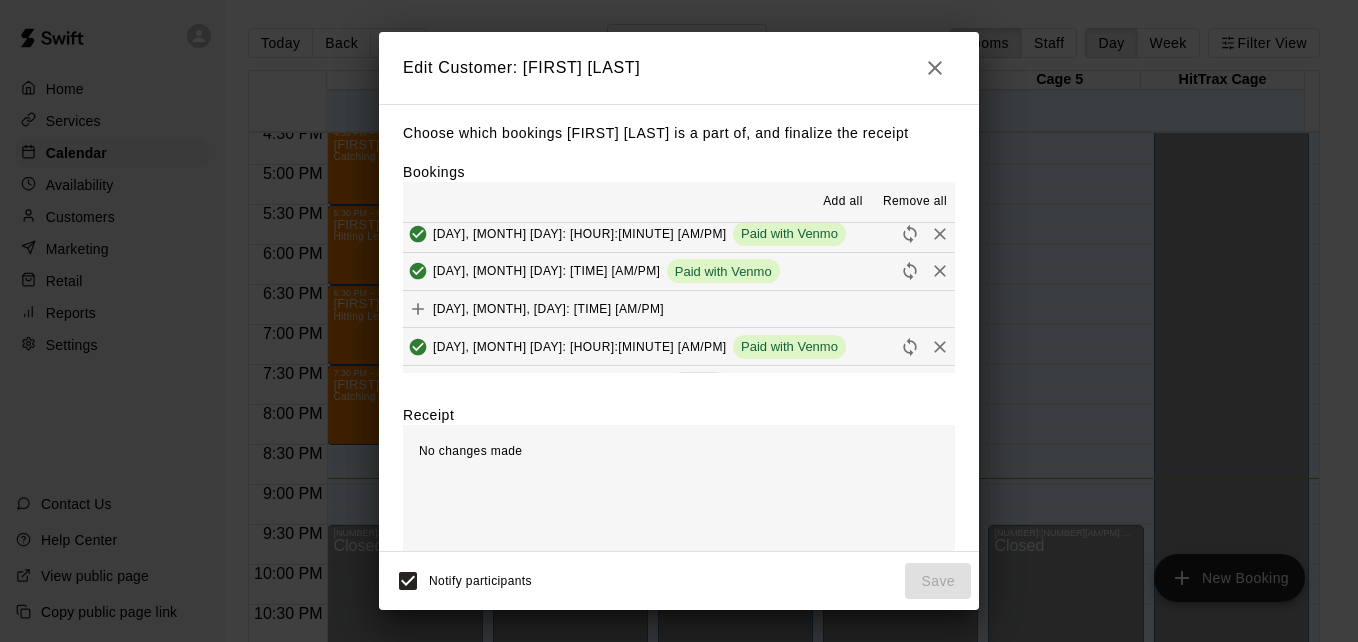 scroll, scrollTop: 160, scrollLeft: 0, axis: vertical 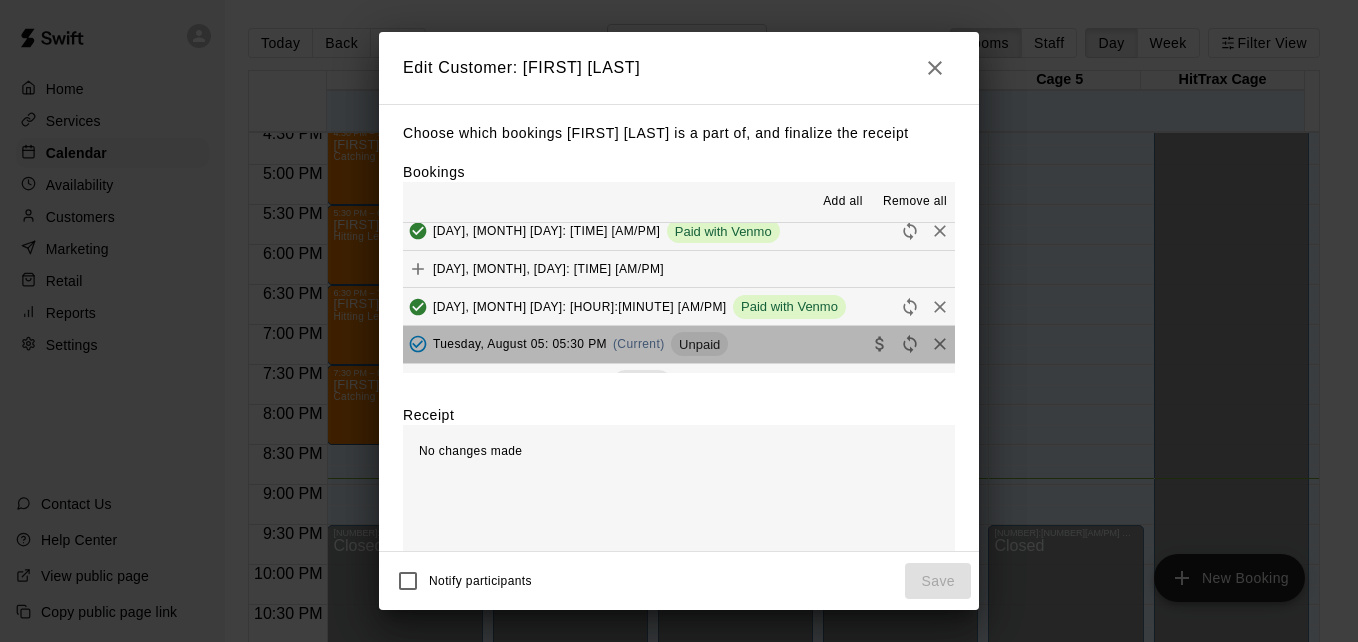 click on "[DAY], [MONTH] [DAY]: [HOUR]:[MINUTE] [AM/PM] (Current) Unpaid" at bounding box center [679, 344] 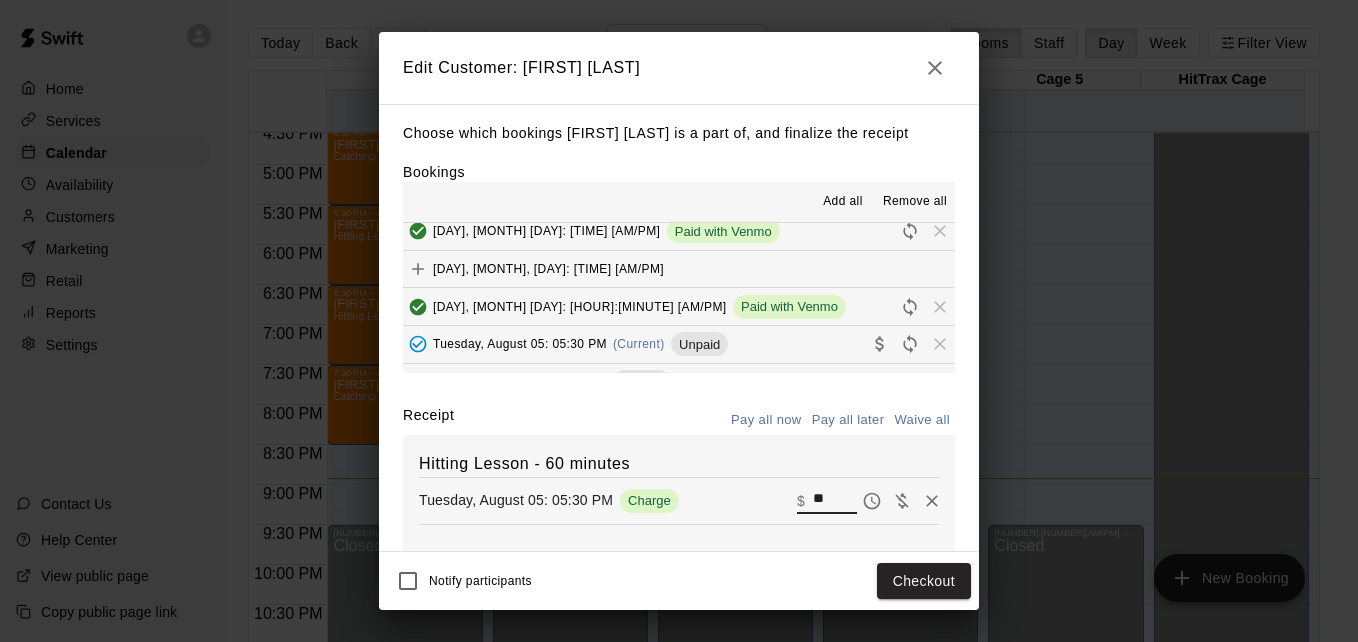 click on "**" at bounding box center (835, 501) 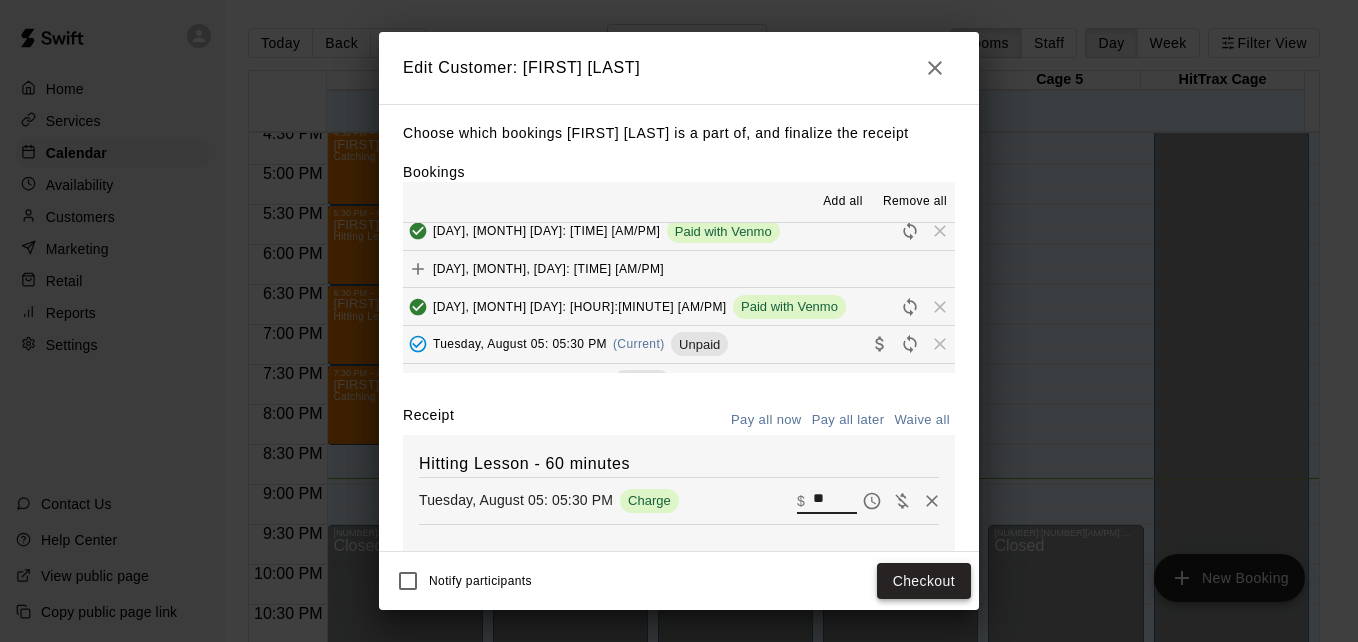 type on "**" 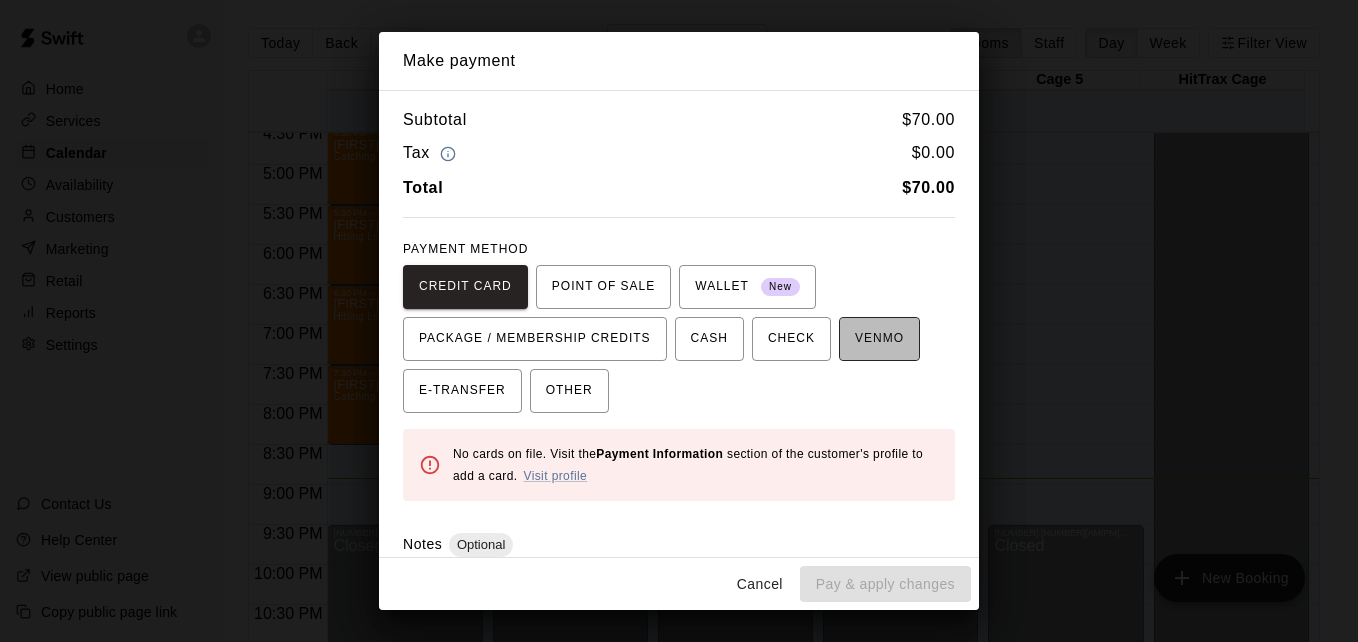 click on "VENMO" at bounding box center [879, 339] 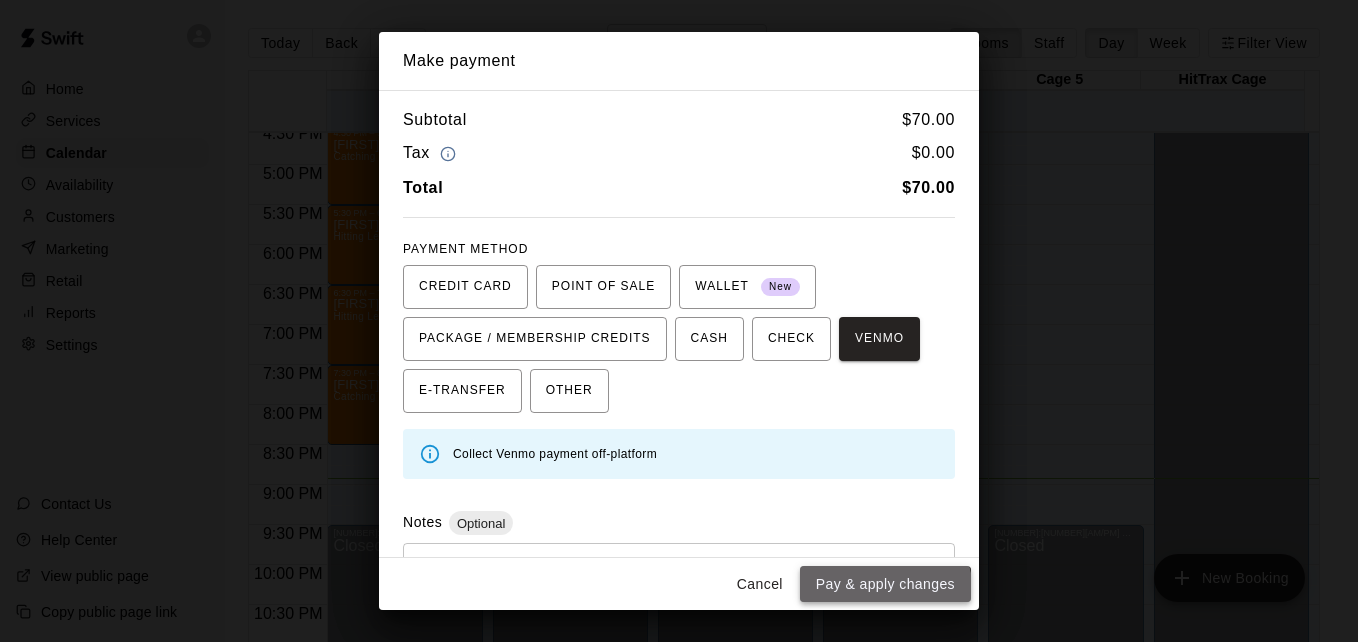 click on "Pay & apply changes" at bounding box center (885, 584) 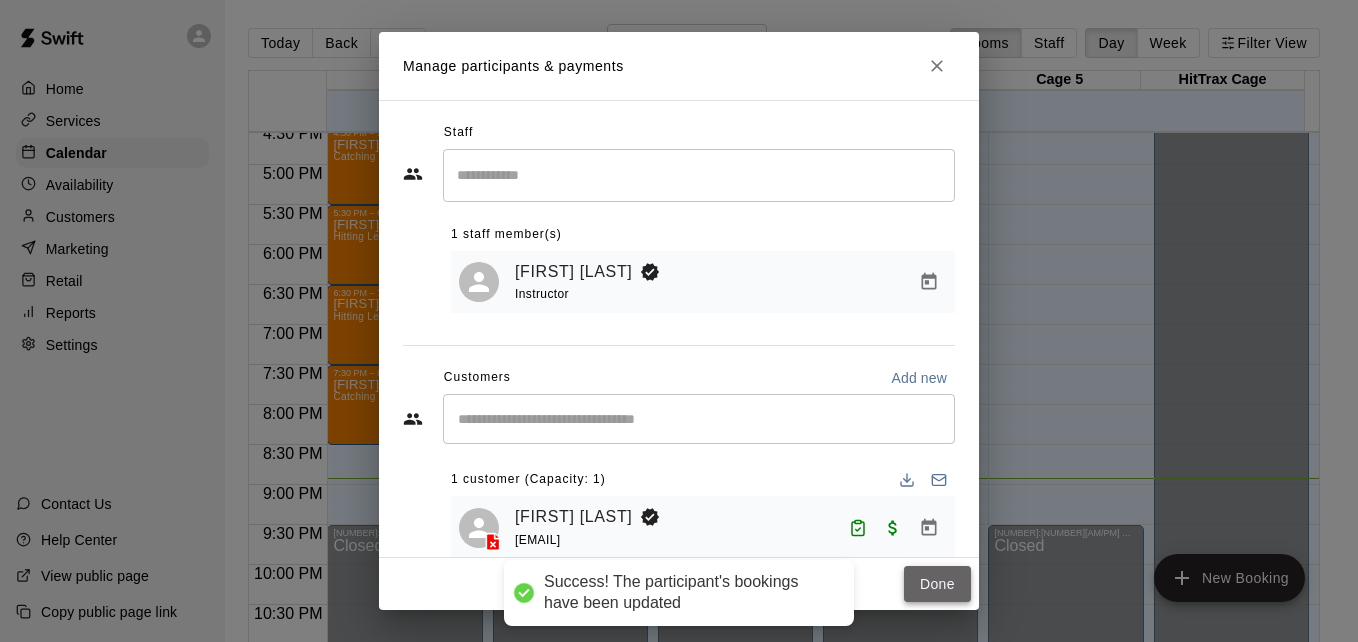 click on "Done" at bounding box center [937, 584] 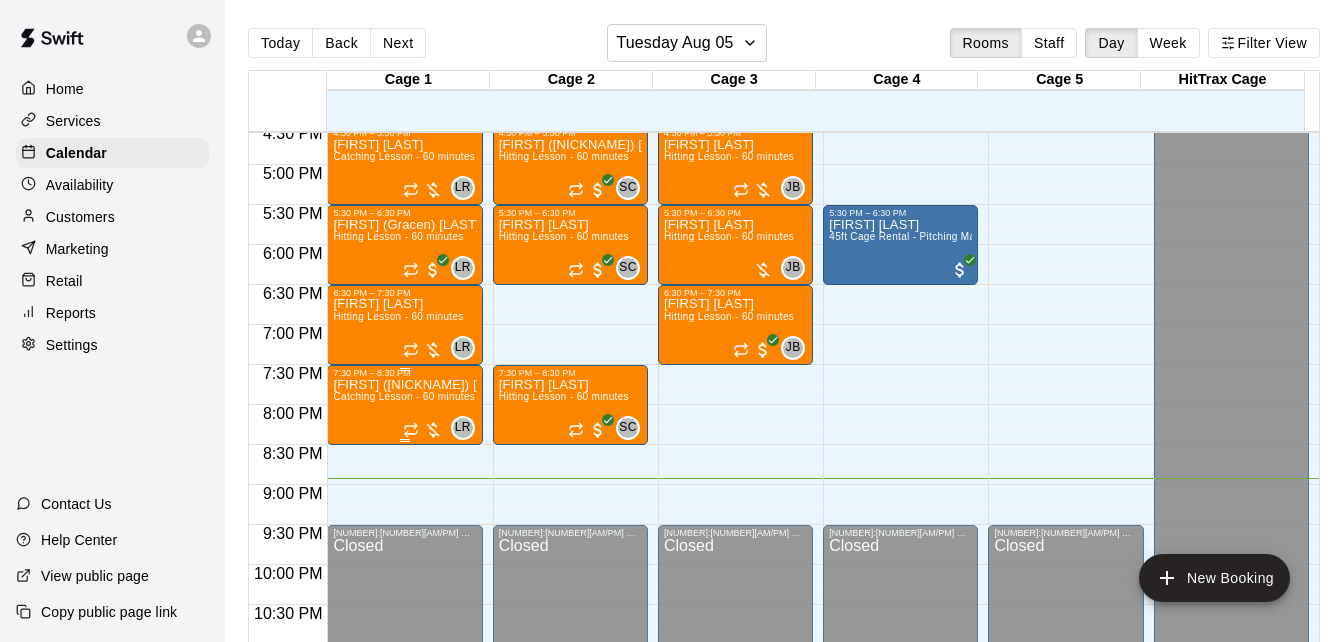 click on "[FIRST] (Luca) [LAST] Catching Lesson - 60 minutes" at bounding box center [404, 699] 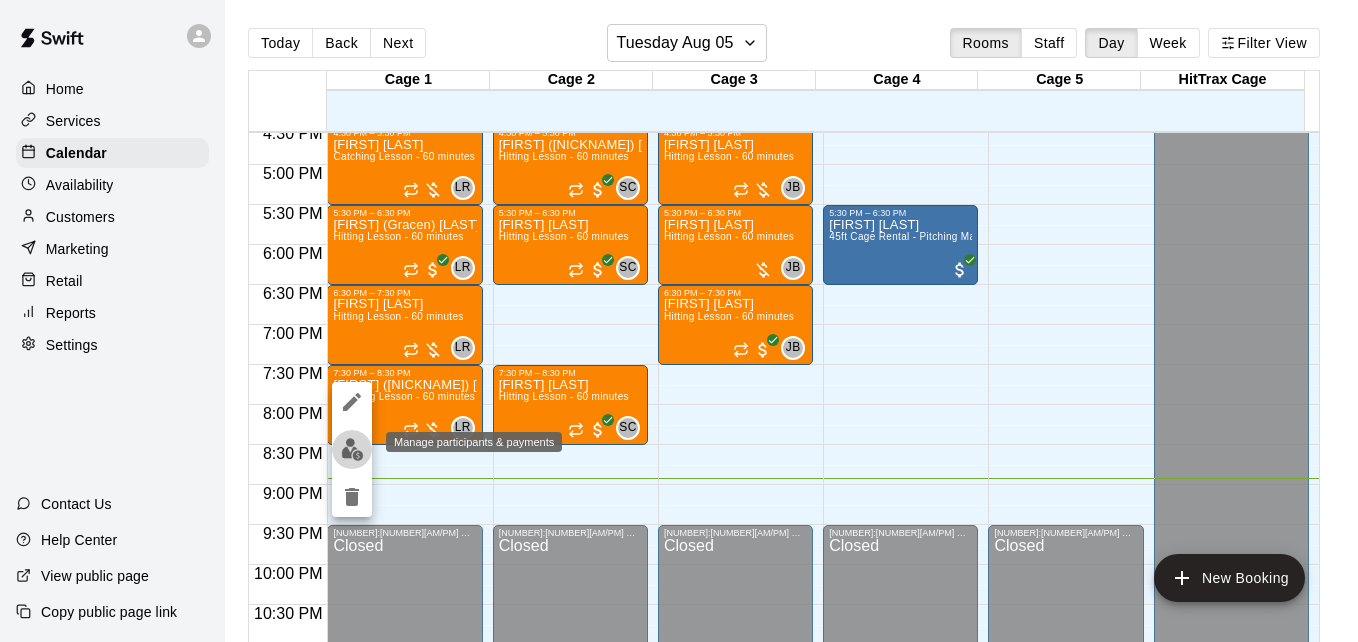 click at bounding box center [352, 449] 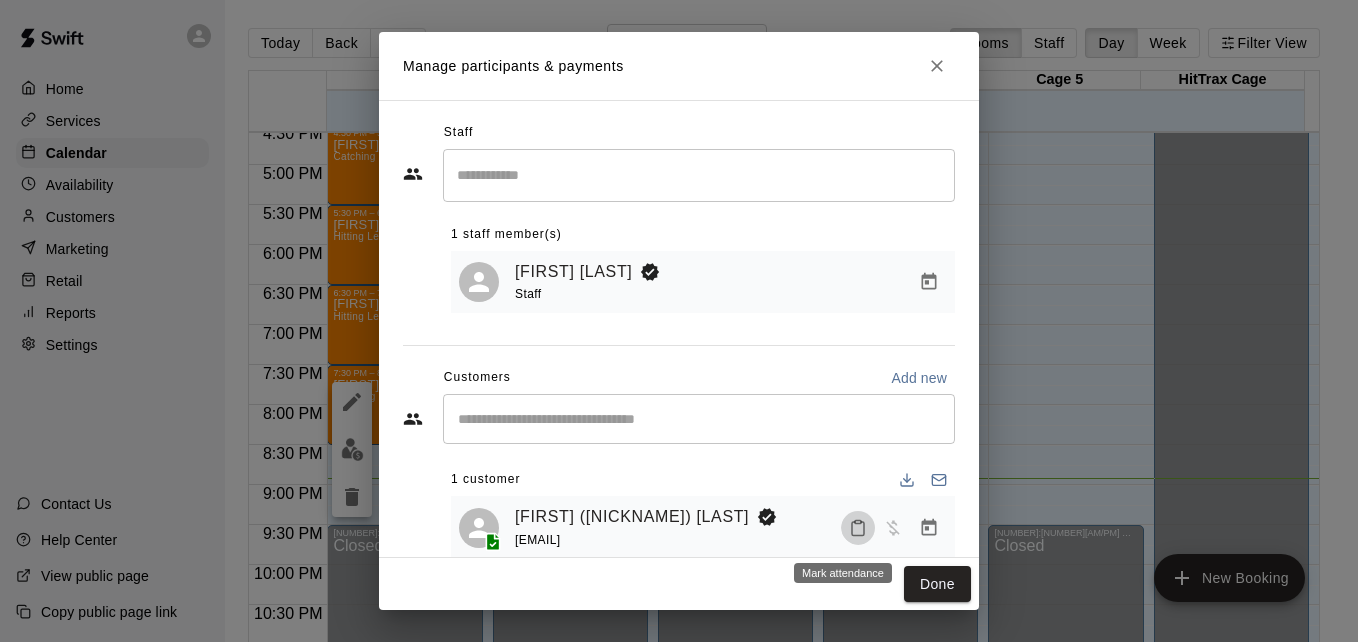 click 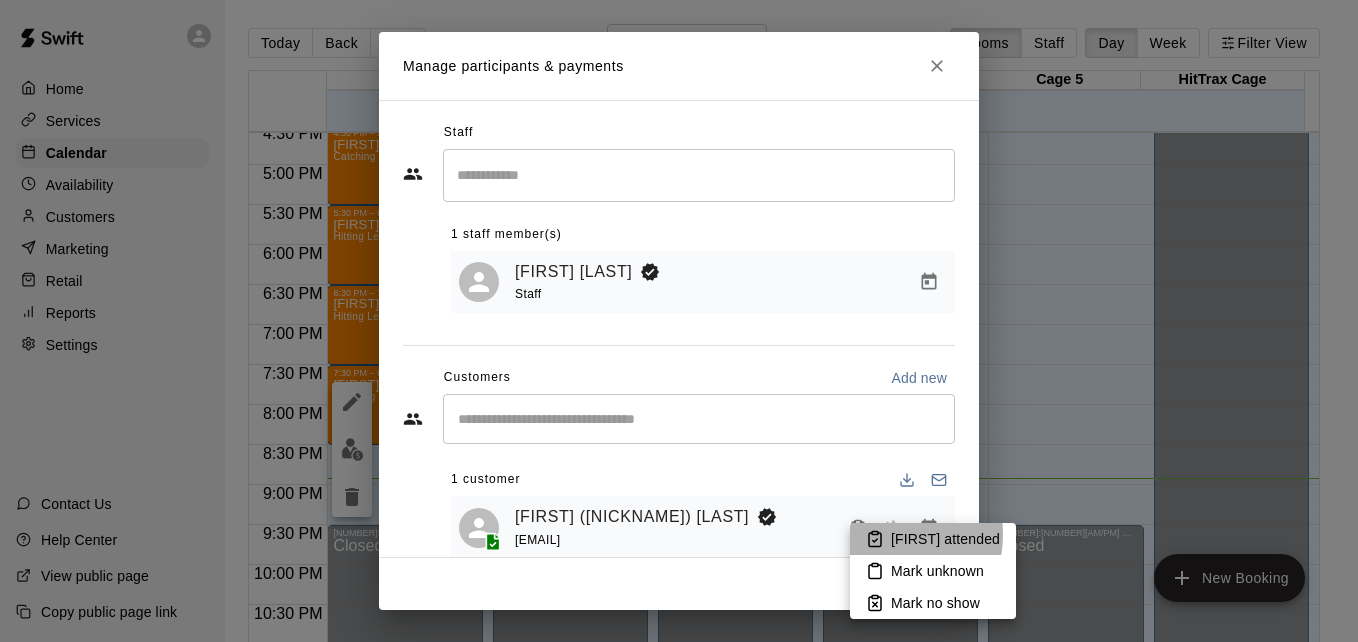 click 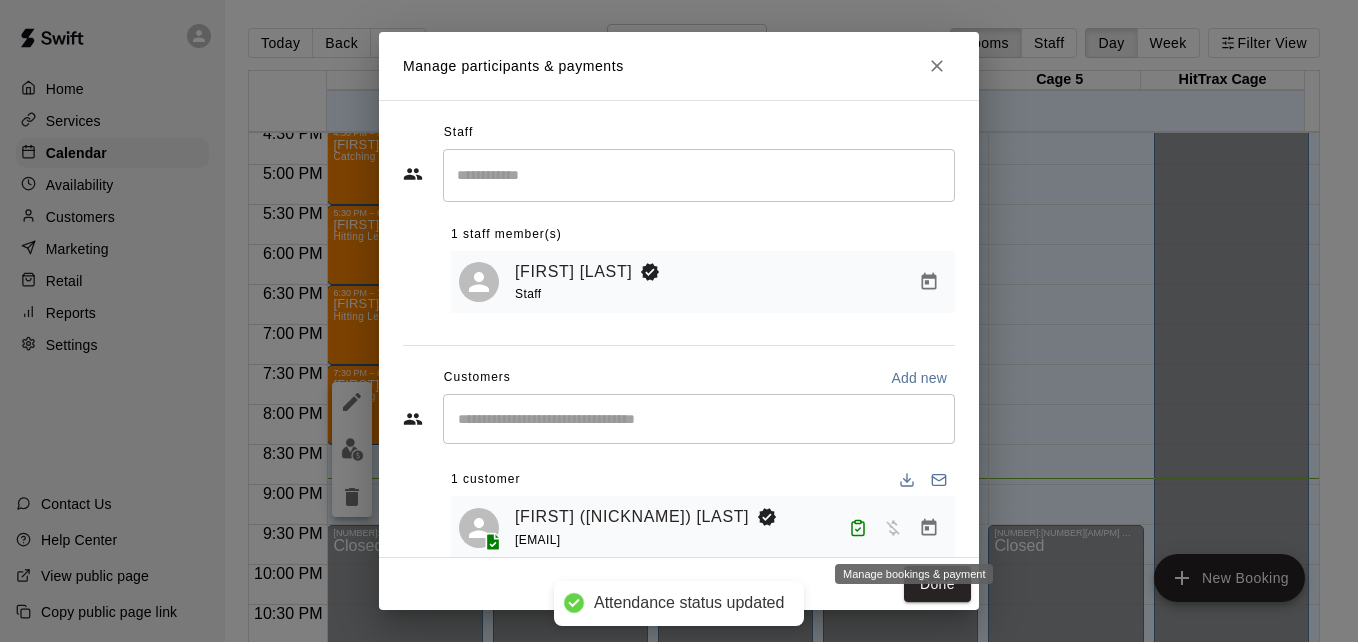 click 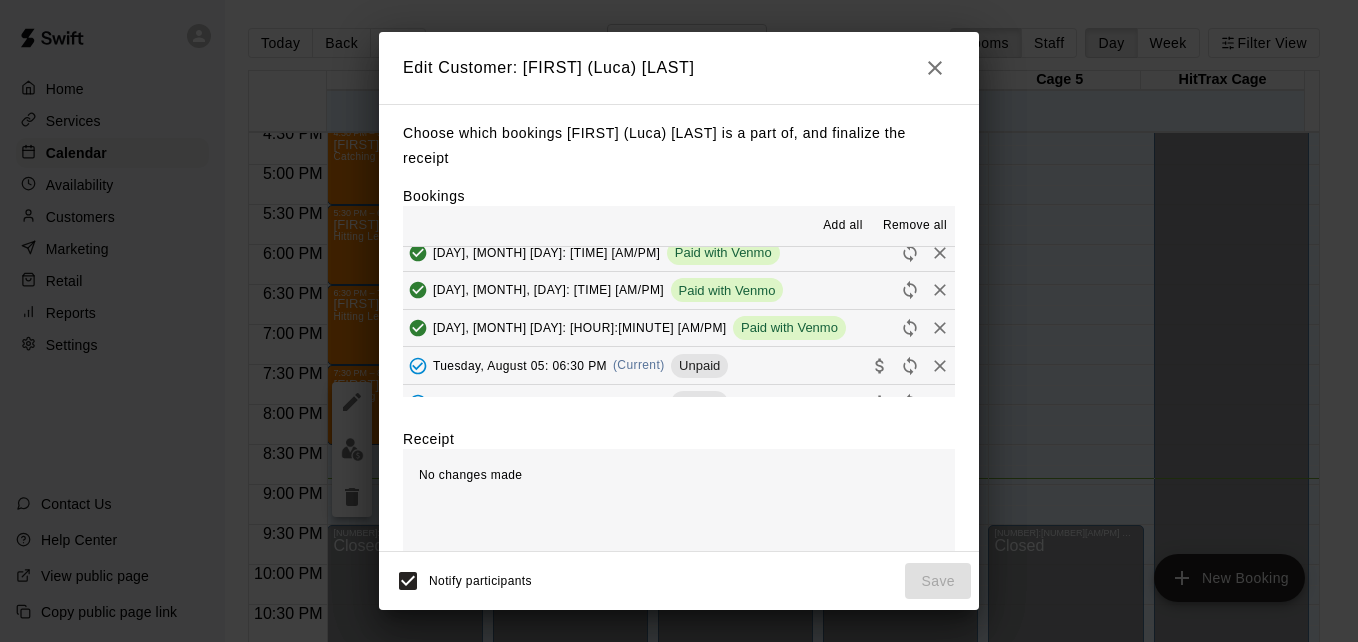 scroll, scrollTop: 160, scrollLeft: 0, axis: vertical 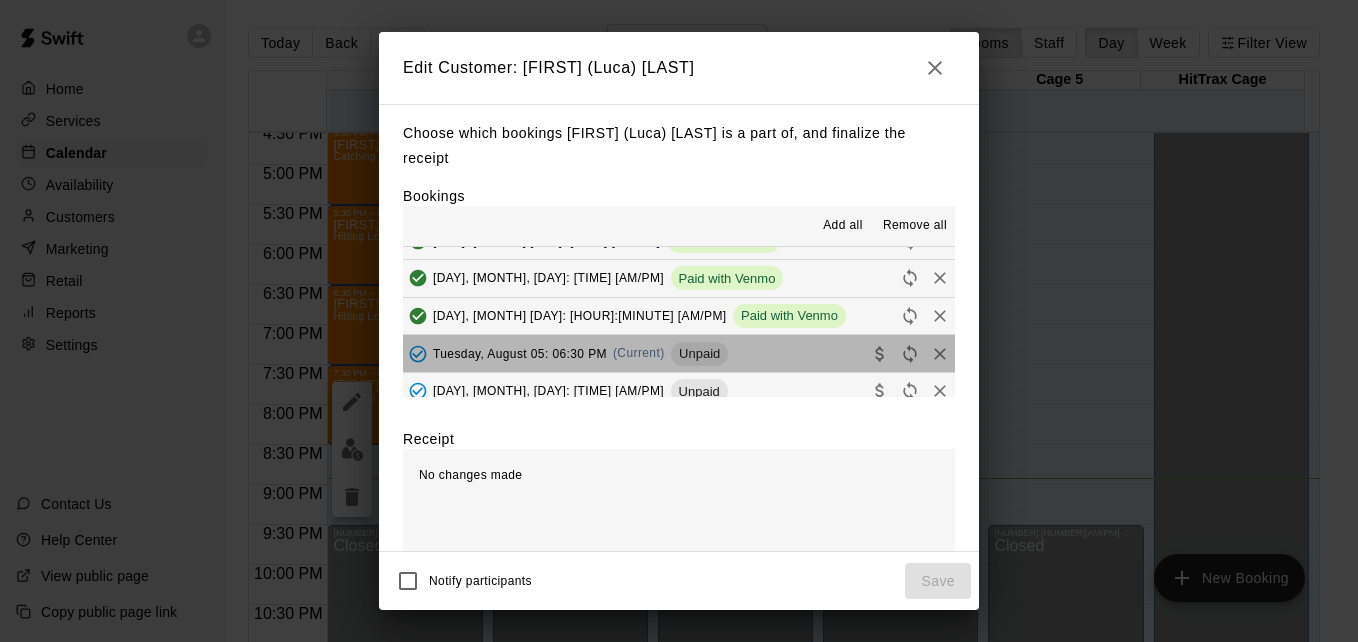 click on "[DAY], [MONTH] [DAY]: [HOUR]:[MINUTE] [AM/PM] (Current) Unpaid" at bounding box center (679, 353) 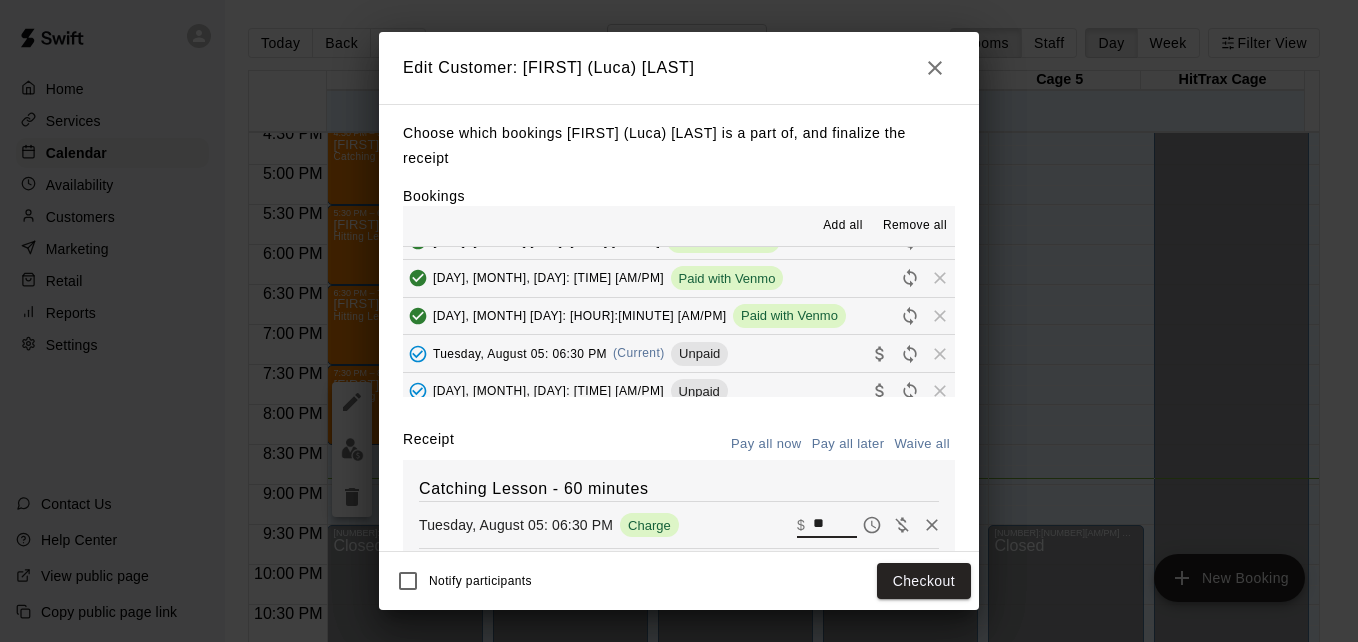 click on "**" at bounding box center [835, 525] 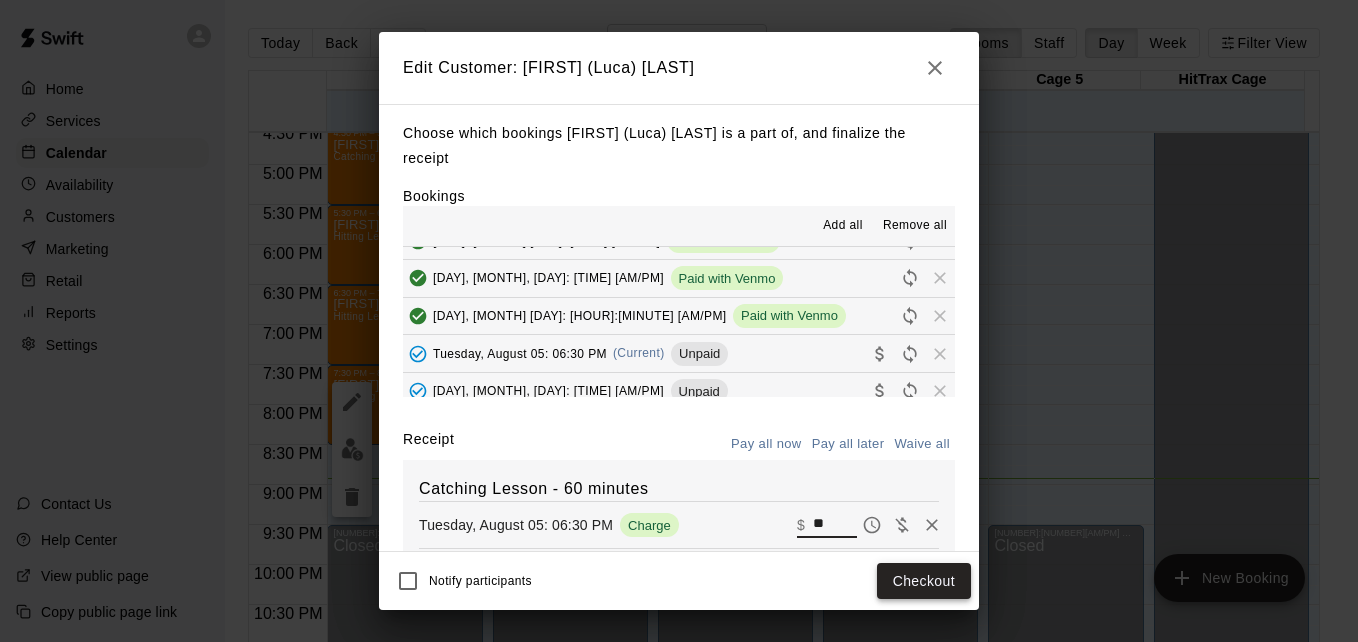 type on "**" 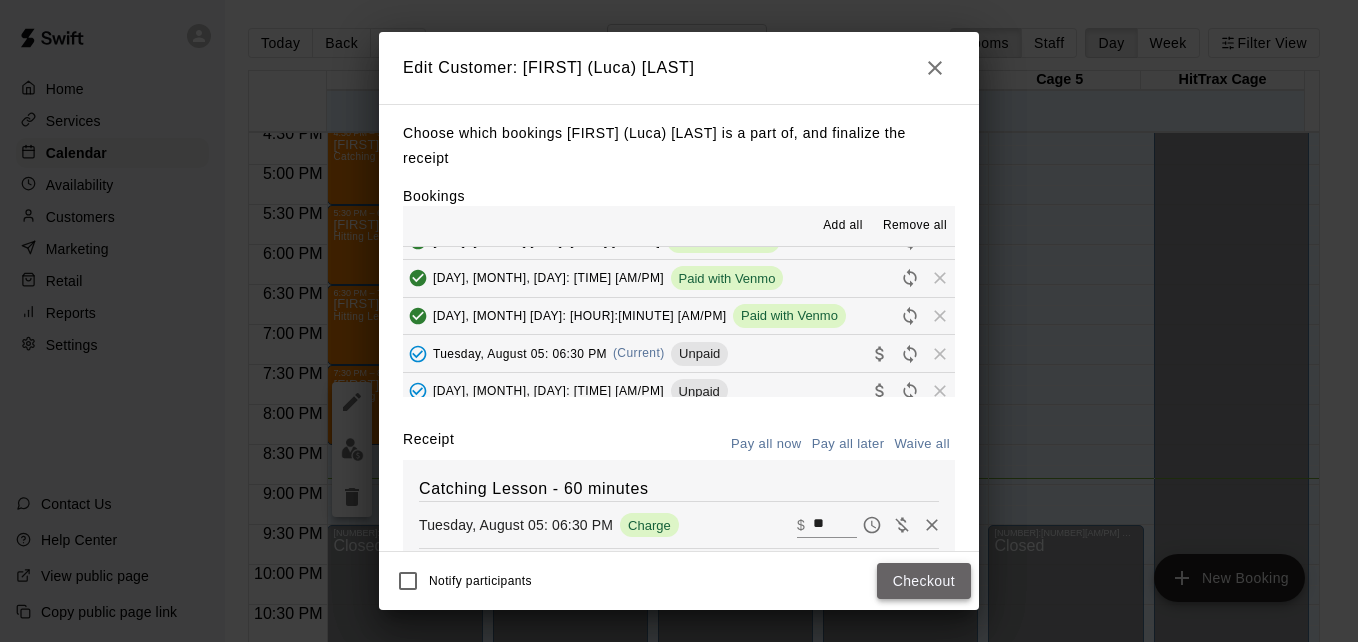 click on "Checkout" at bounding box center [924, 581] 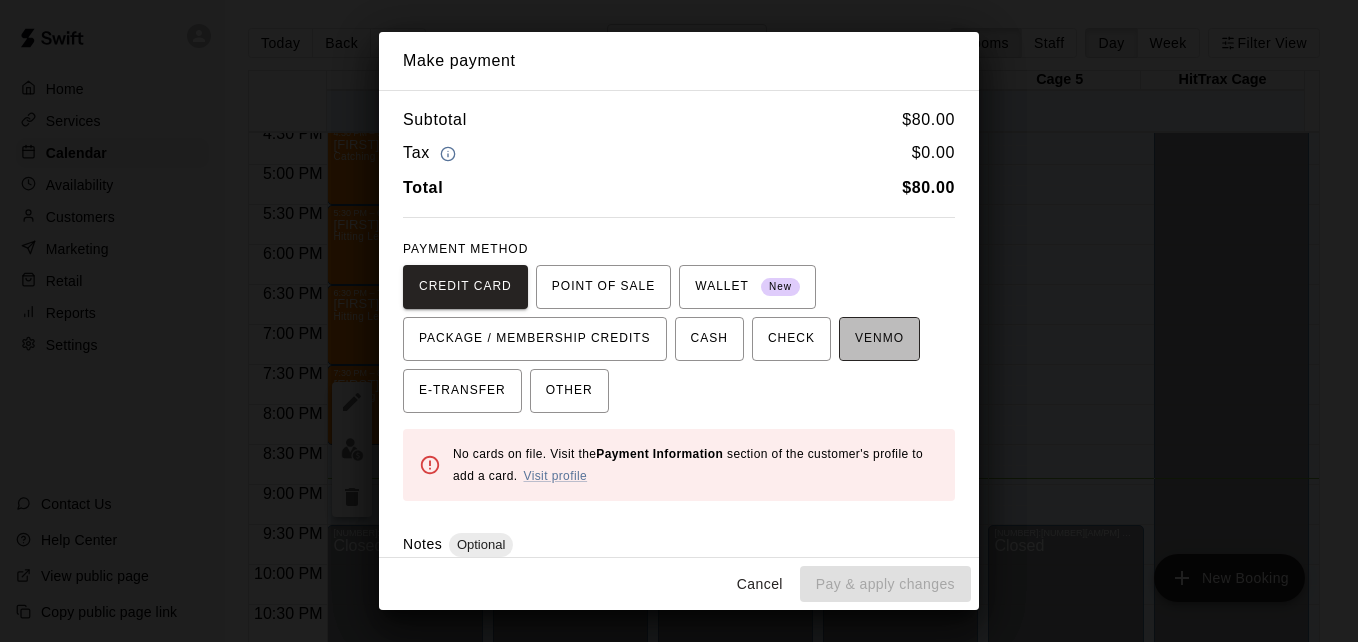 click on "VENMO" at bounding box center (879, 339) 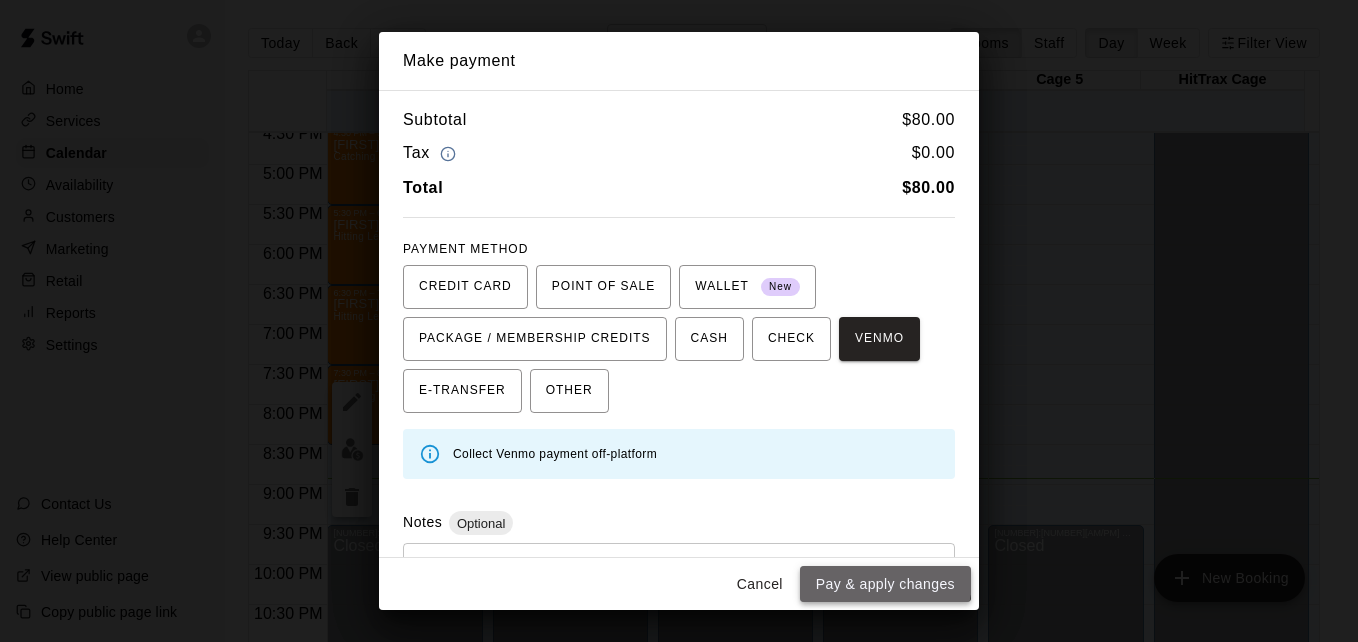 click on "Pay & apply changes" at bounding box center (885, 584) 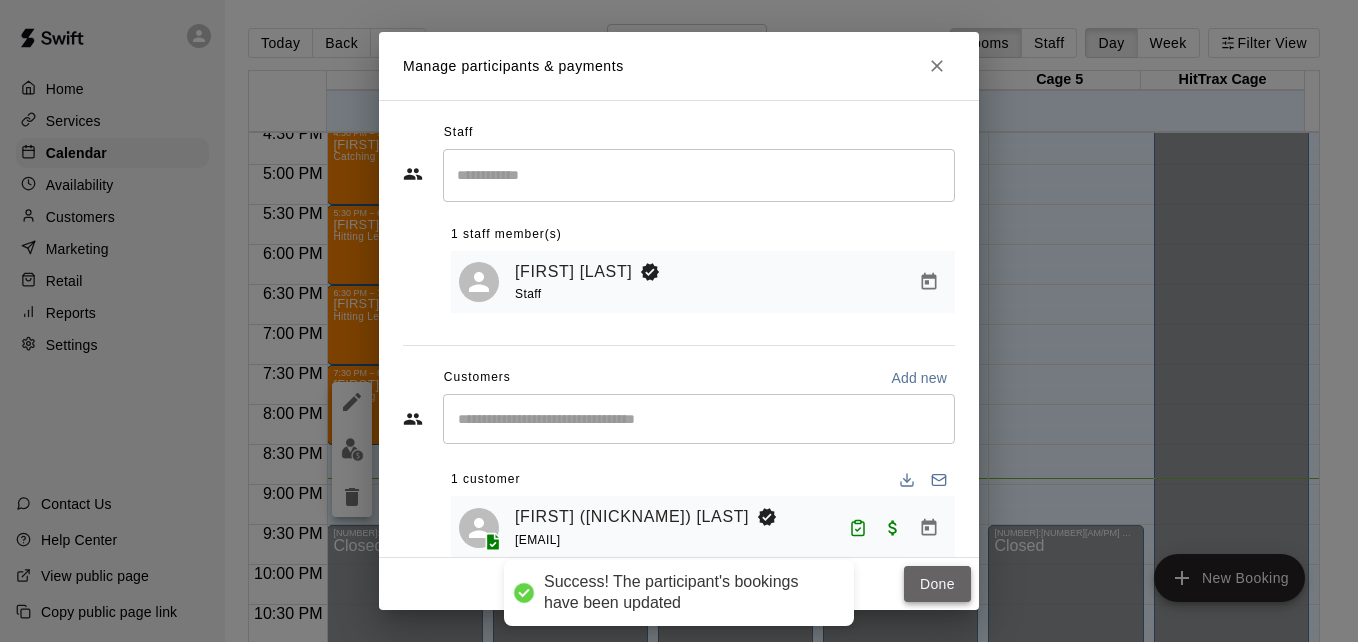 click on "Done" at bounding box center [937, 584] 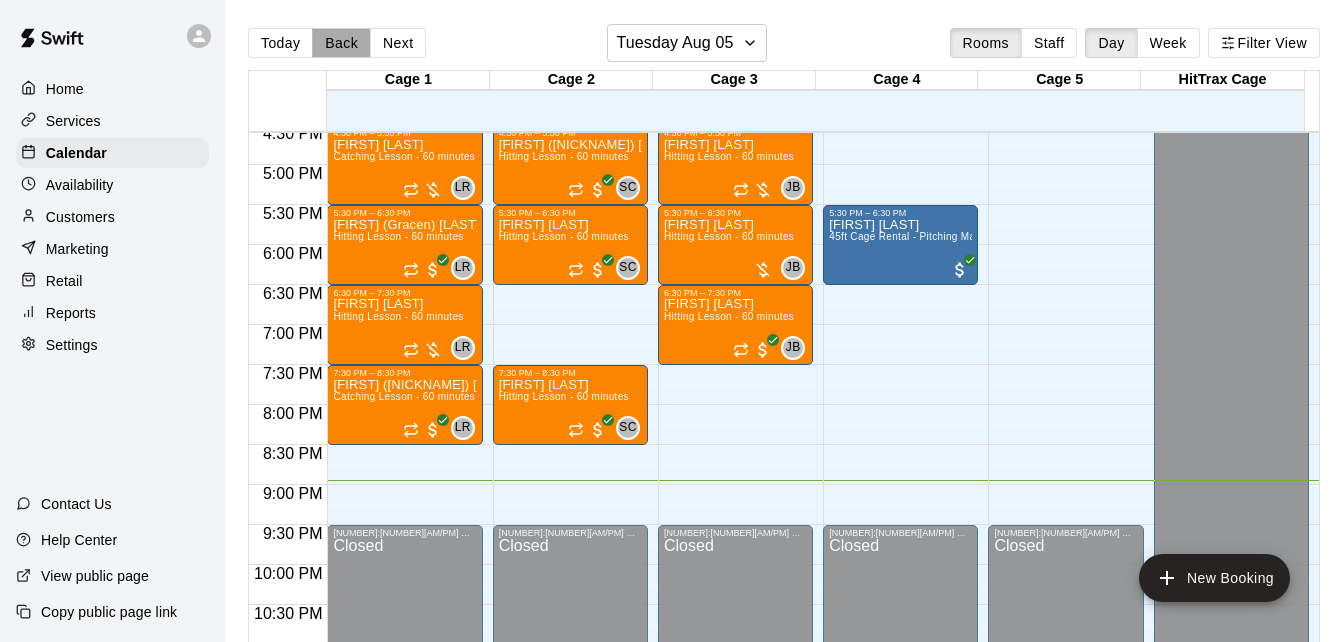 click on "Back" at bounding box center (341, 43) 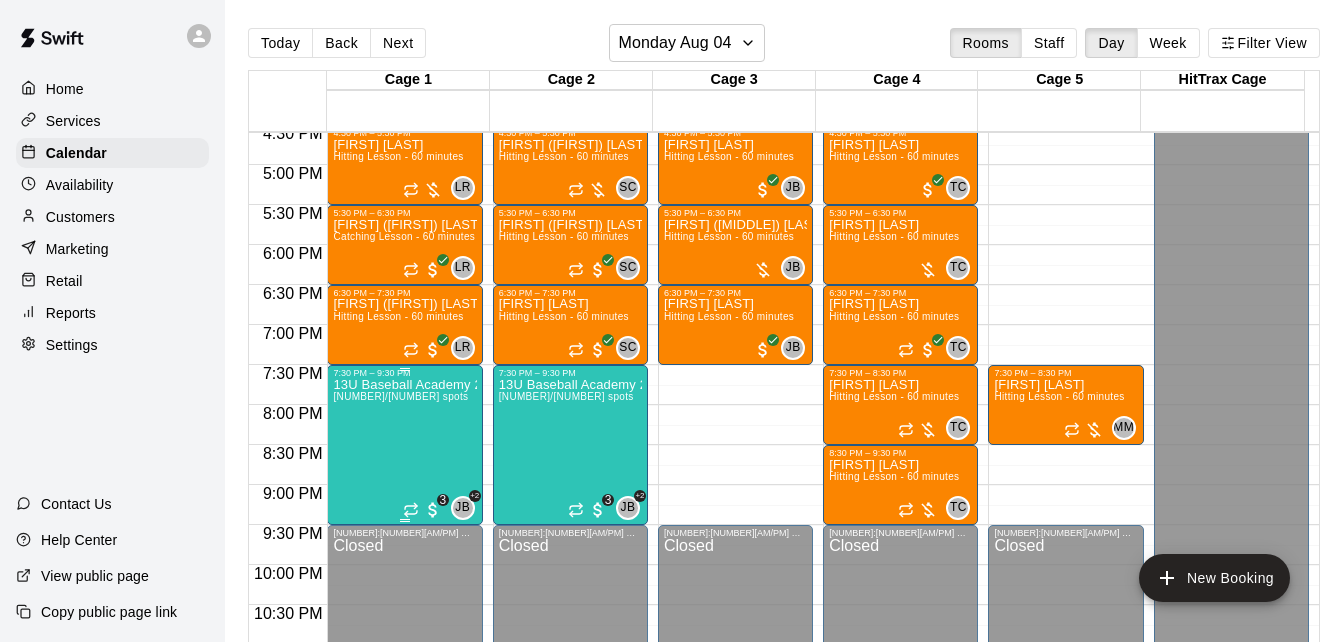click on "13U Baseball Academy 2025 5/8 spots" at bounding box center (404, 699) 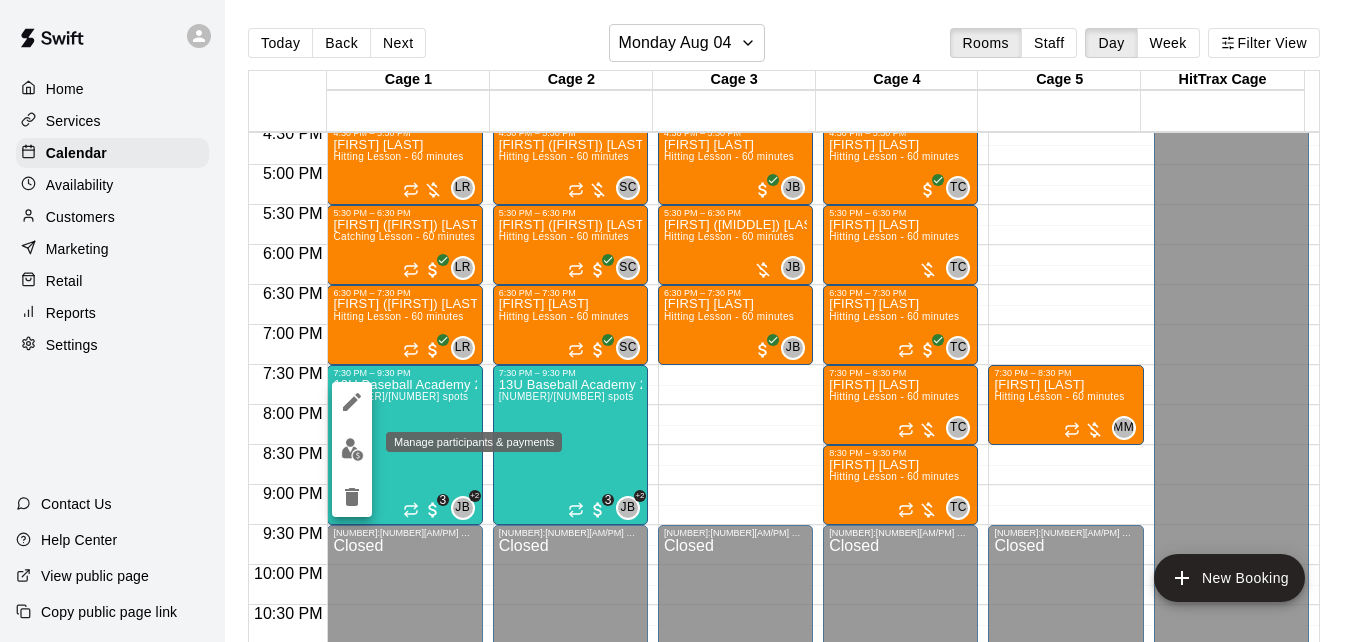click at bounding box center (352, 449) 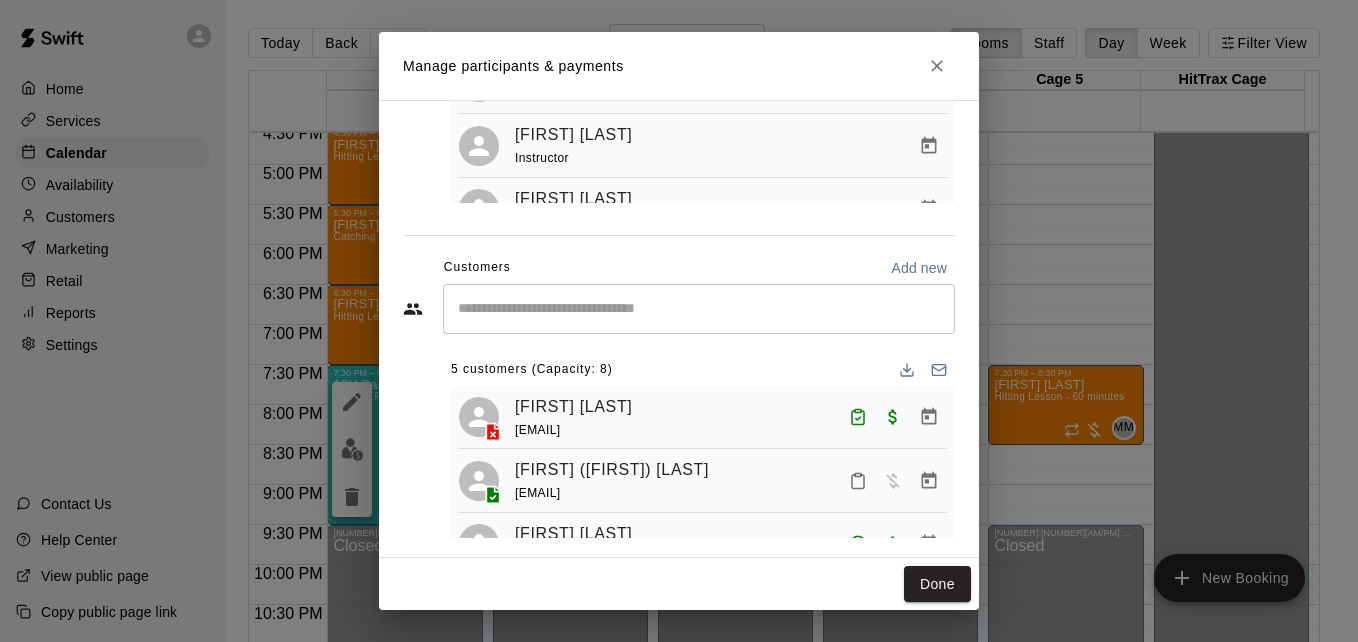 scroll, scrollTop: 213, scrollLeft: 0, axis: vertical 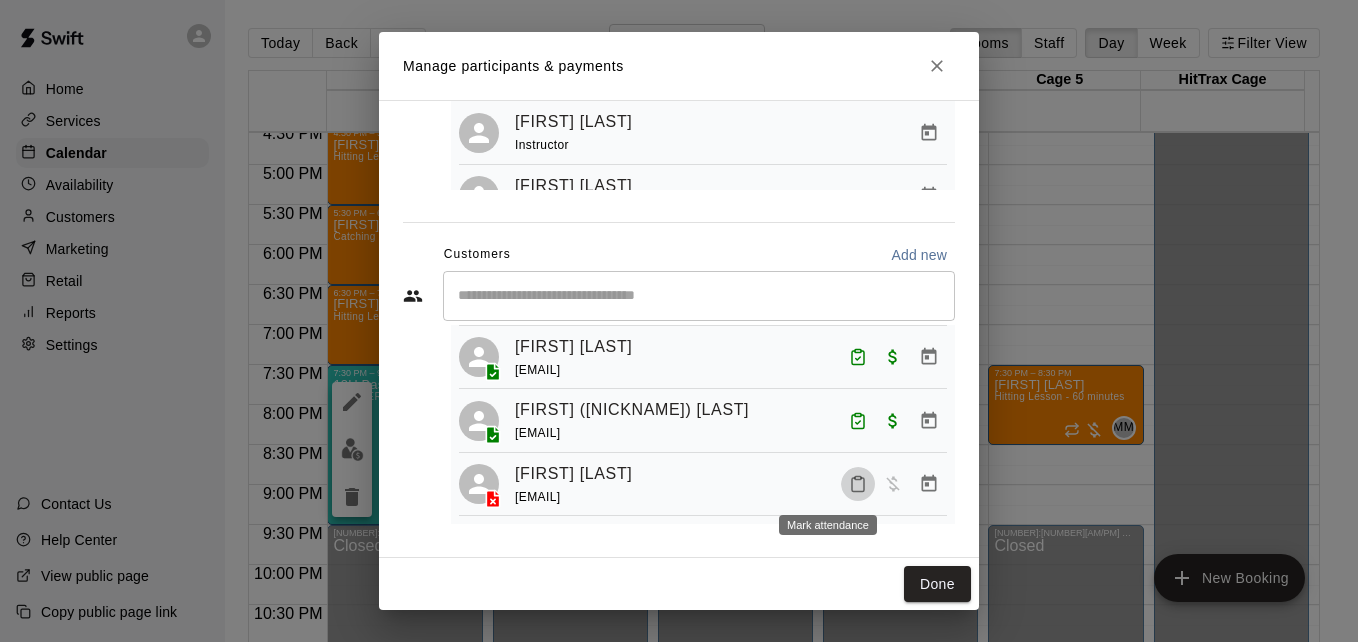 click 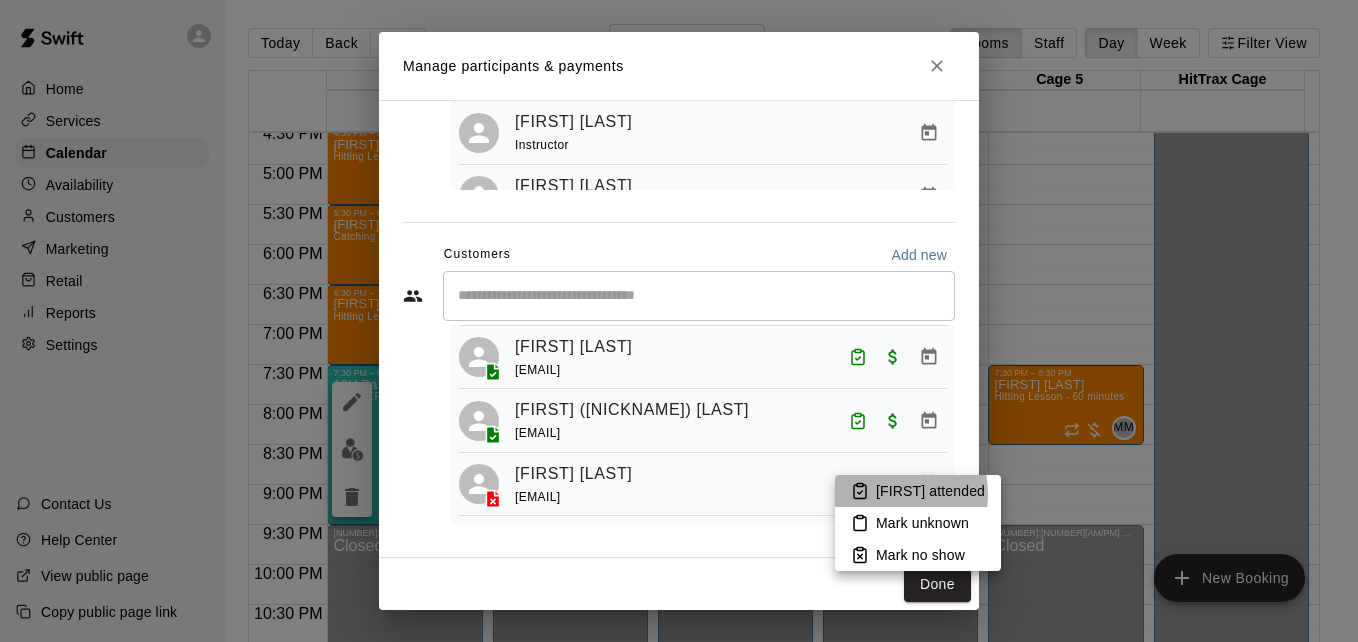 click on "[FIRST] attended" at bounding box center [930, 491] 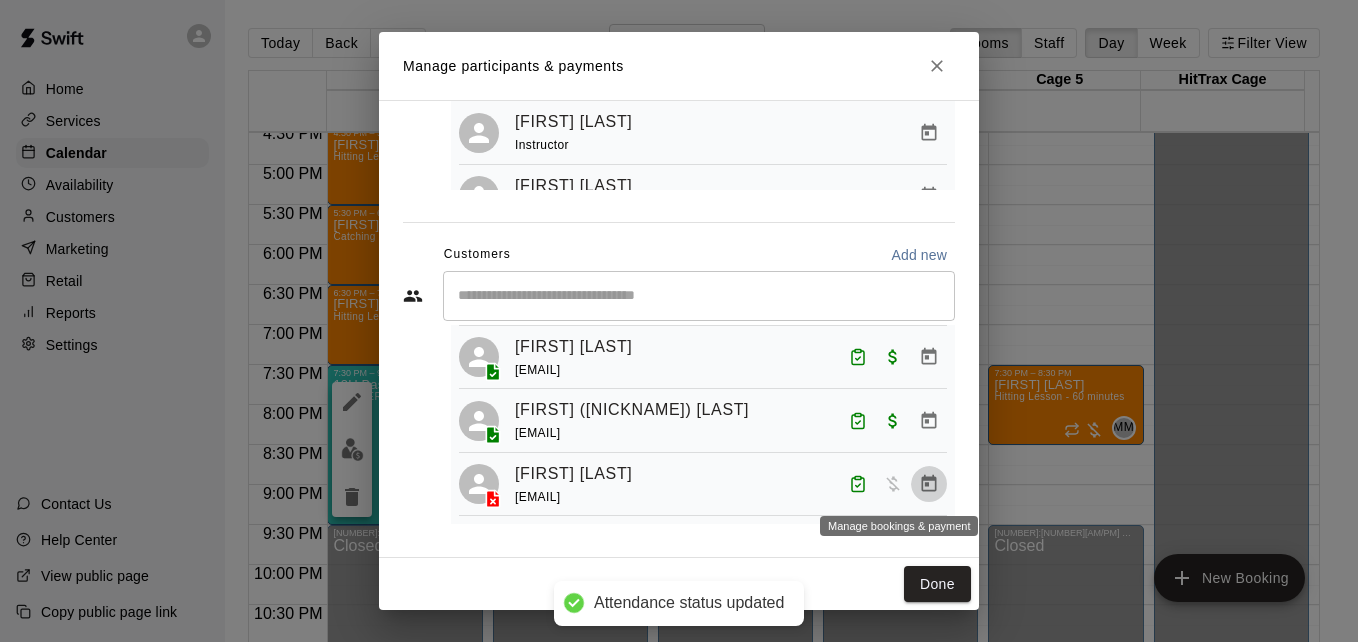click 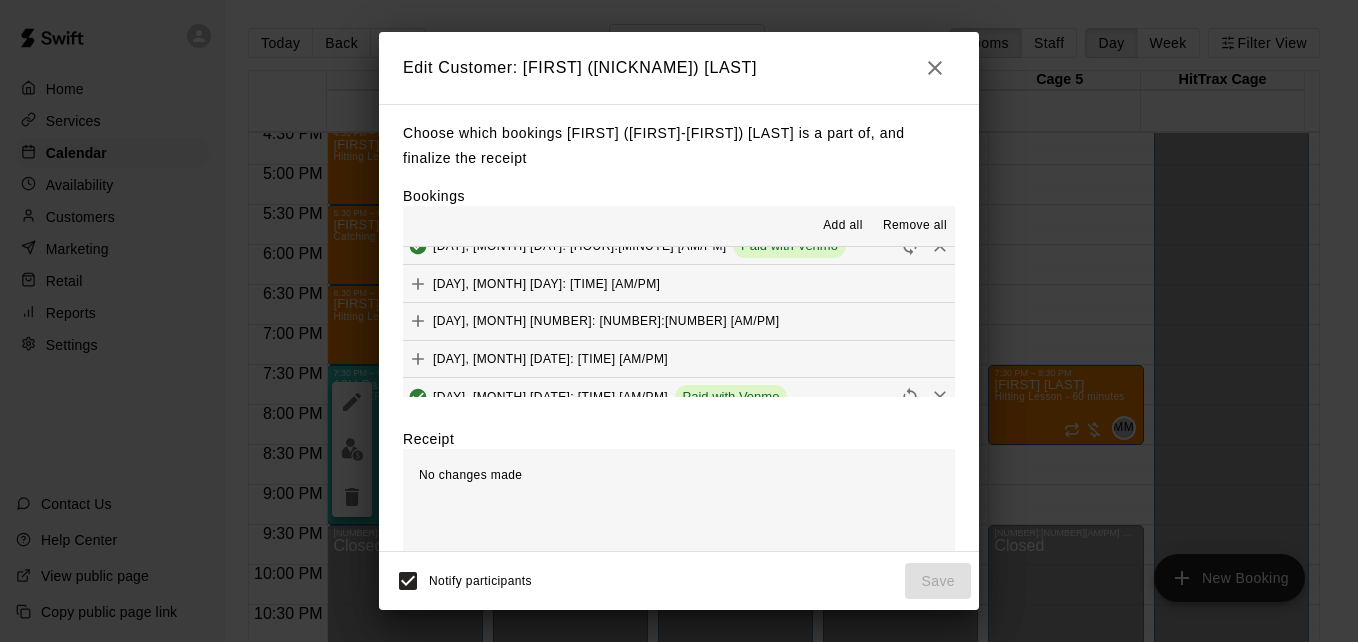 scroll, scrollTop: 240, scrollLeft: 0, axis: vertical 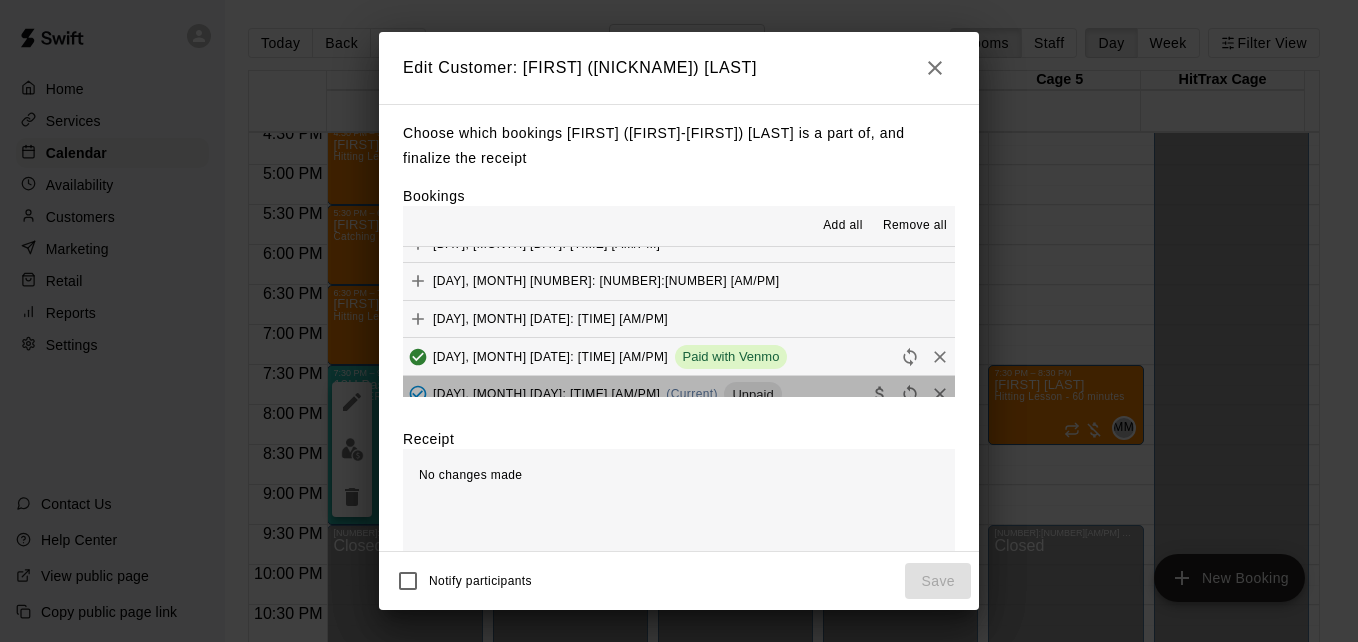 click on "[DAY], [MONTH] [DAY]: [HOUR]:[MINUTE] [AM/PM] (Current) Unpaid" at bounding box center [679, 394] 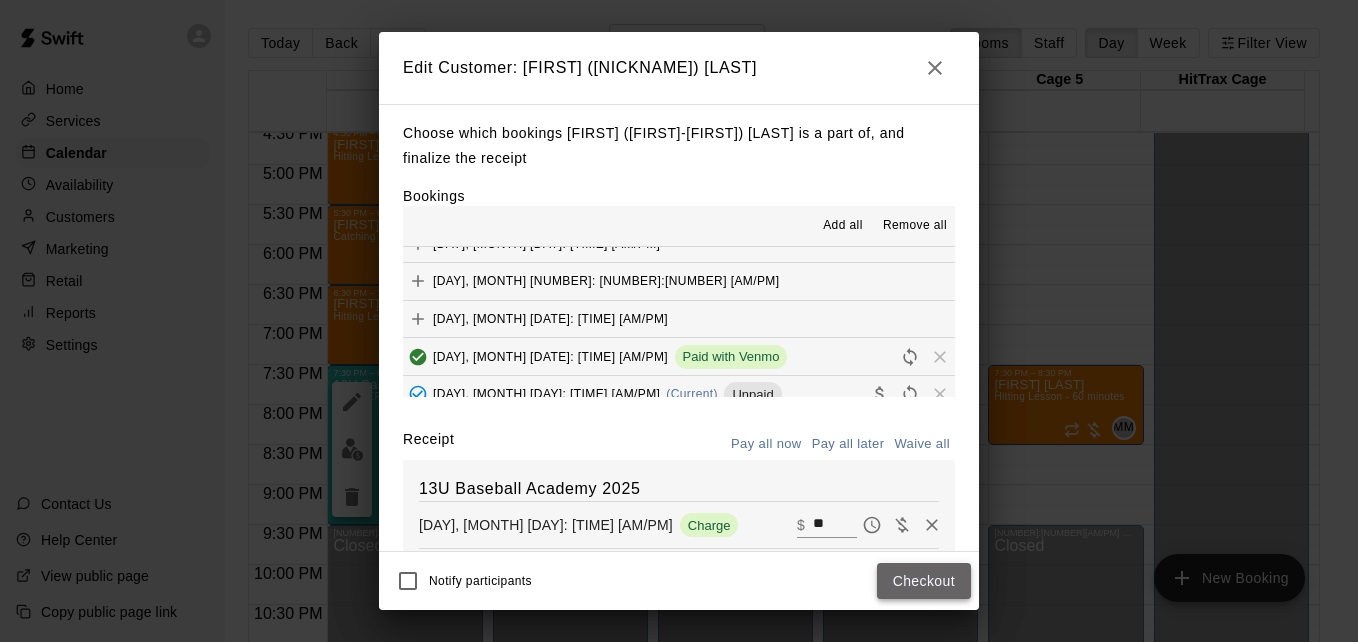click on "Checkout" at bounding box center [924, 581] 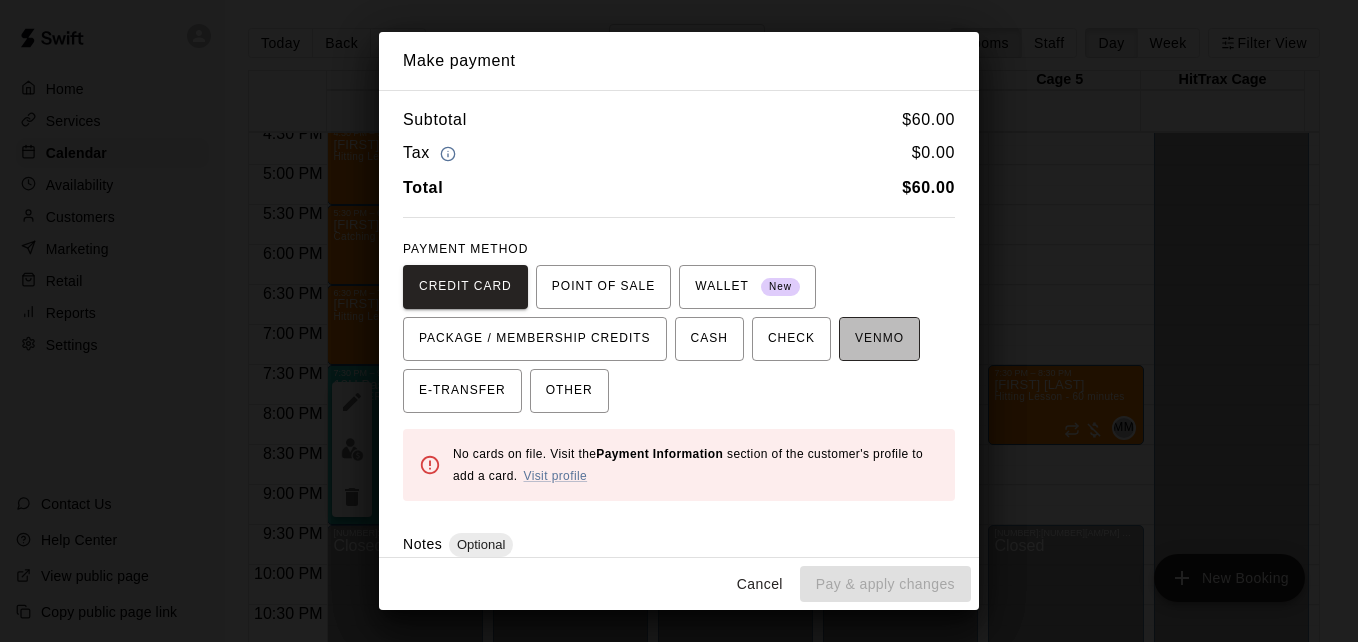 click on "VENMO" at bounding box center (879, 339) 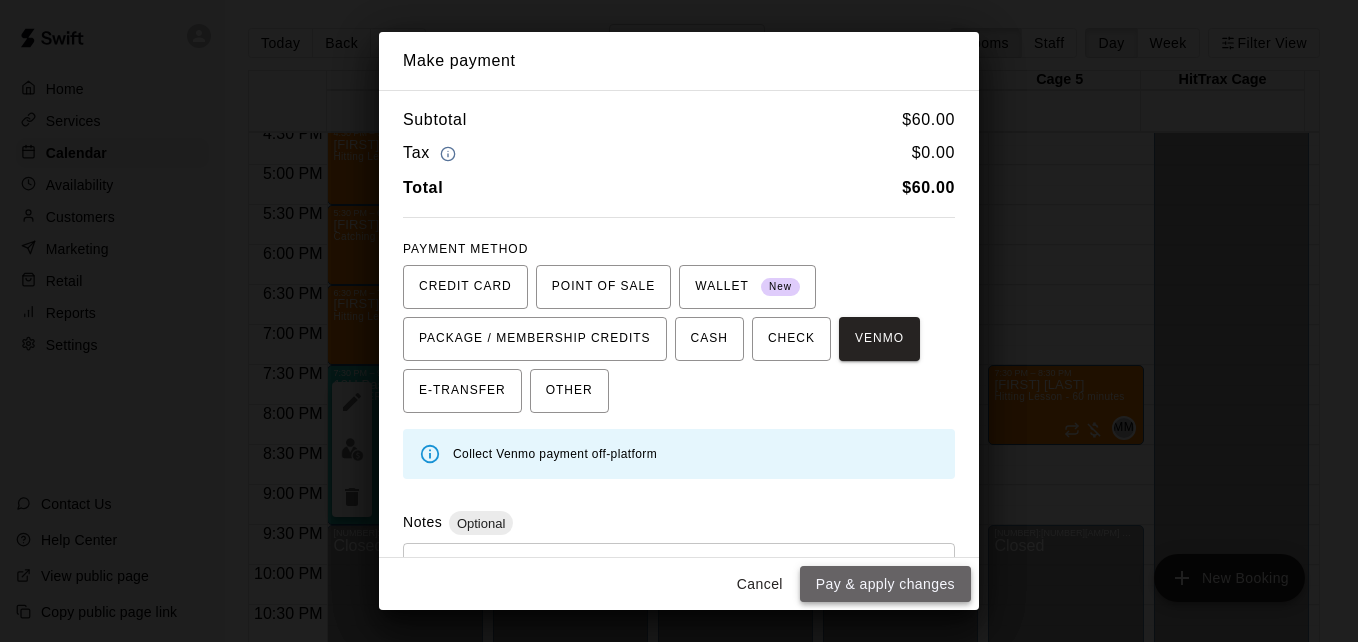 click on "Pay & apply changes" at bounding box center (885, 584) 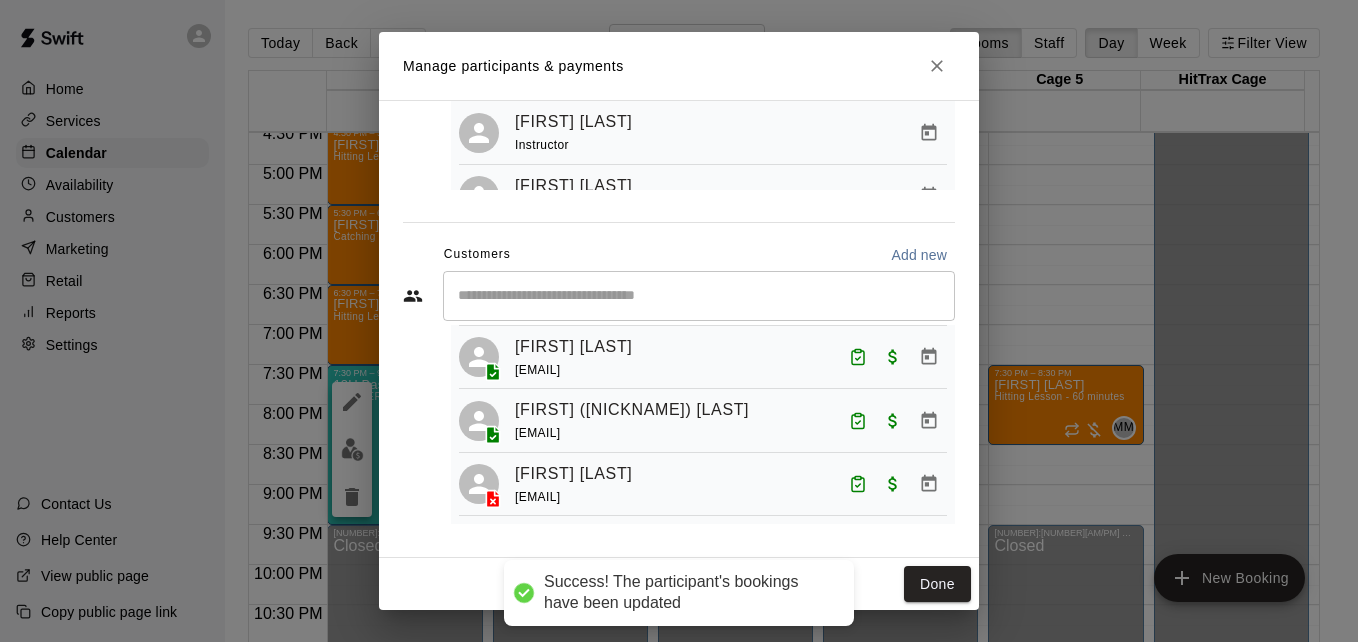 scroll, scrollTop: 0, scrollLeft: 0, axis: both 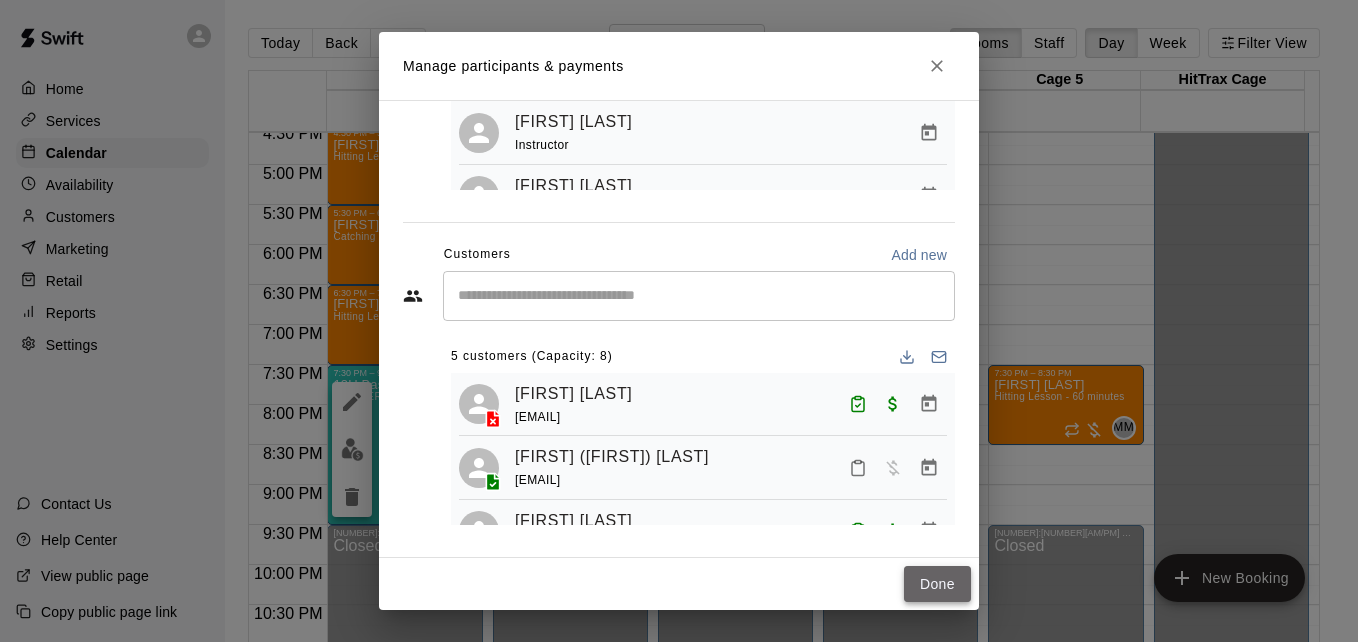 click on "Done" at bounding box center [937, 584] 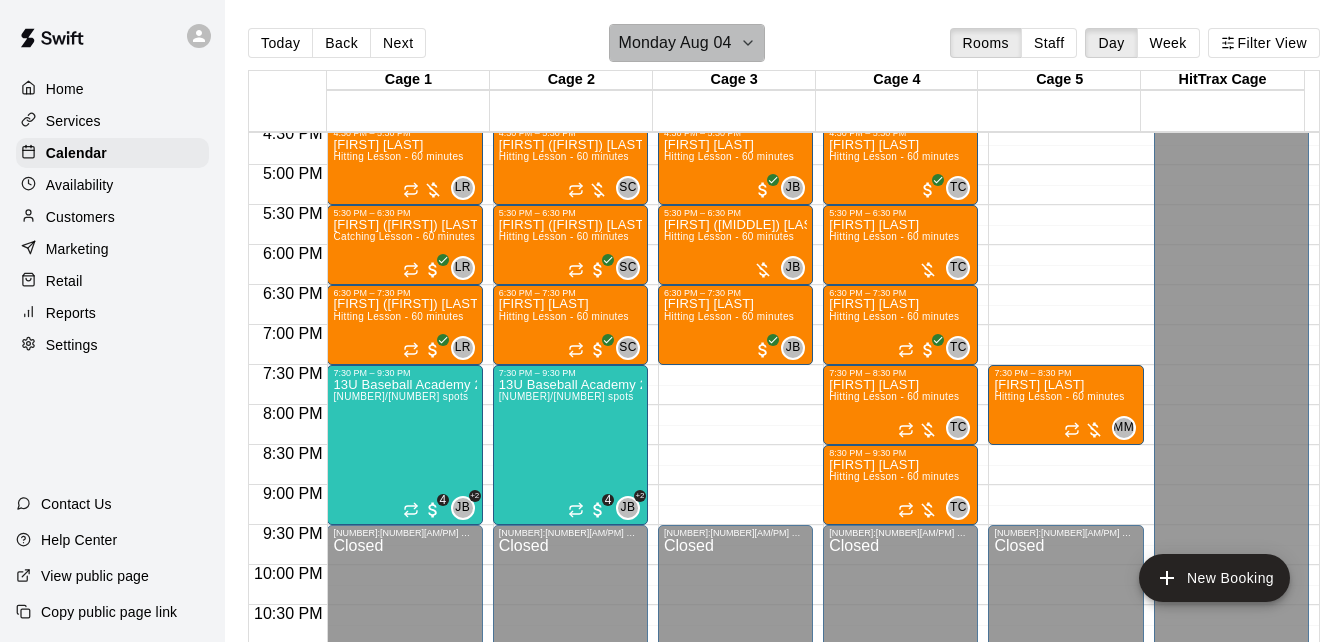 click 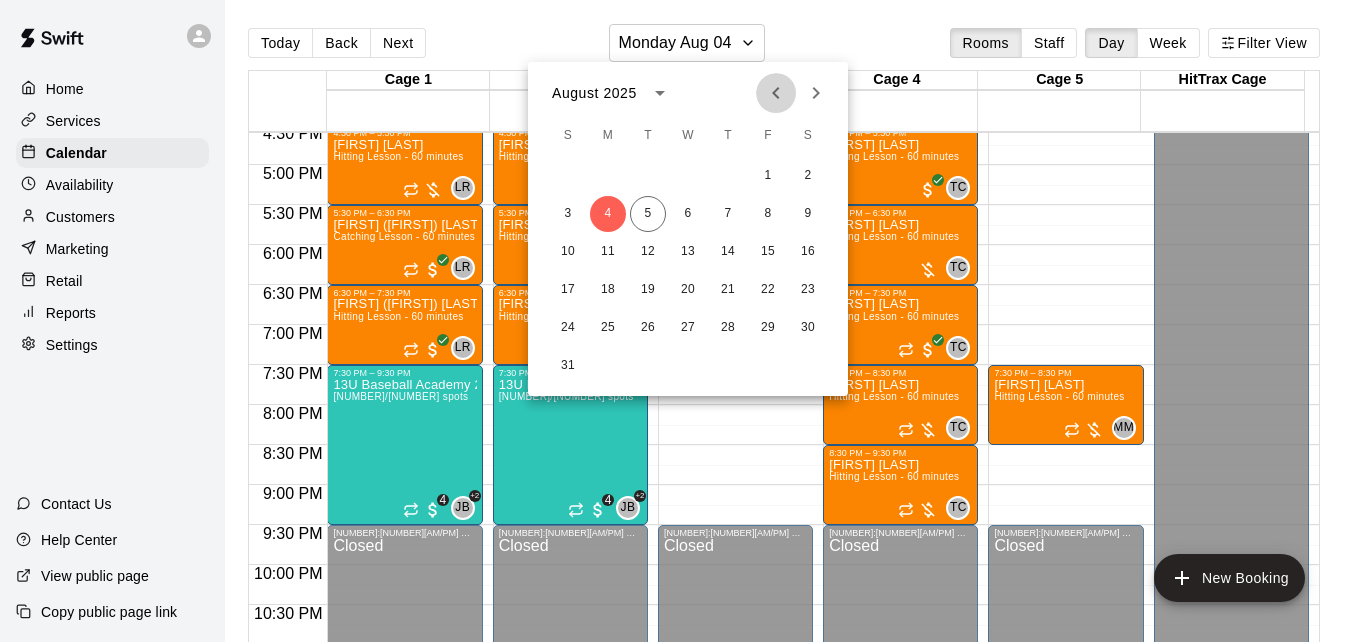 click 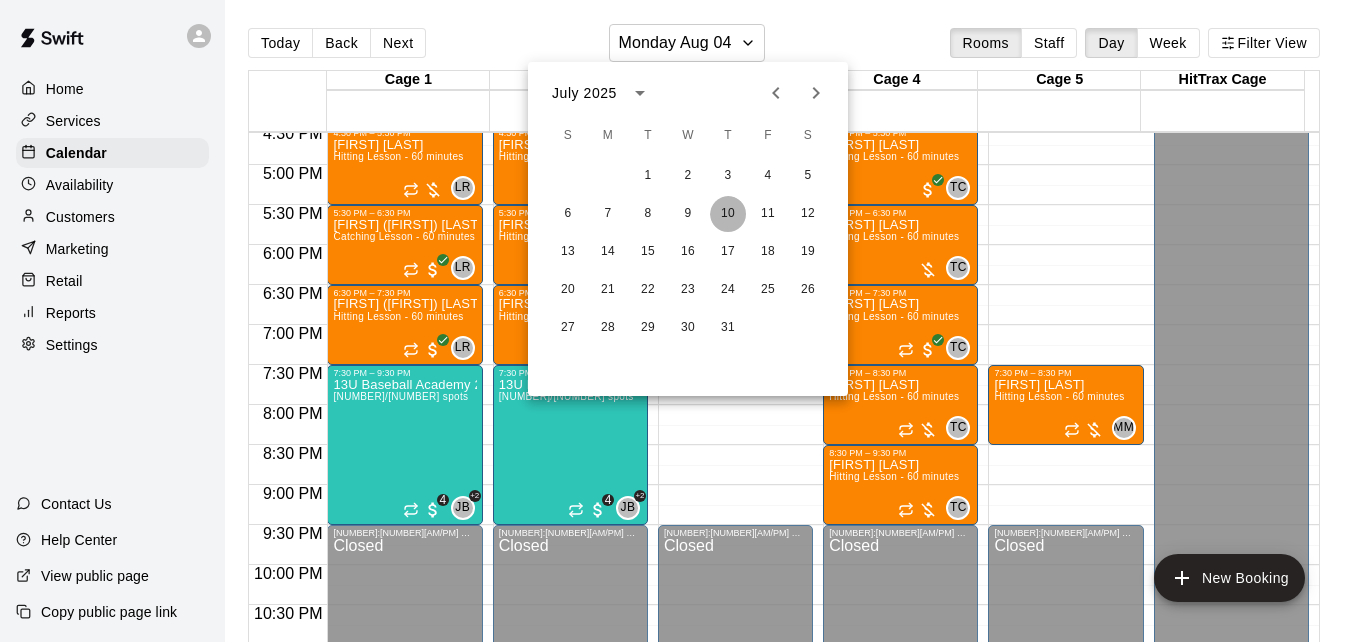 click on "10" at bounding box center (728, 214) 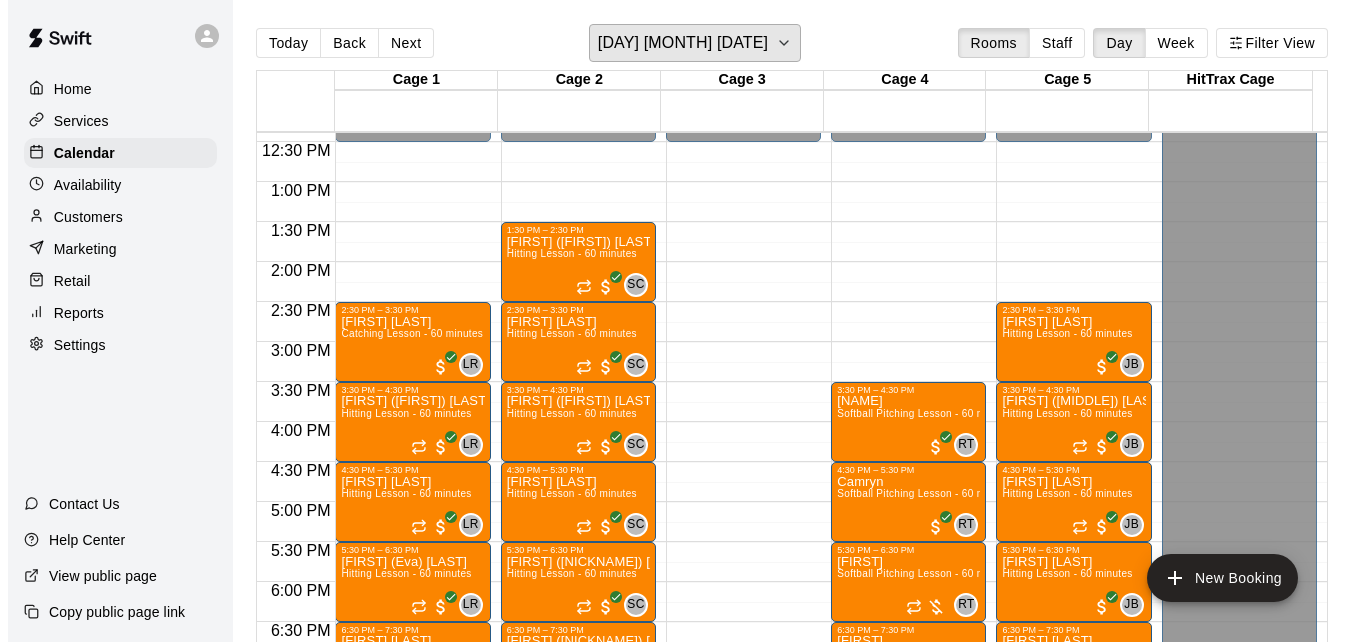 scroll, scrollTop: 968, scrollLeft: 0, axis: vertical 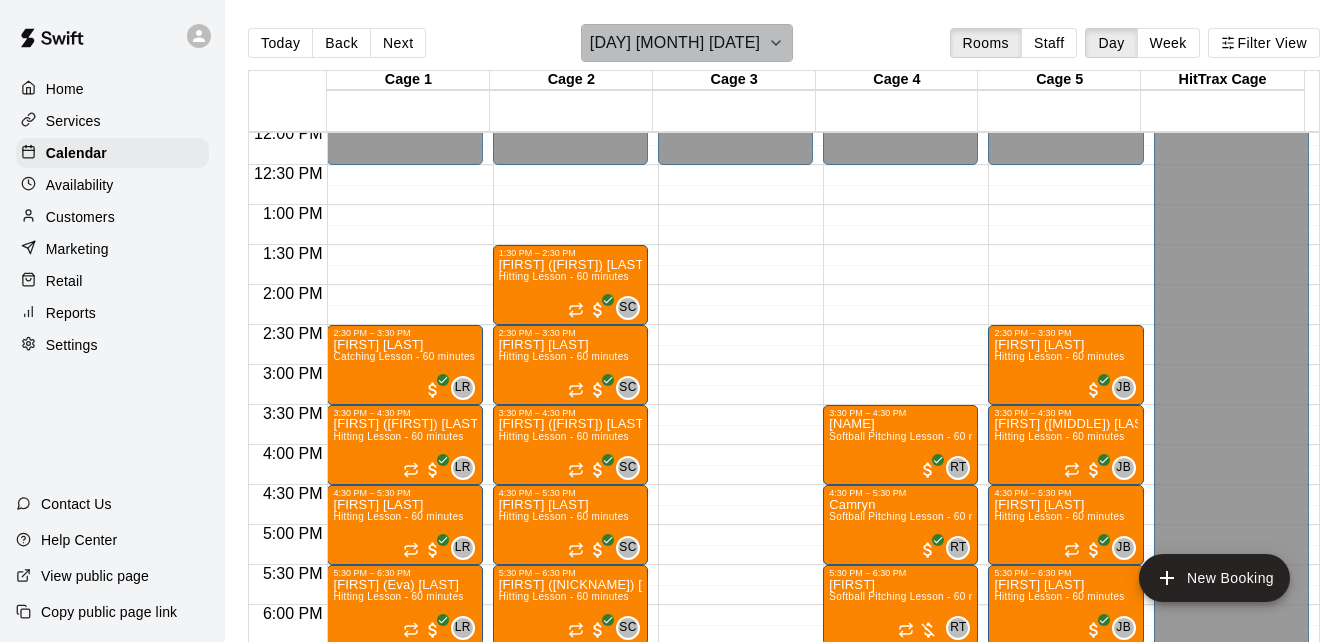click 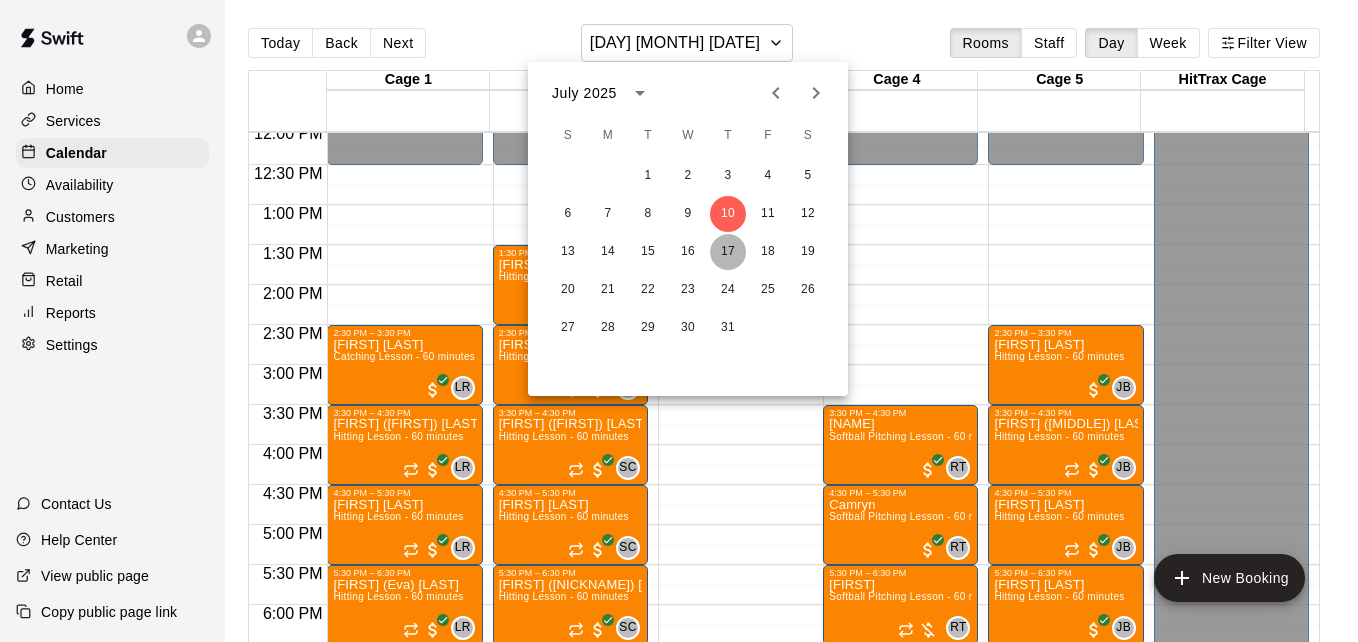 click on "17" at bounding box center (728, 252) 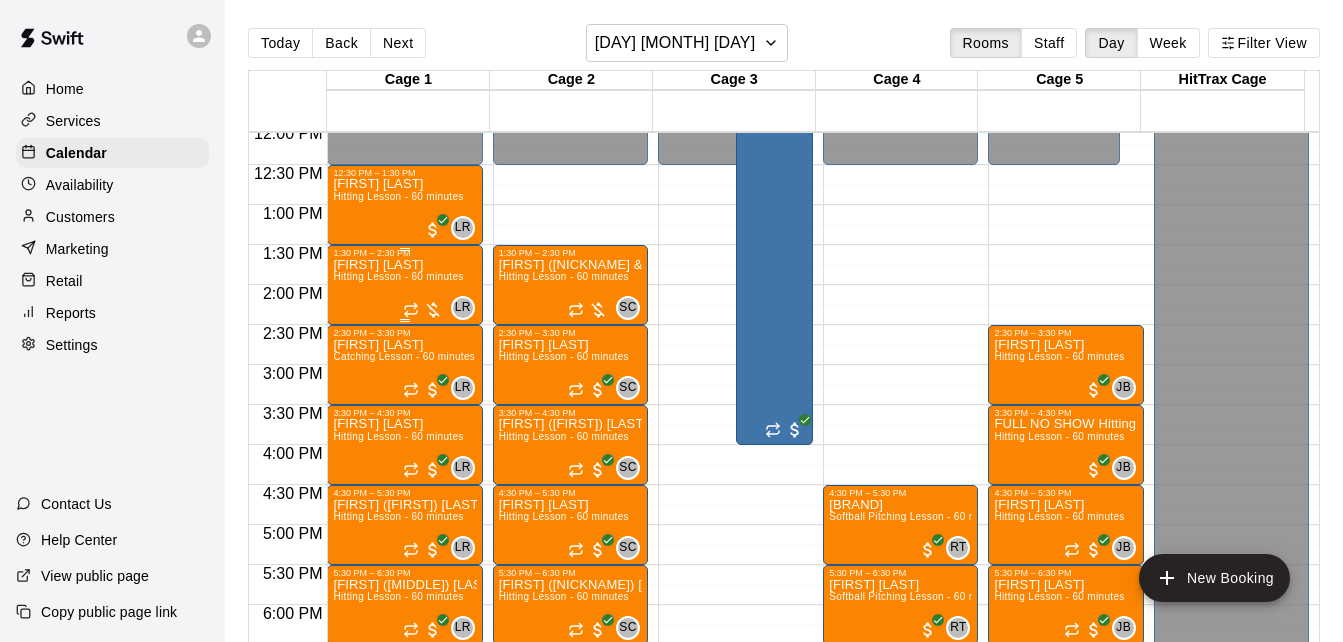 click on "Hitting Lesson - 60 minutes" at bounding box center [398, 276] 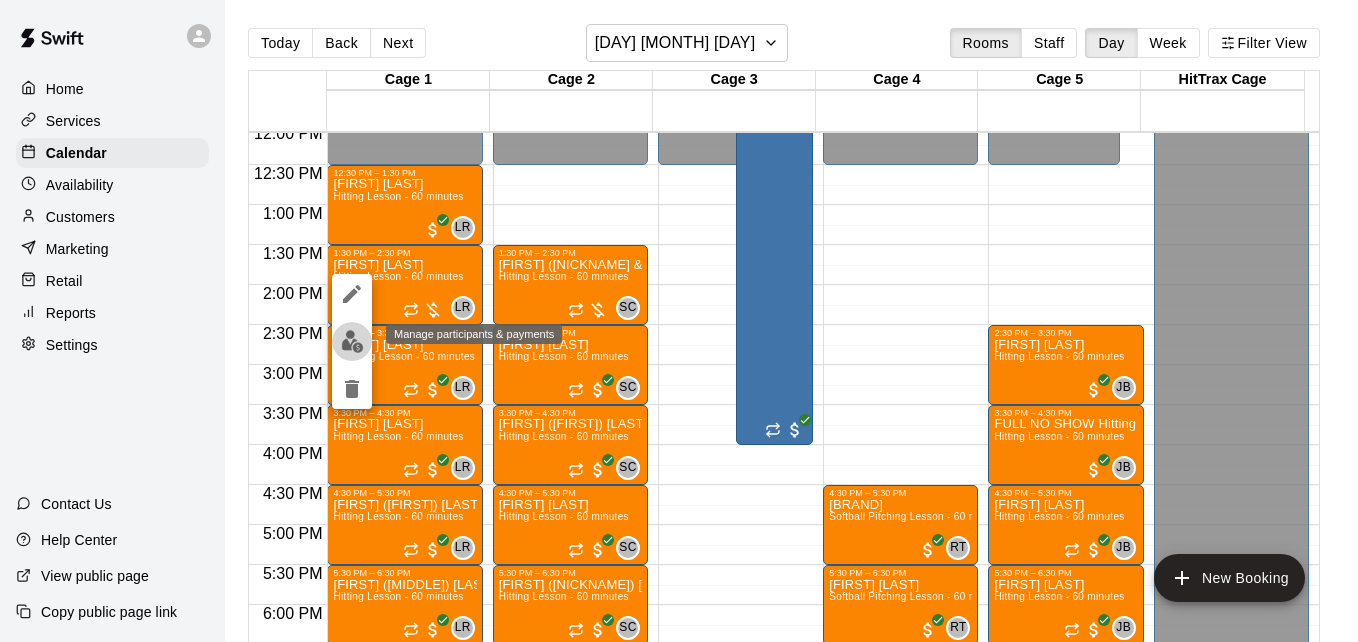 click at bounding box center [352, 341] 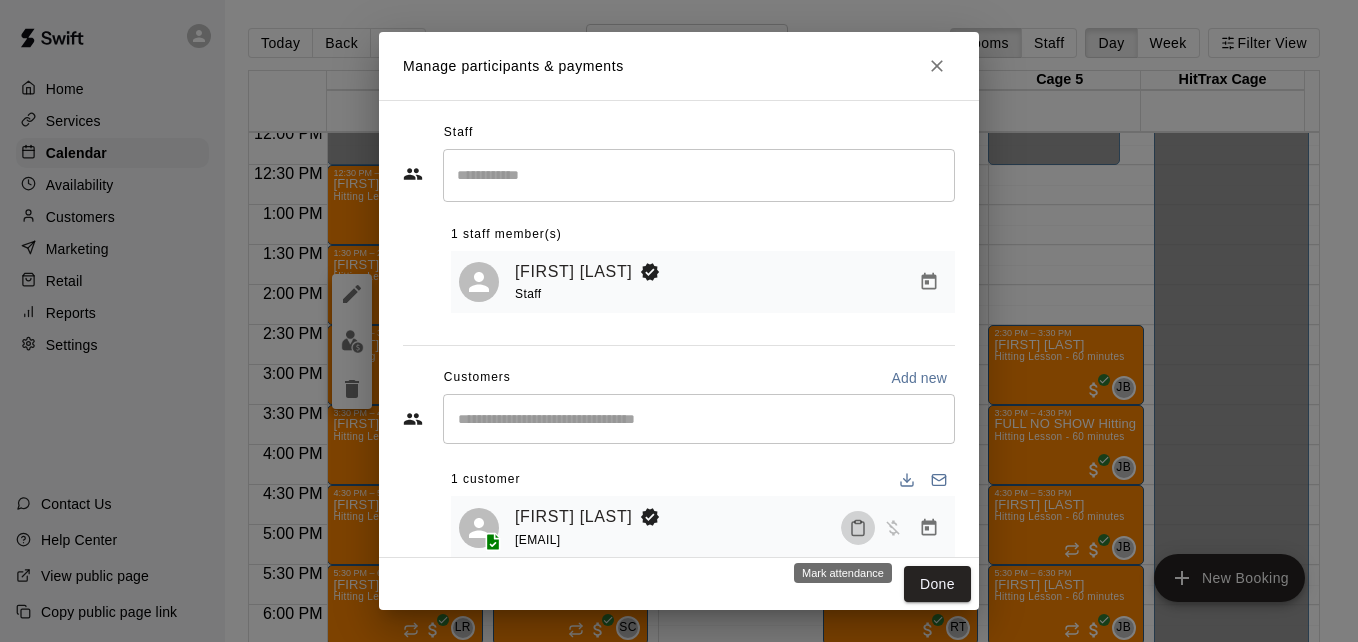 click 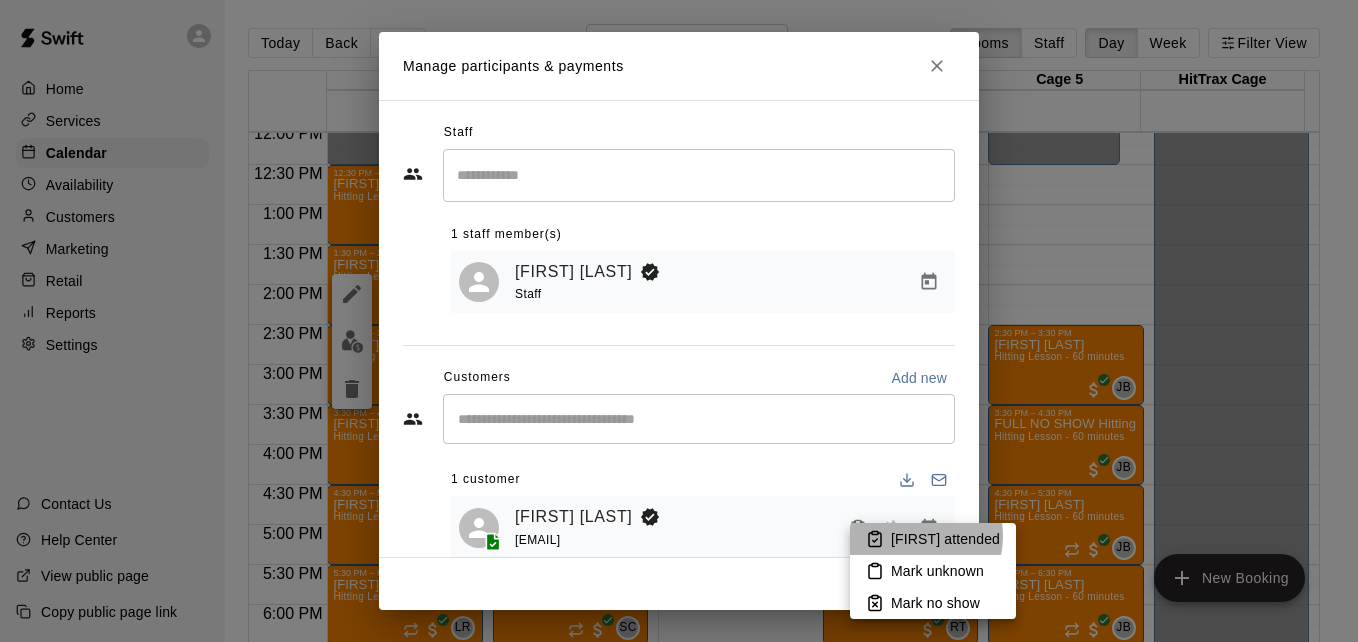 click on "[FIRST] attended" at bounding box center (945, 539) 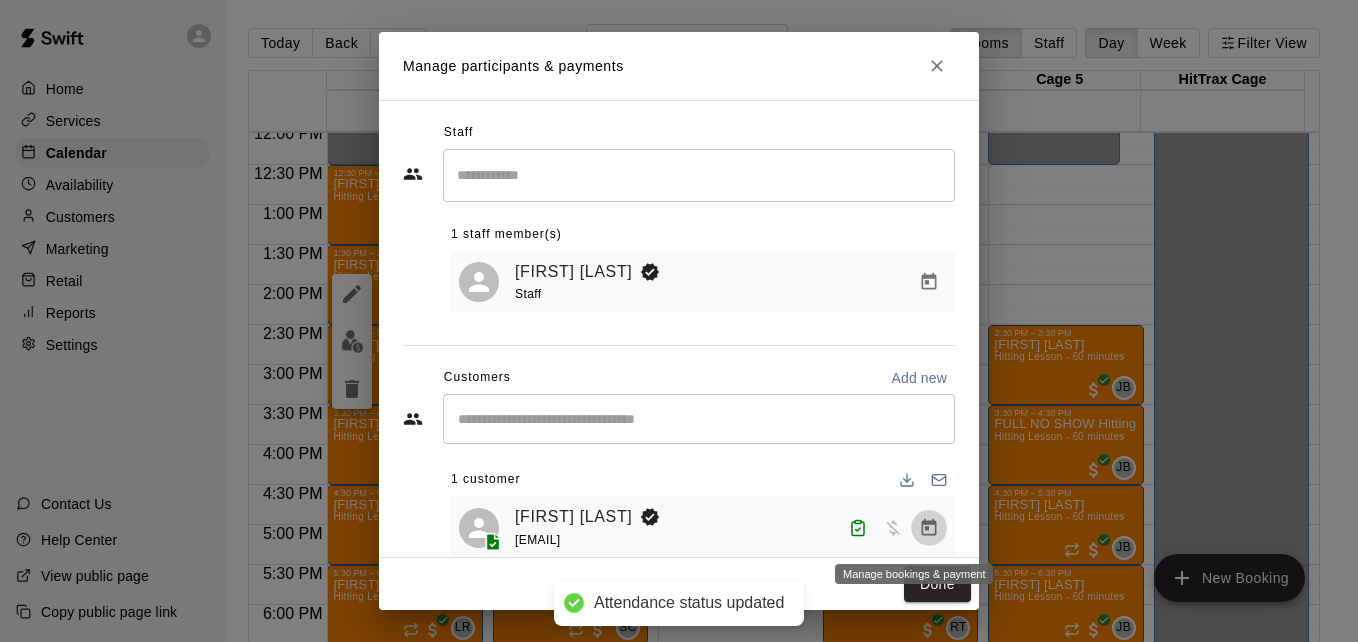 click 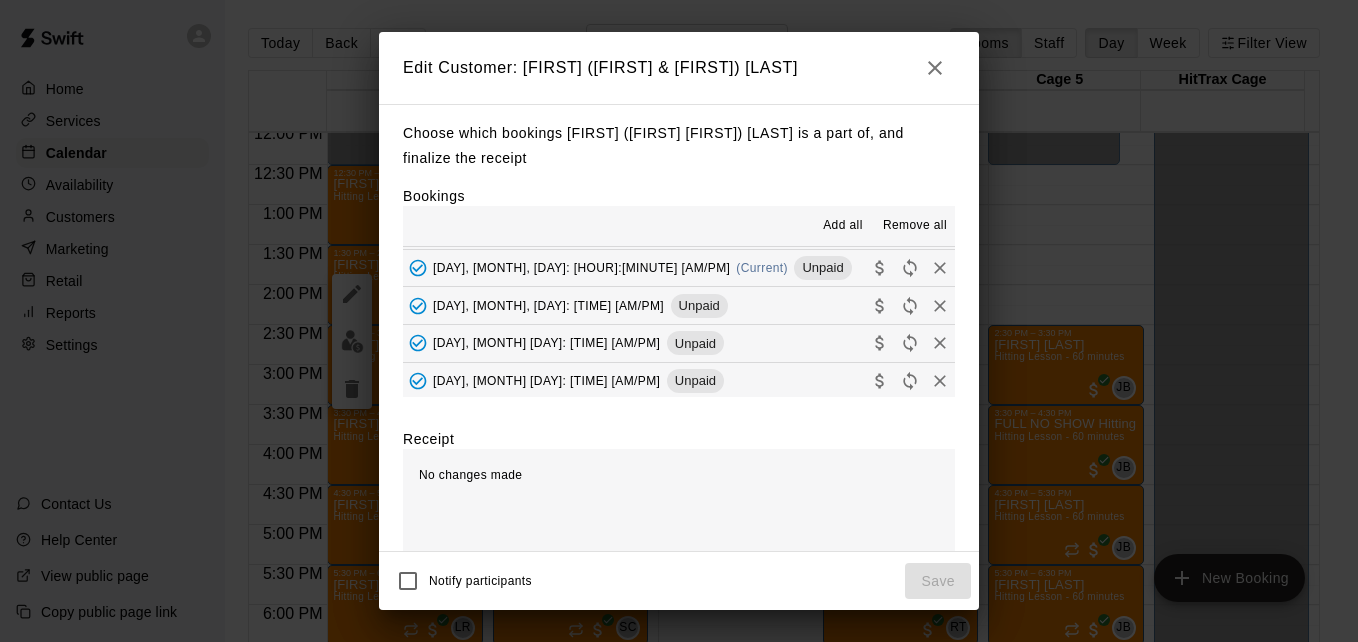 scroll, scrollTop: 160, scrollLeft: 0, axis: vertical 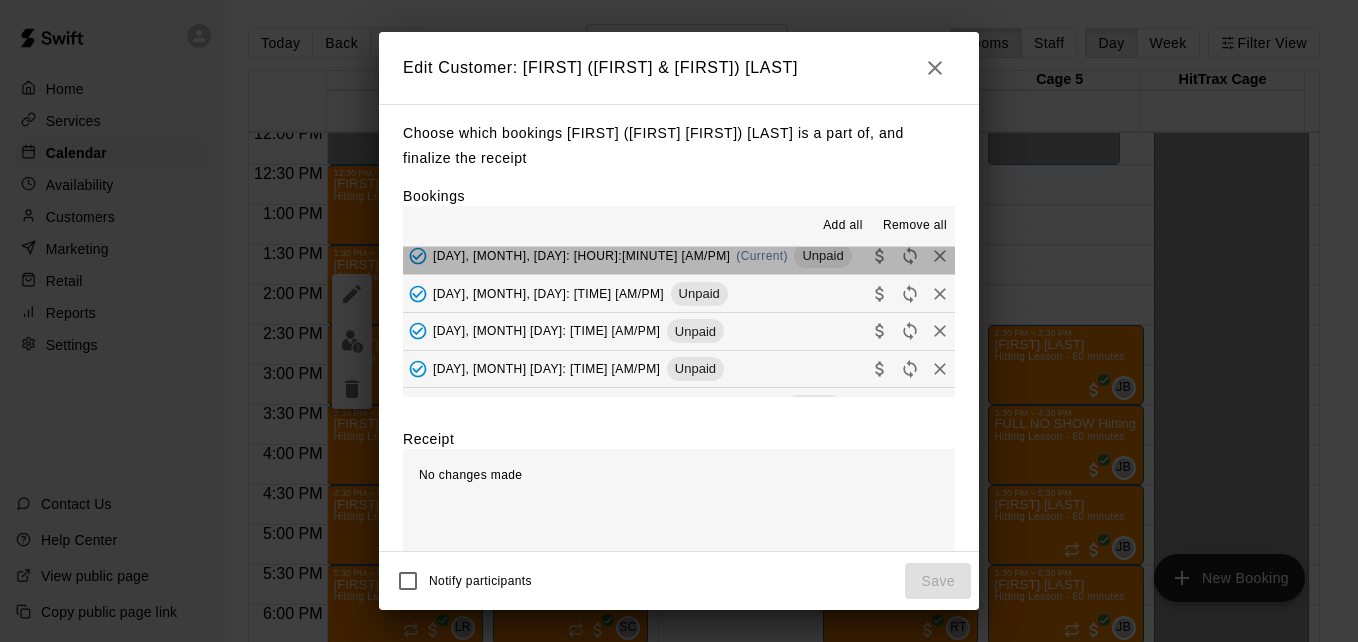 click on "[DAY], [MONTH] [DATE]: [TIME] [AM/PM] (Current) Unpaid" at bounding box center [679, 256] 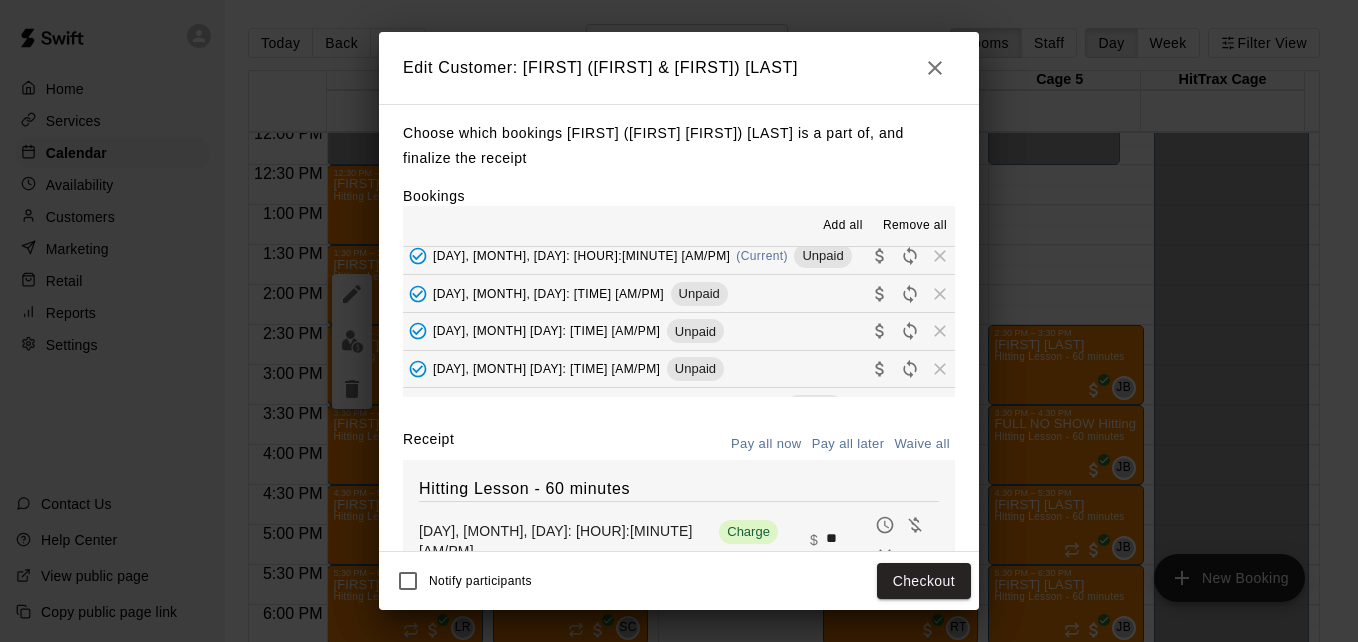 click on "**" at bounding box center (848, 540) 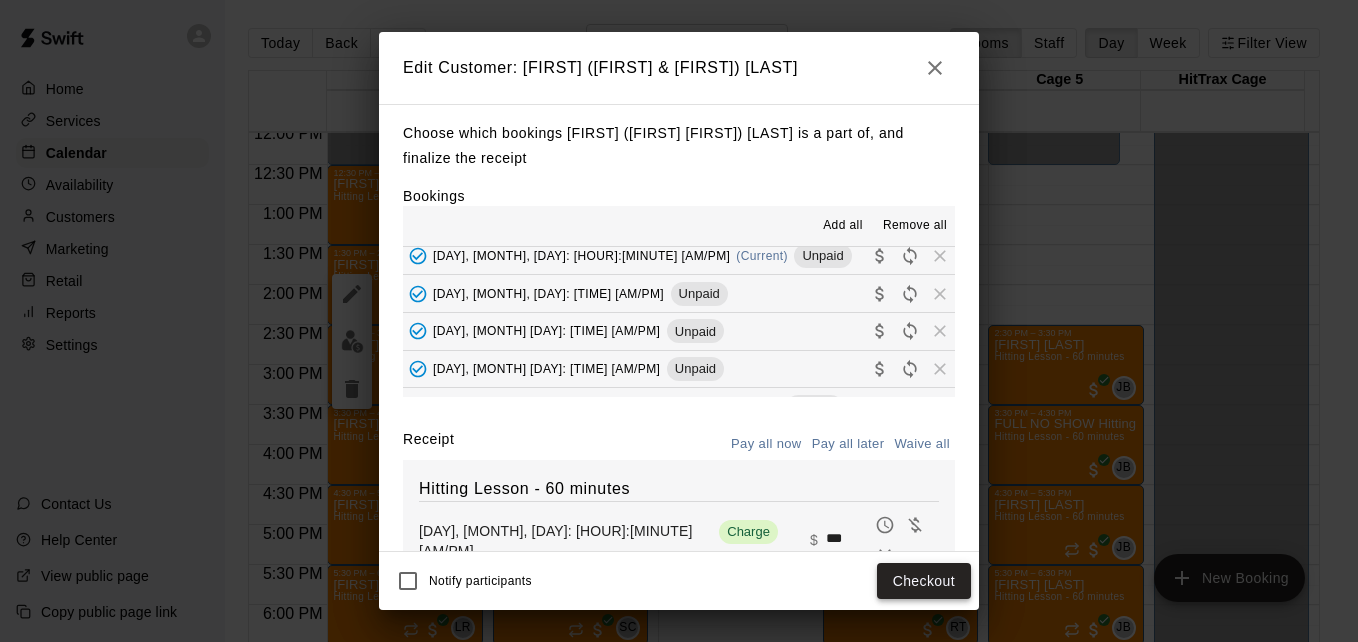 type on "***" 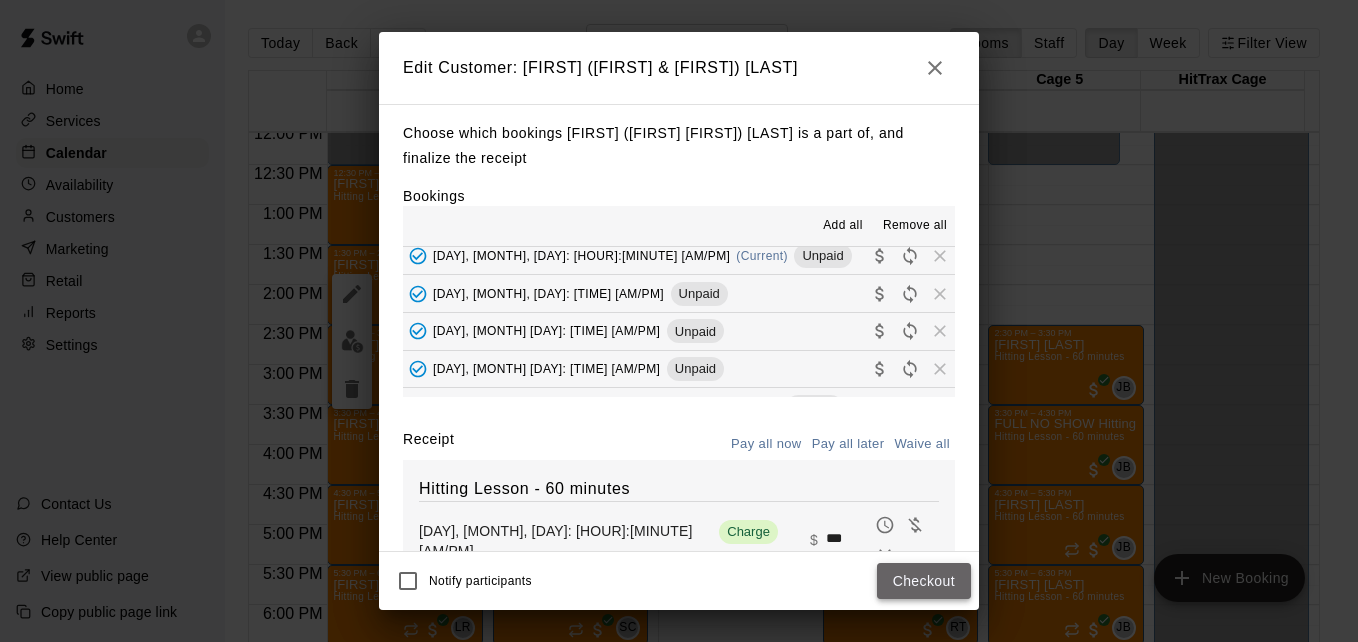 click on "Checkout" at bounding box center (924, 581) 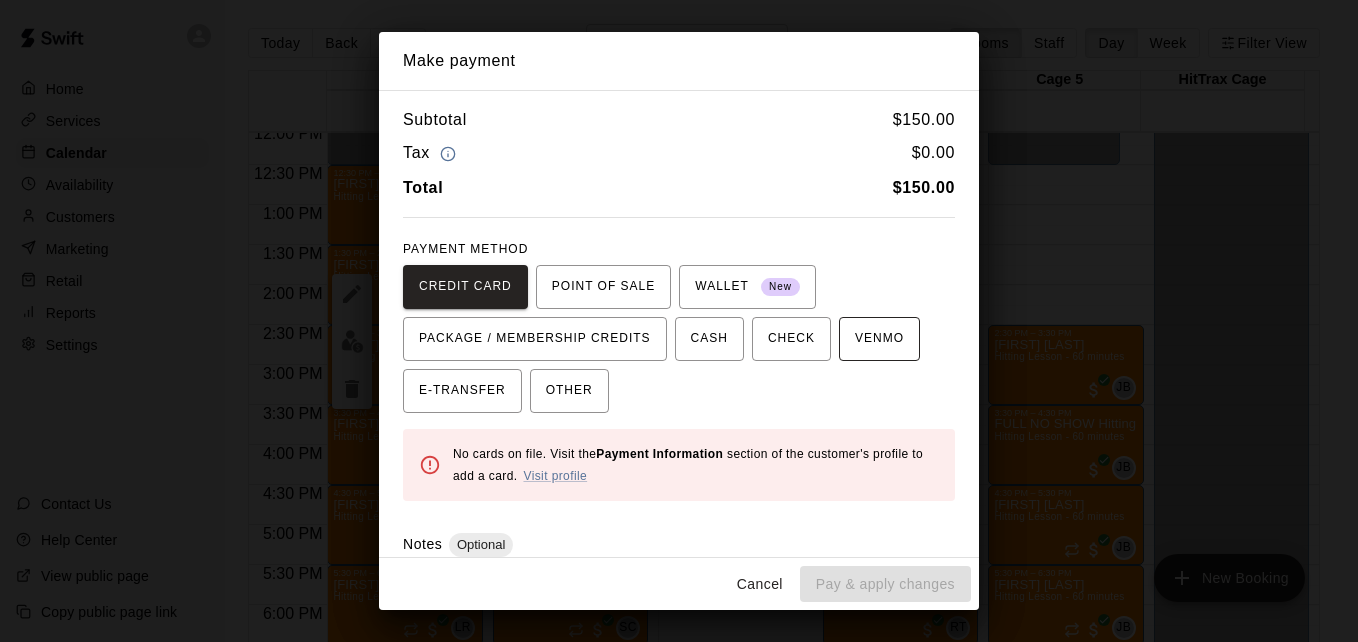 click on "VENMO" at bounding box center (879, 339) 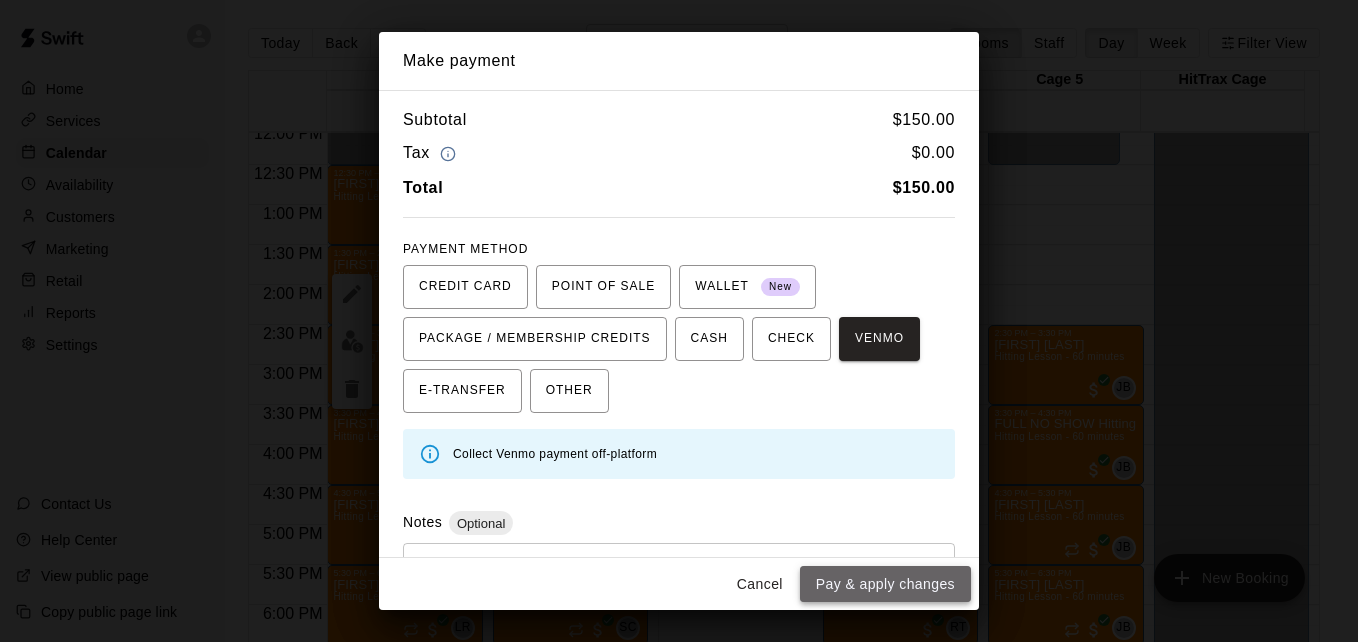 click on "Pay & apply changes" at bounding box center (885, 584) 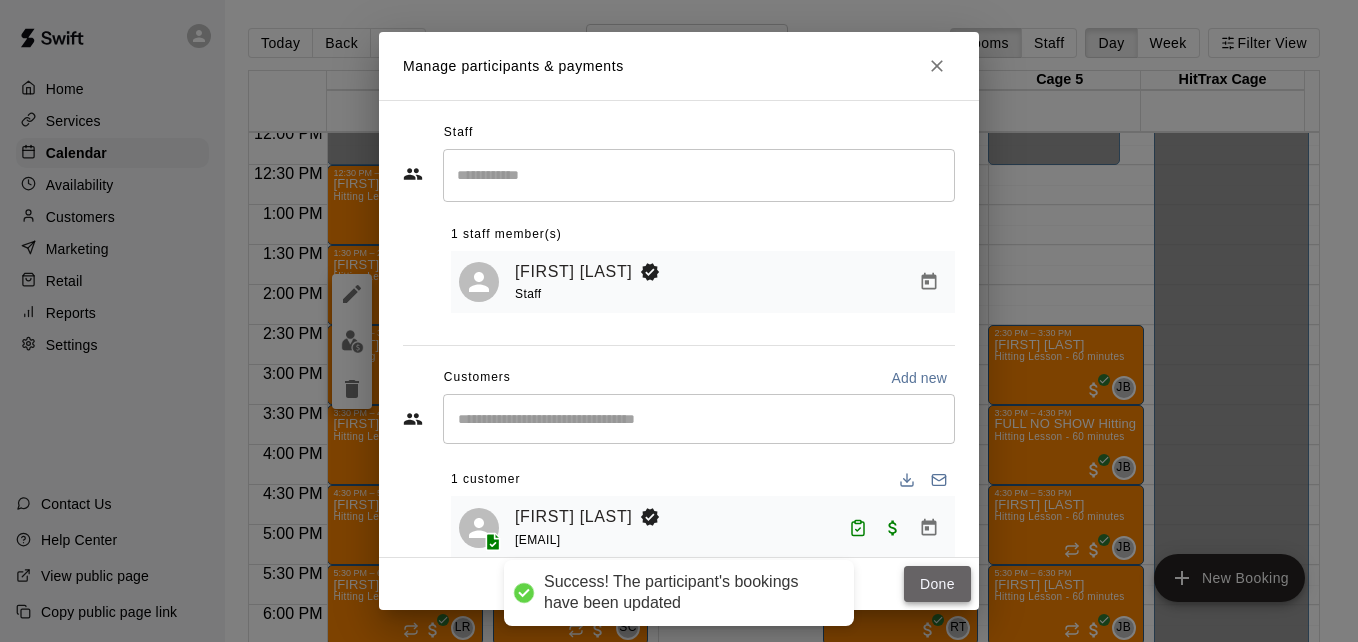 click on "Done" at bounding box center [937, 584] 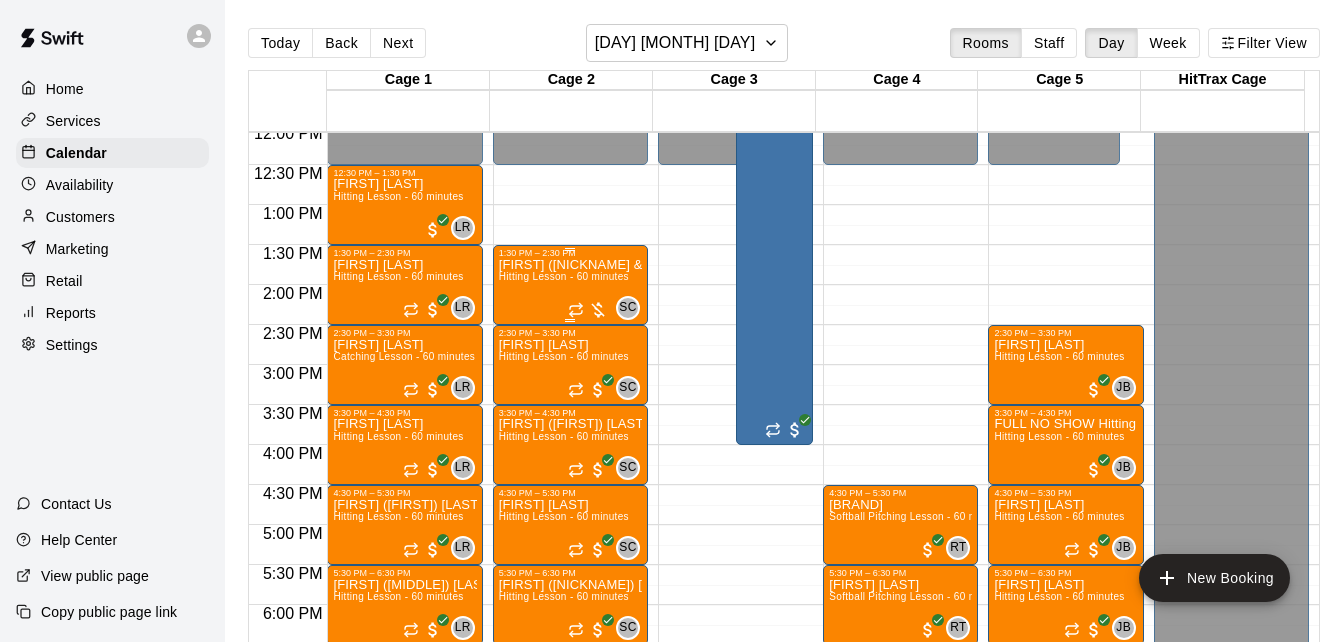 click on "[FIRST] ([NICKNAME] & [NICKNAME]) [LAST]" at bounding box center [570, 265] 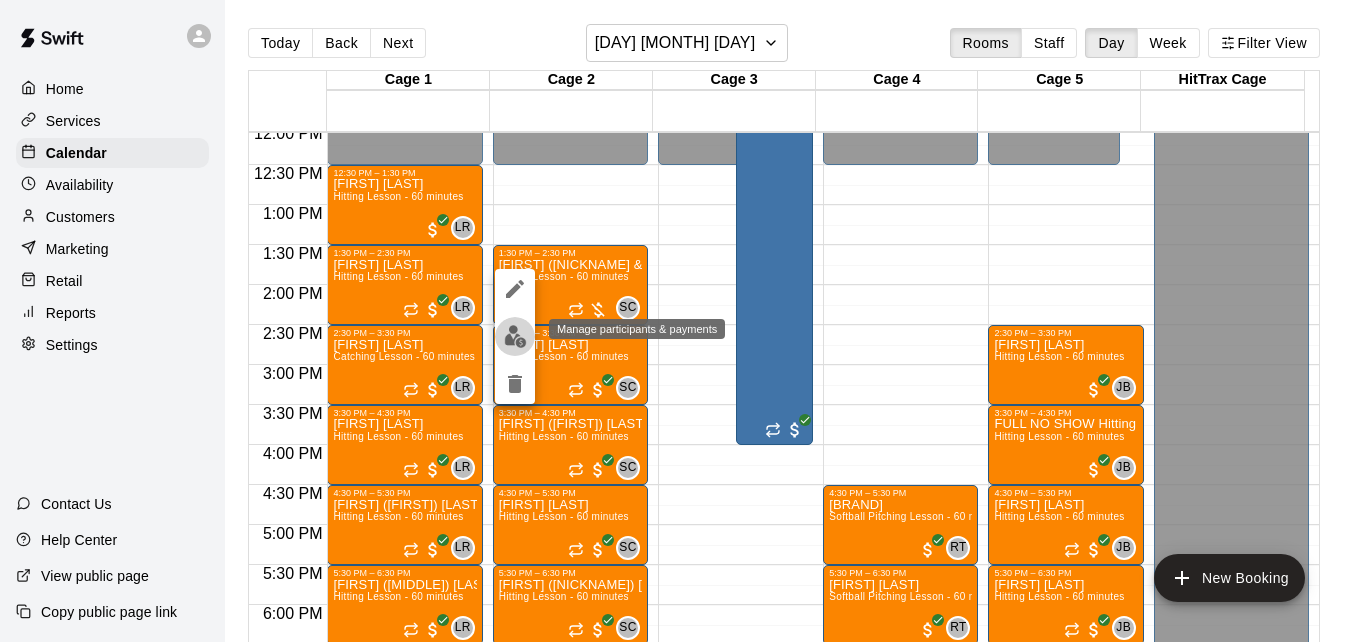 click at bounding box center (515, 336) 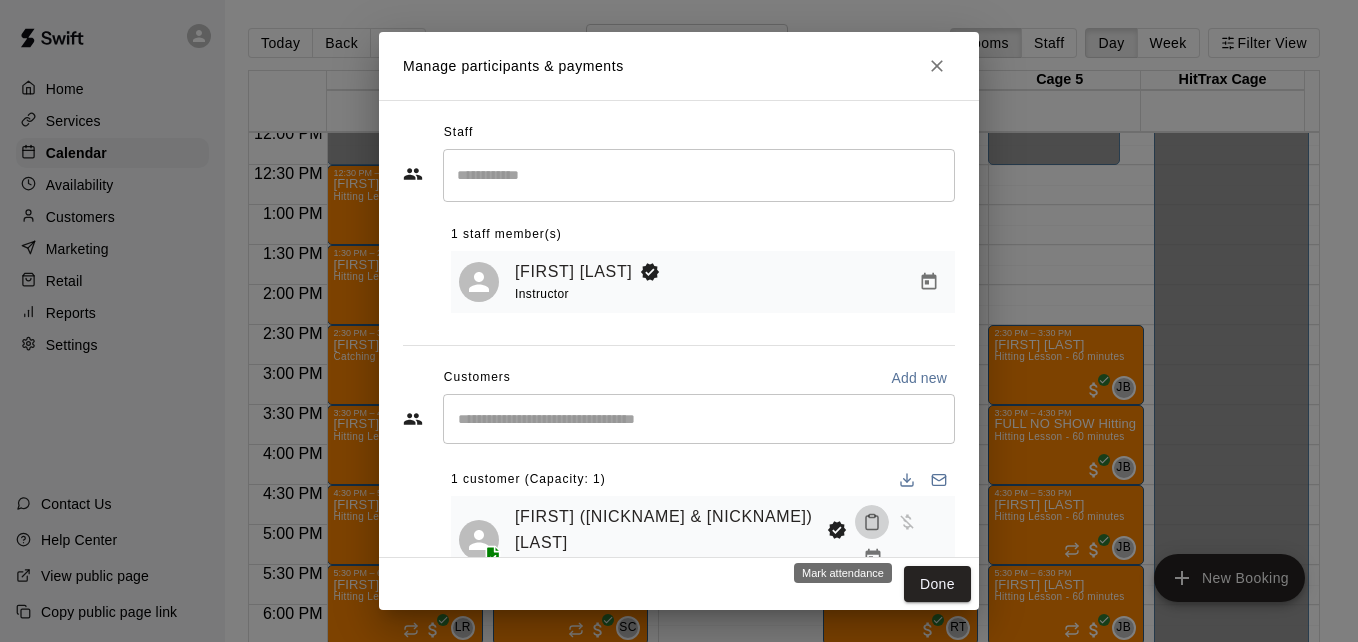 click 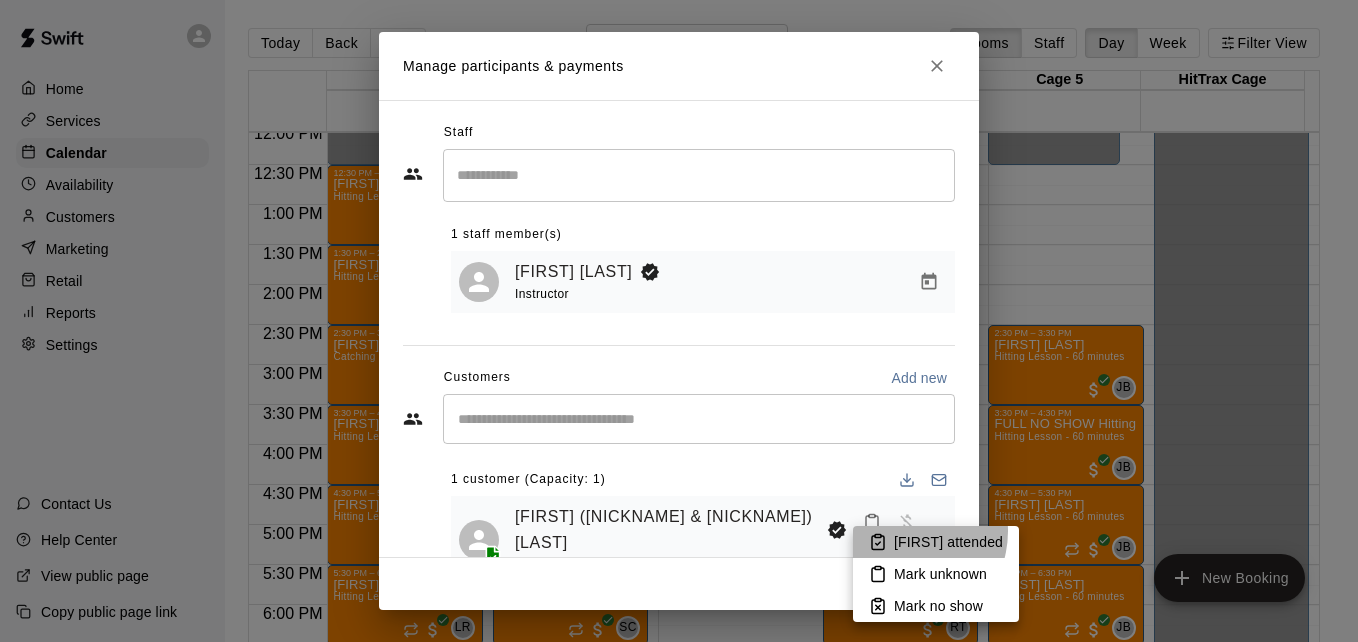 click on "[FIRST] attended" at bounding box center (936, 542) 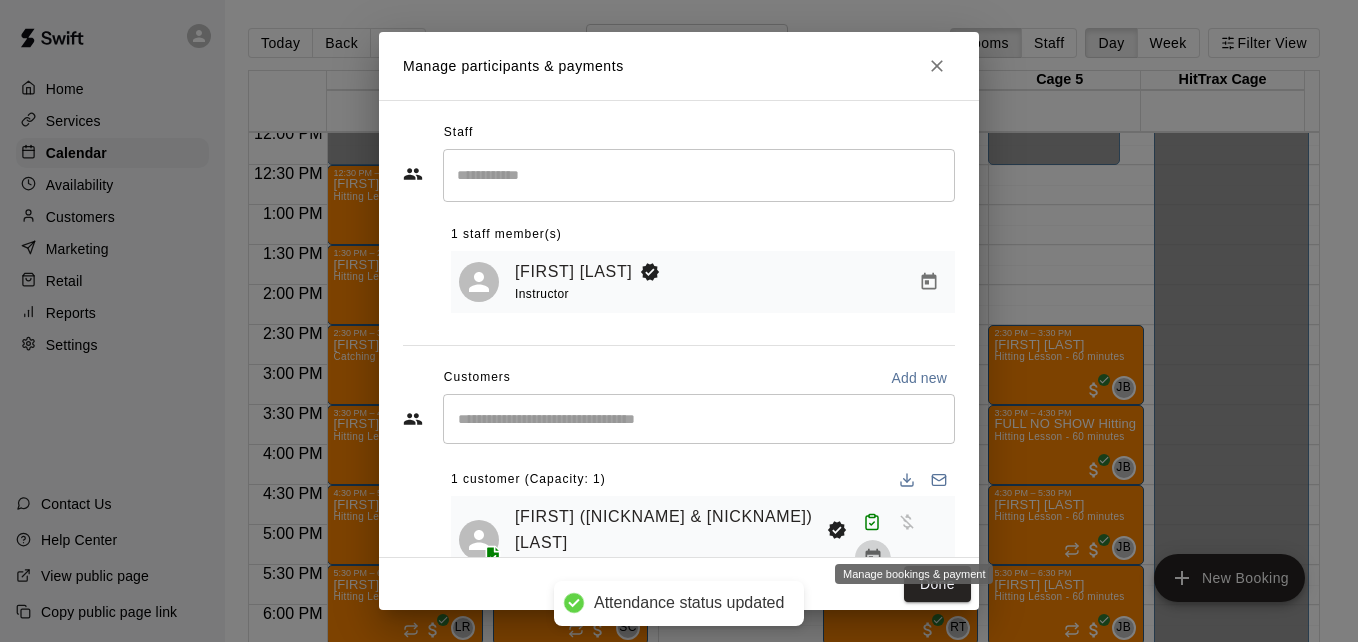 click 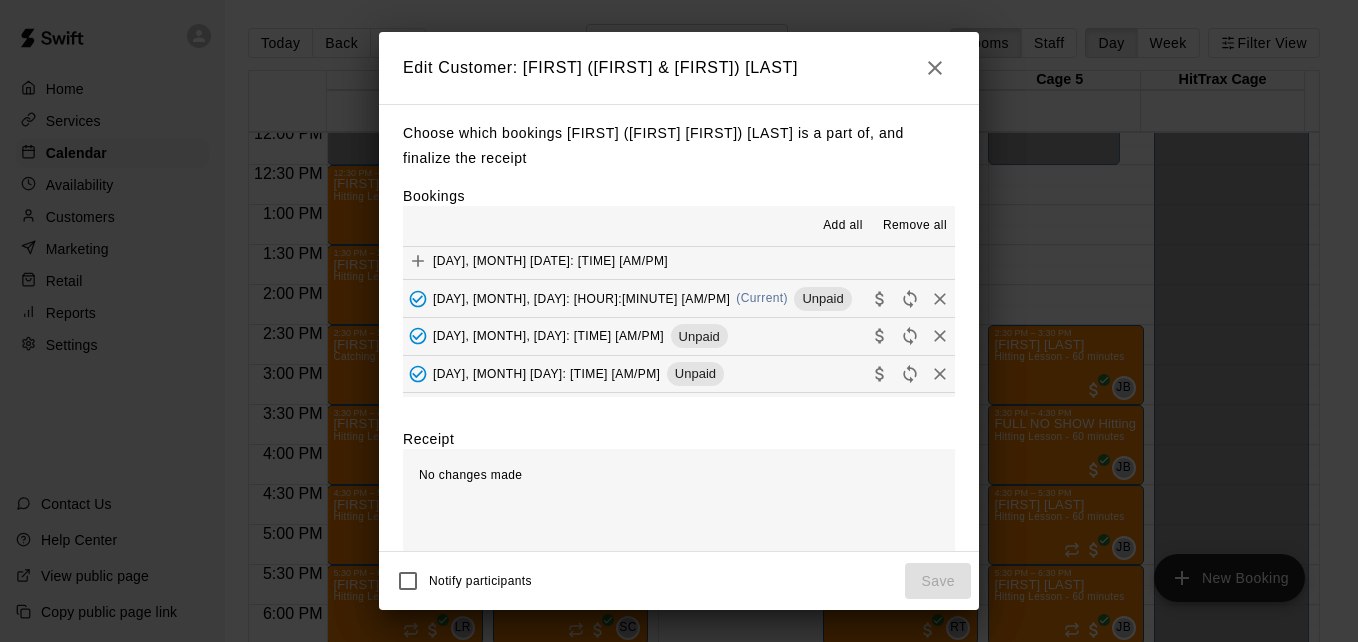 scroll, scrollTop: 160, scrollLeft: 0, axis: vertical 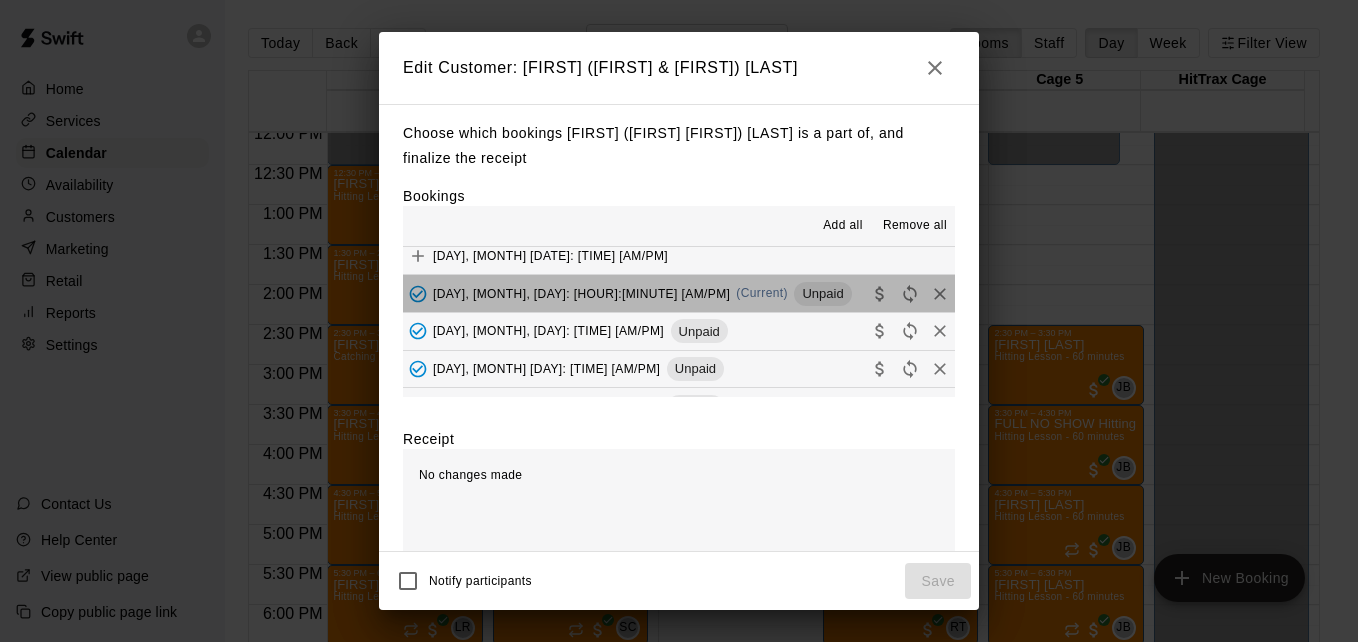 click on "[DAY], [MONTH] [DATE]: [TIME] [AM/PM] (Current) Unpaid" at bounding box center [679, 293] 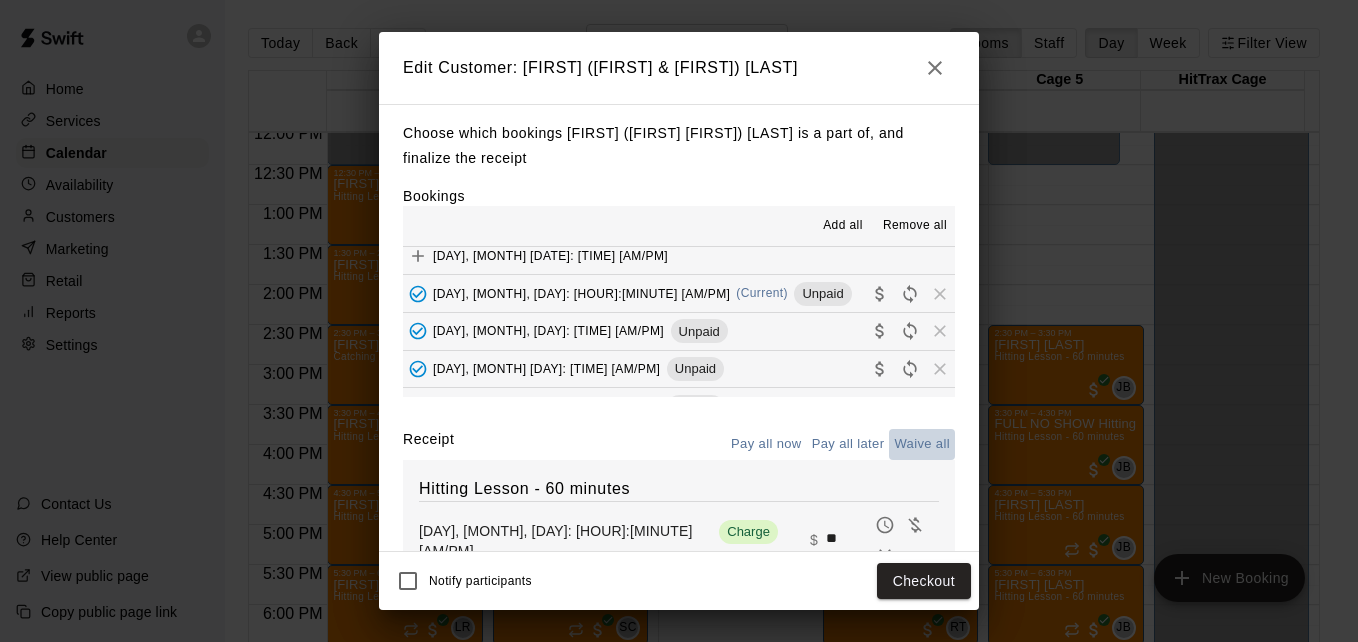 click on "Waive all" at bounding box center [922, 444] 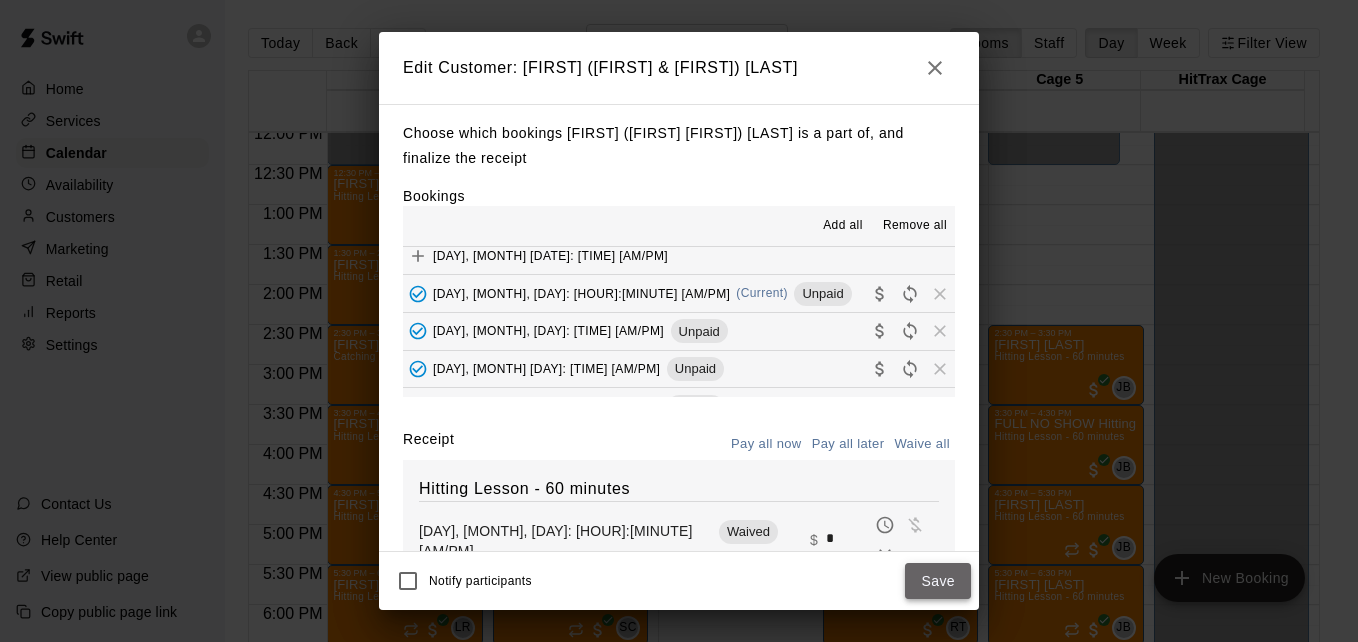 click on "Save" at bounding box center (938, 581) 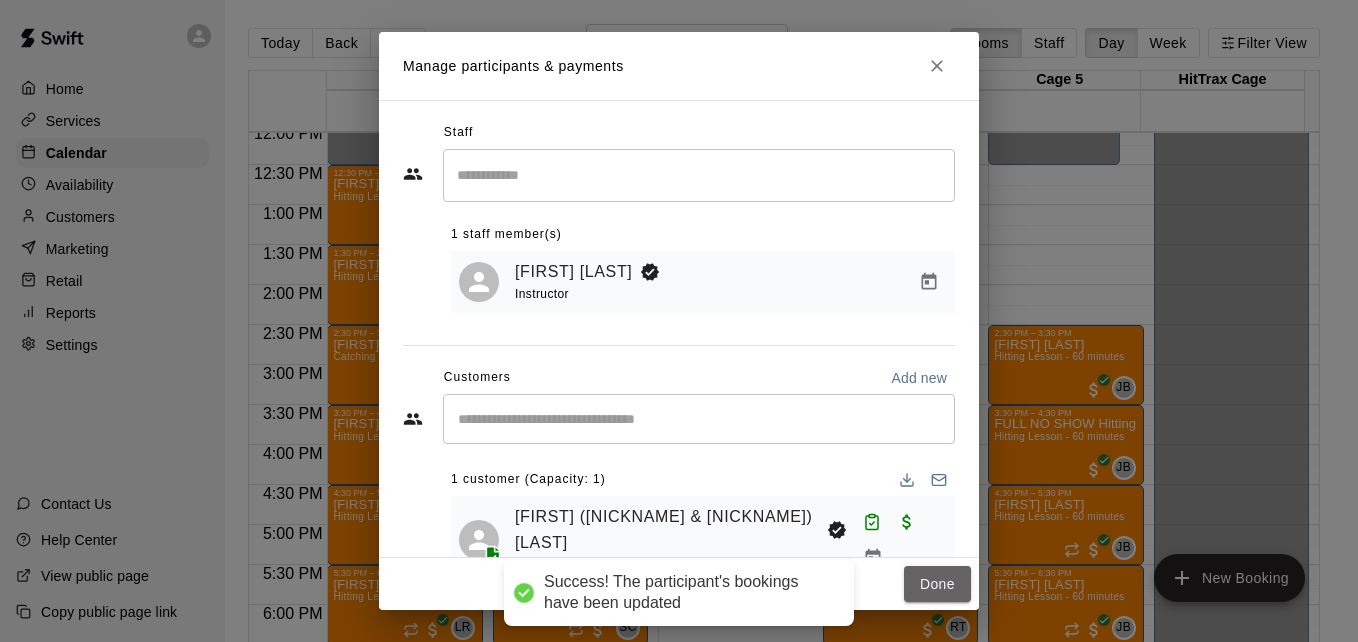 click on "Done" at bounding box center [937, 584] 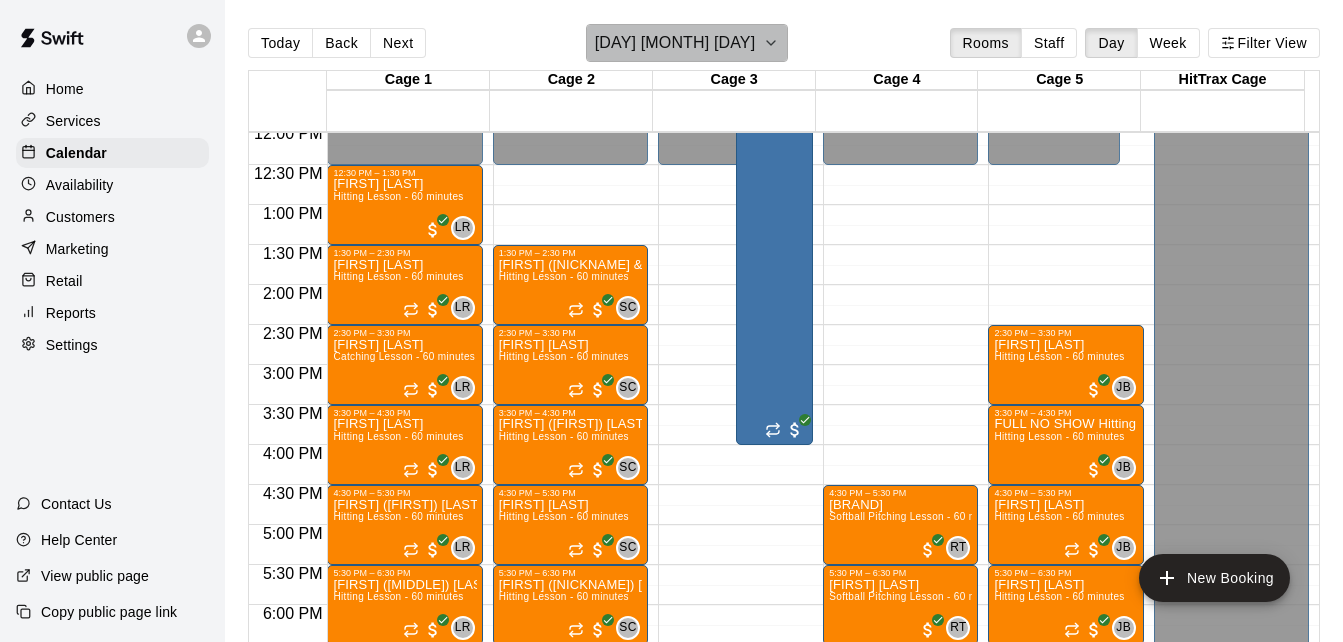 click 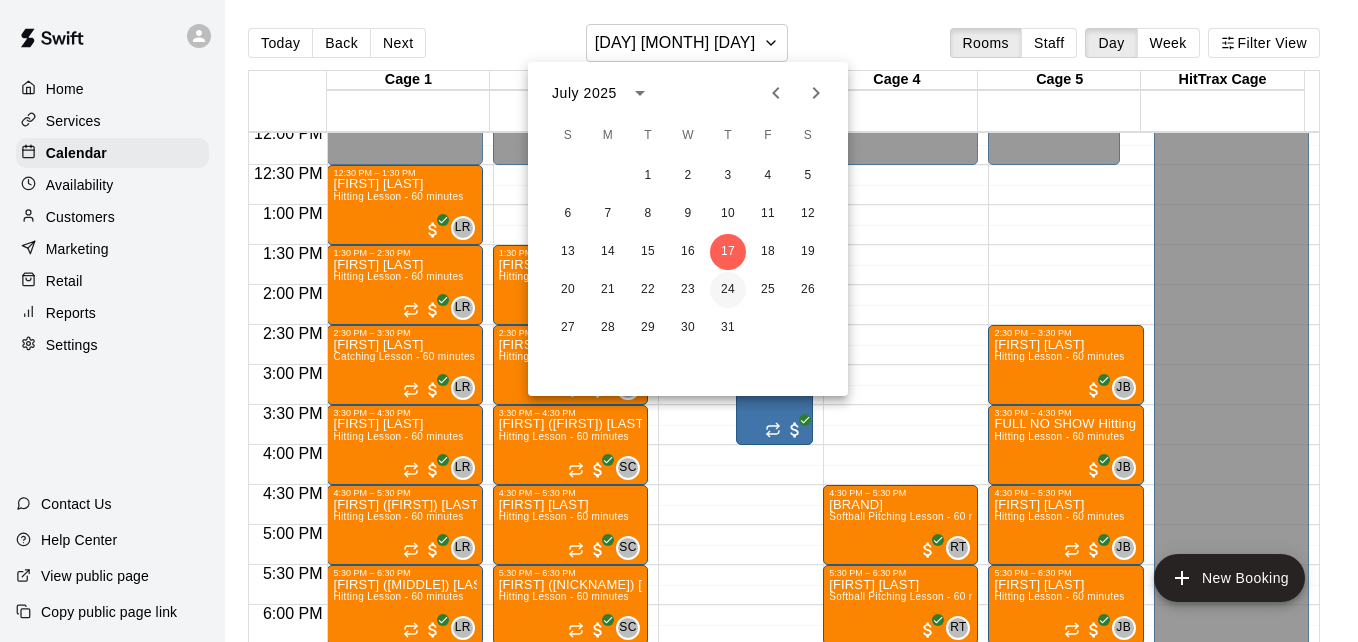 click on "24" at bounding box center (728, 290) 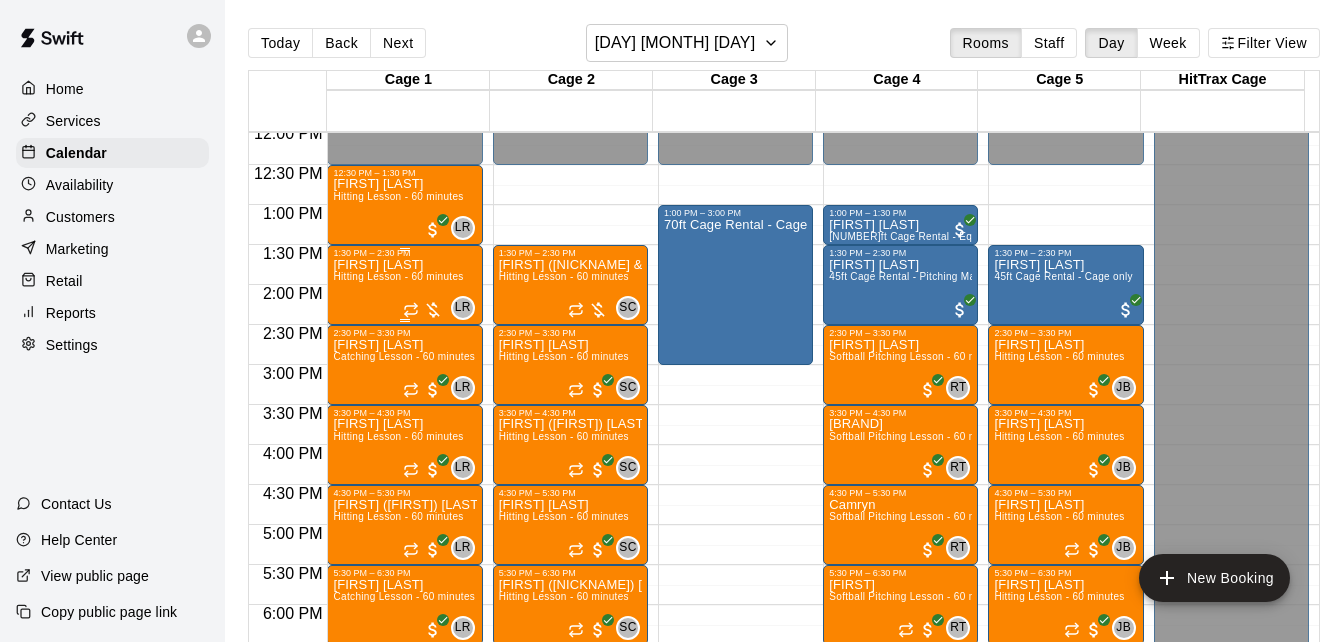 click on "Hitting Lesson - 60 minutes" at bounding box center (398, 276) 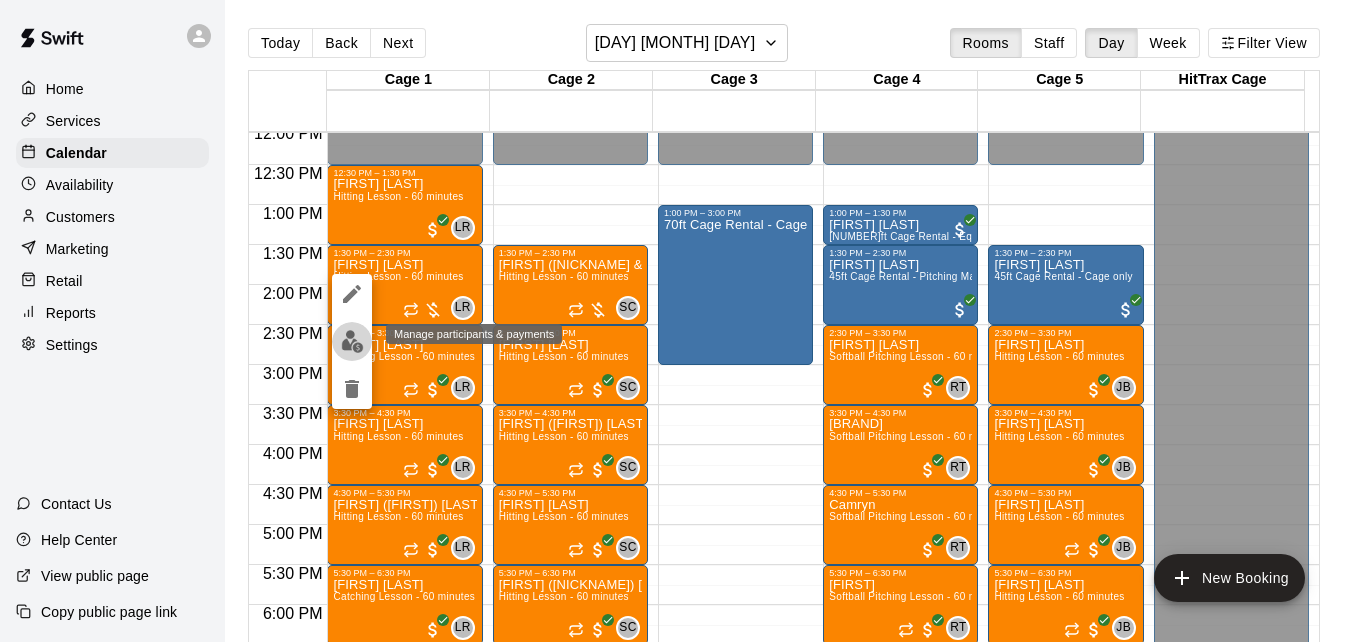 click at bounding box center (352, 341) 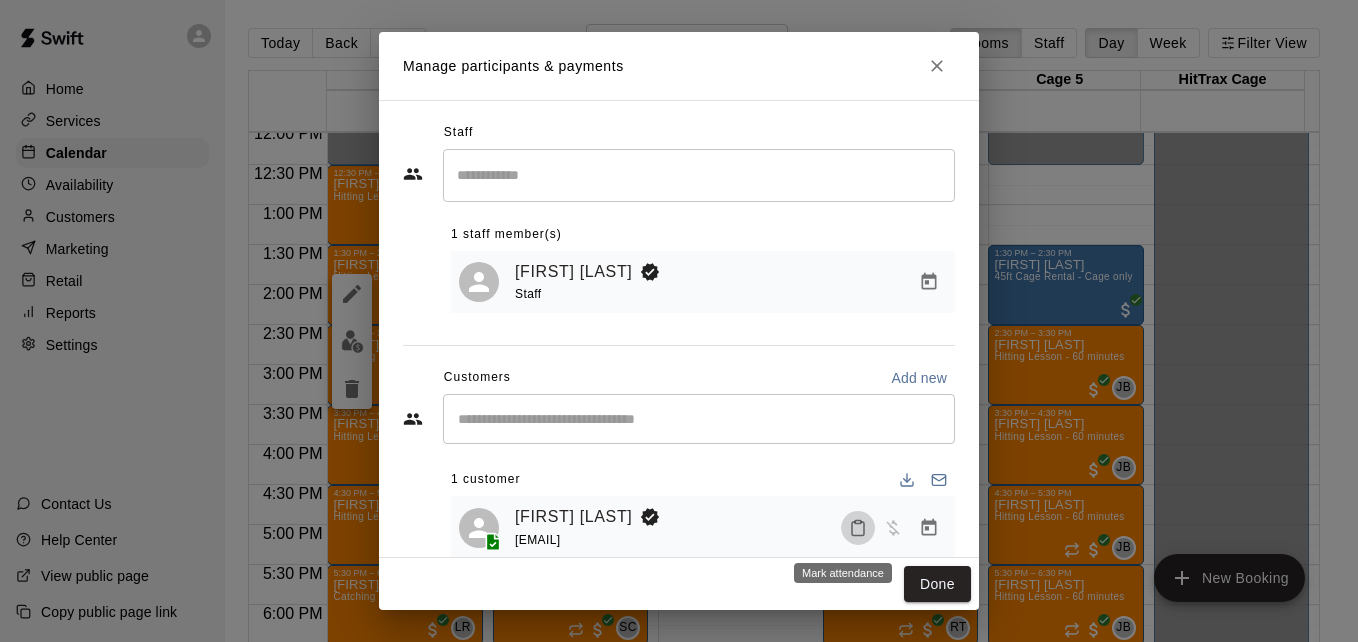 click 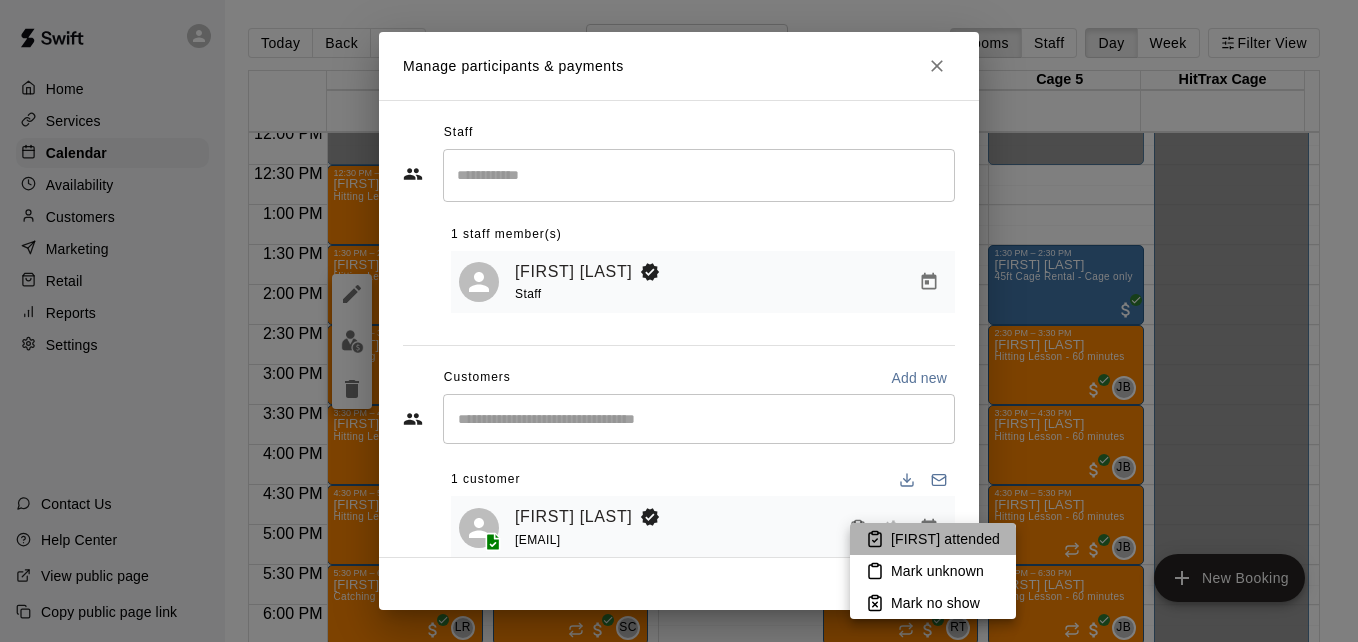 click on "[FIRST] attended" at bounding box center [945, 539] 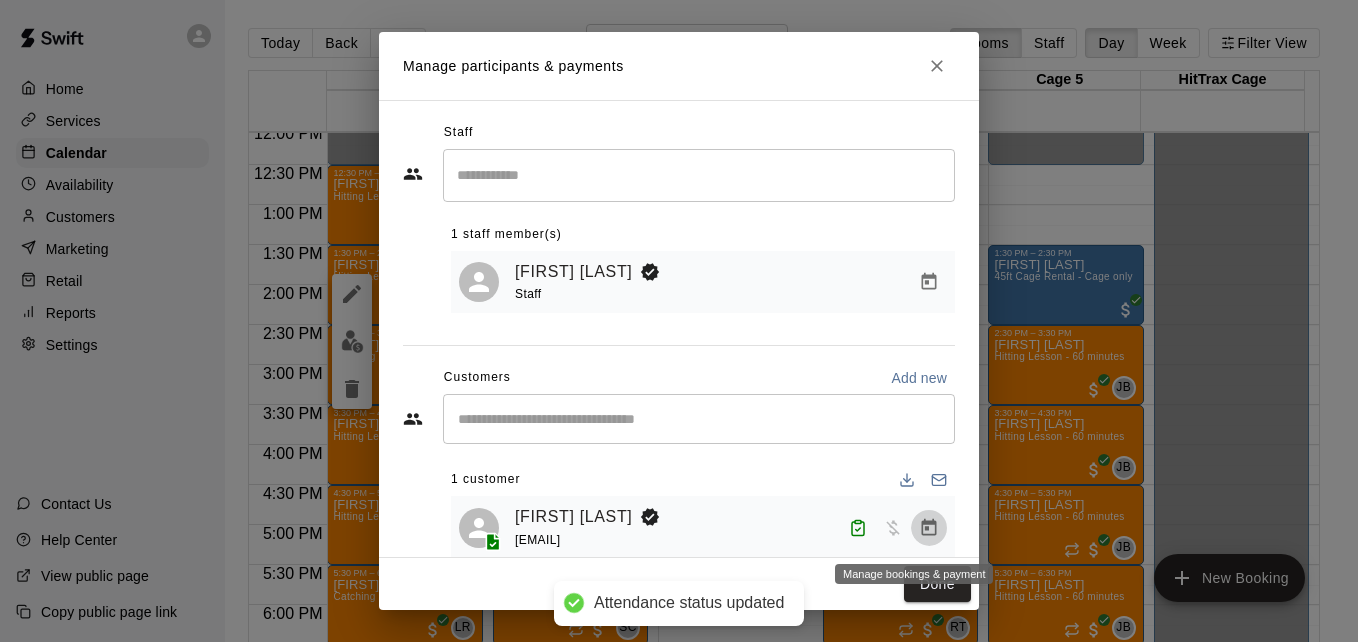 click 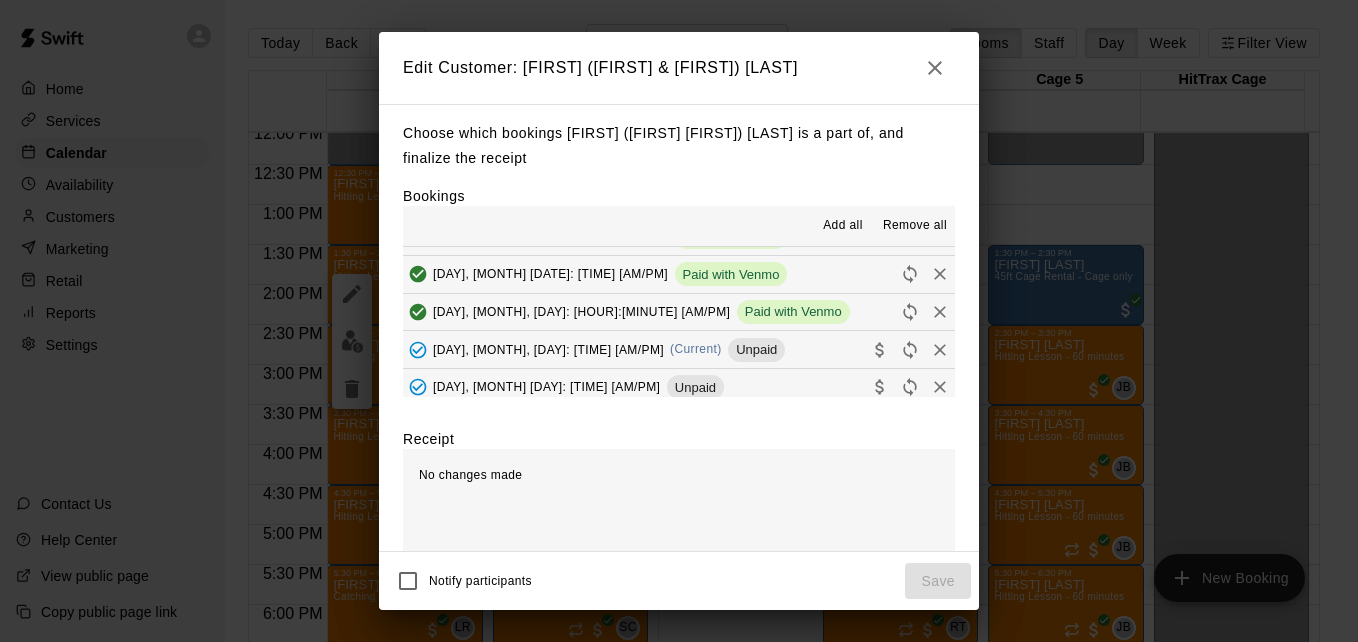 scroll, scrollTop: 120, scrollLeft: 0, axis: vertical 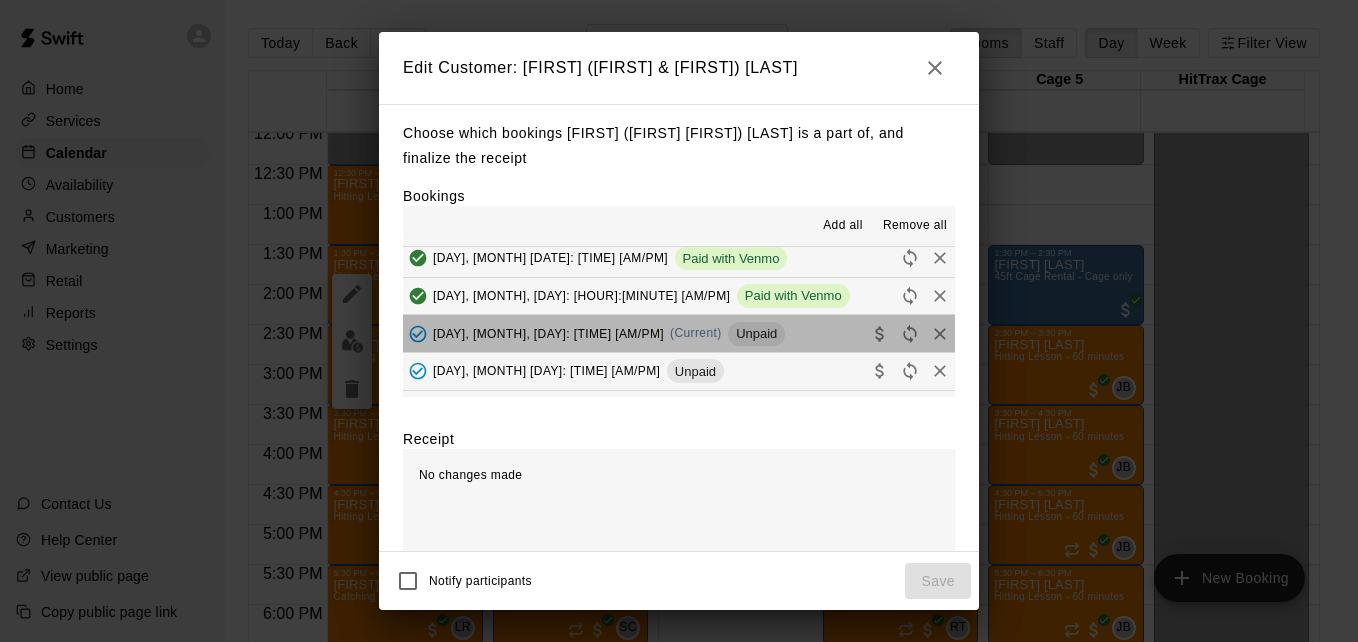 click on "[DAY], [MONTH] [DATE]: [TIME] [AM/PM] (Current) Unpaid" at bounding box center [679, 333] 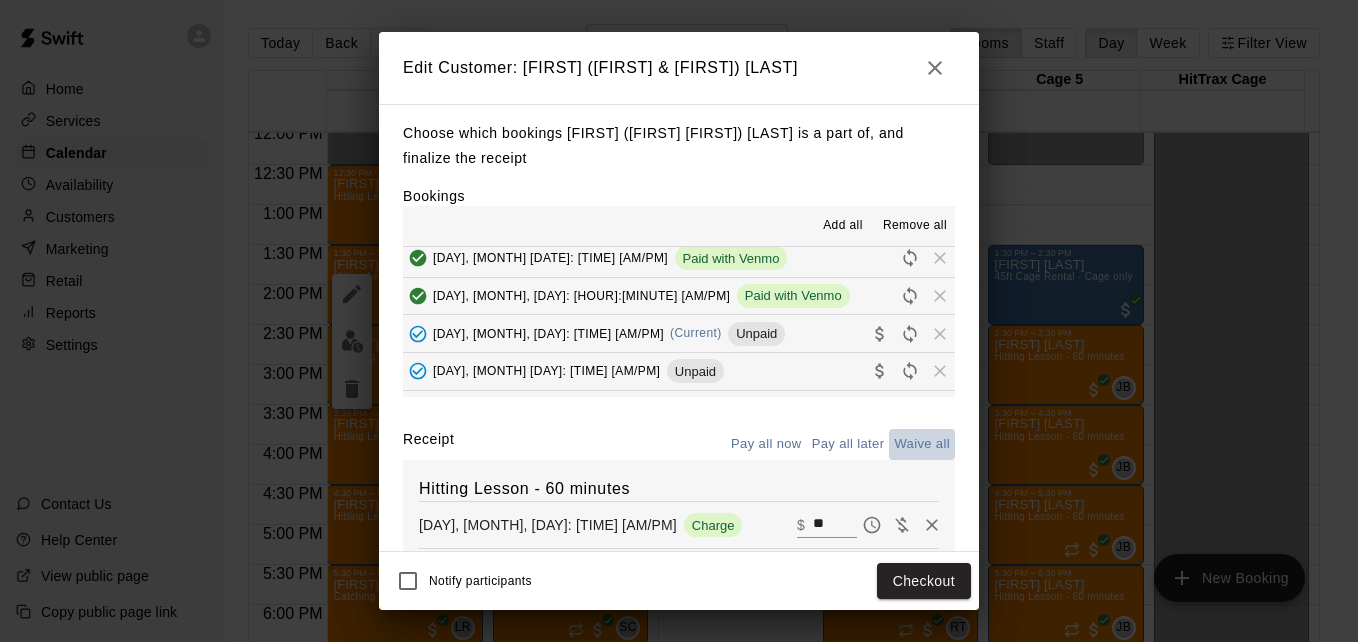 click on "Waive all" at bounding box center [922, 444] 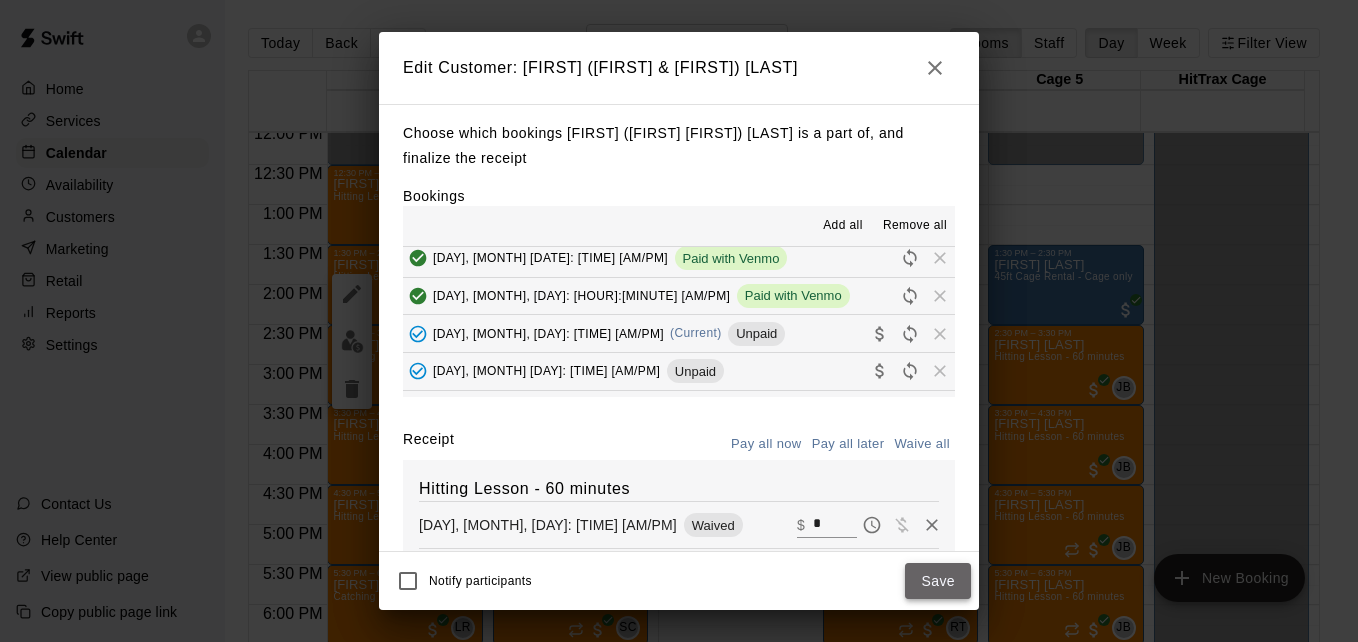 click on "Save" at bounding box center [938, 581] 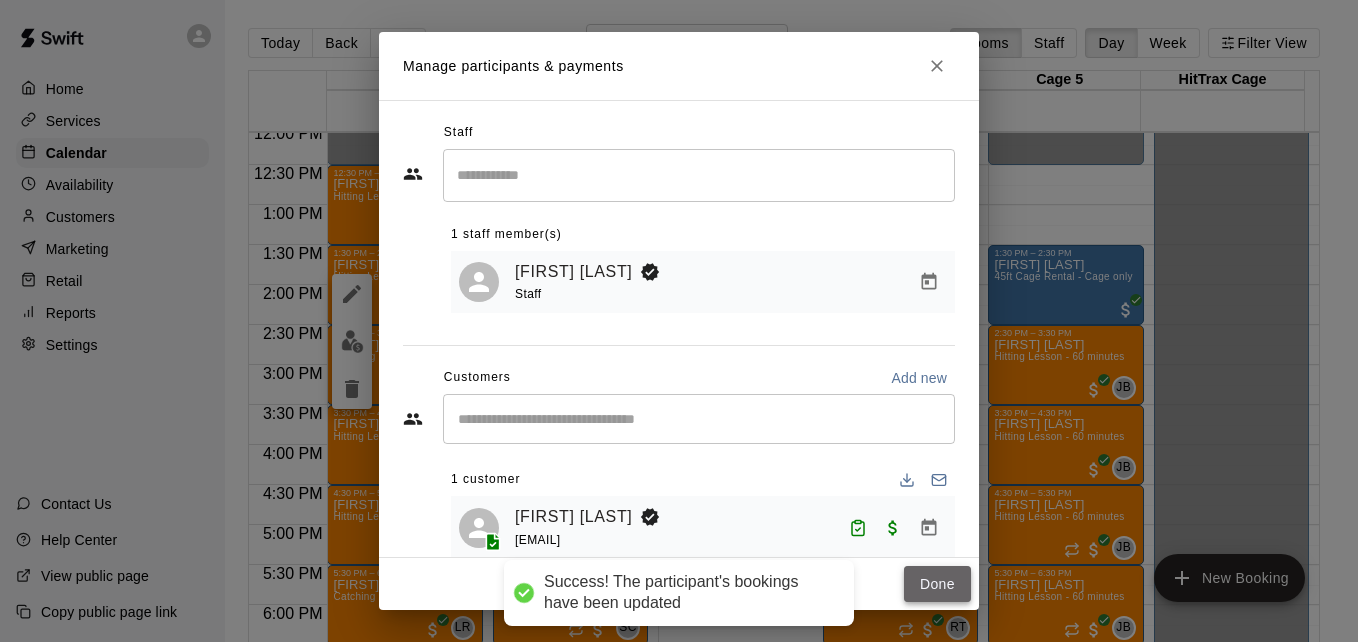 click on "Done" at bounding box center (937, 584) 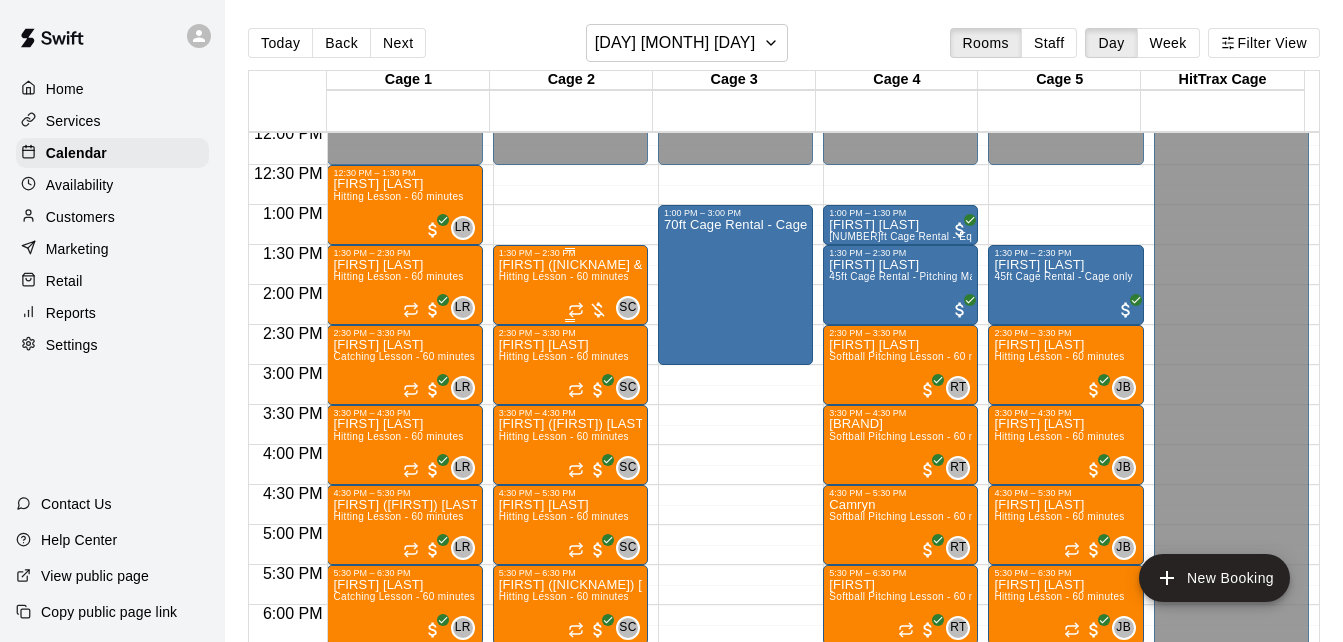click on "[FIRST] ([NICKNAME] & [NICKNAME]) [LAST] Hitting Lesson - 60 minutes" at bounding box center (570, 579) 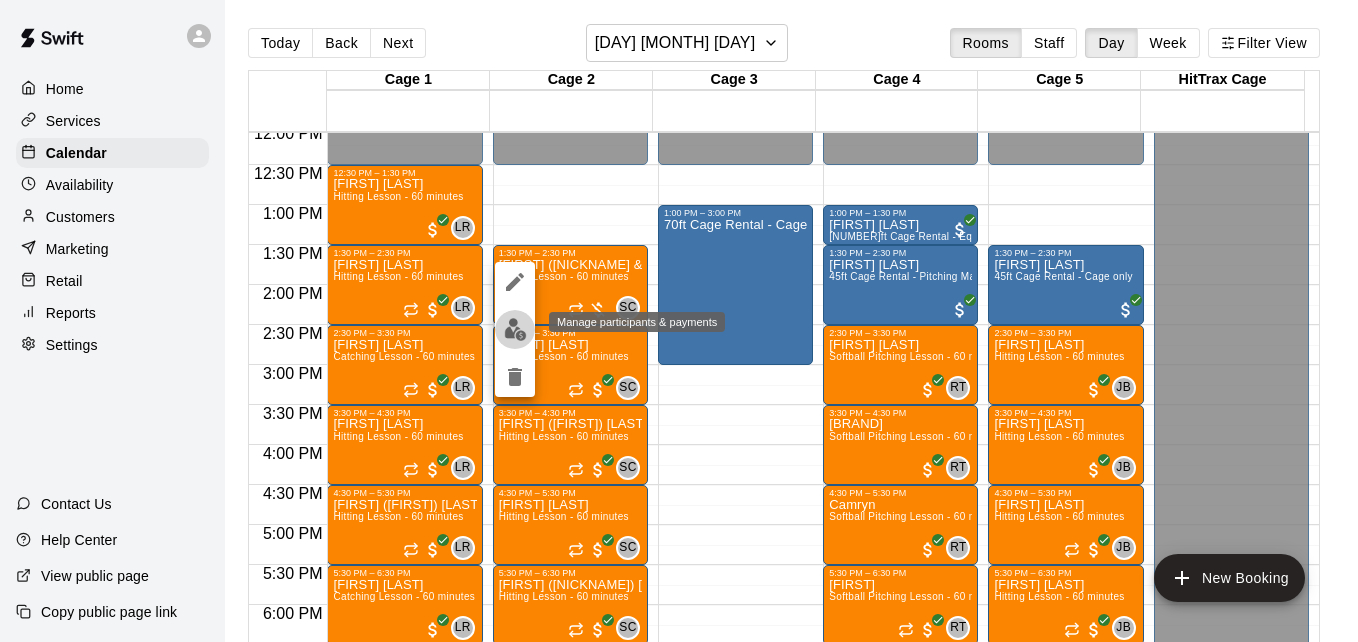 click at bounding box center [515, 329] 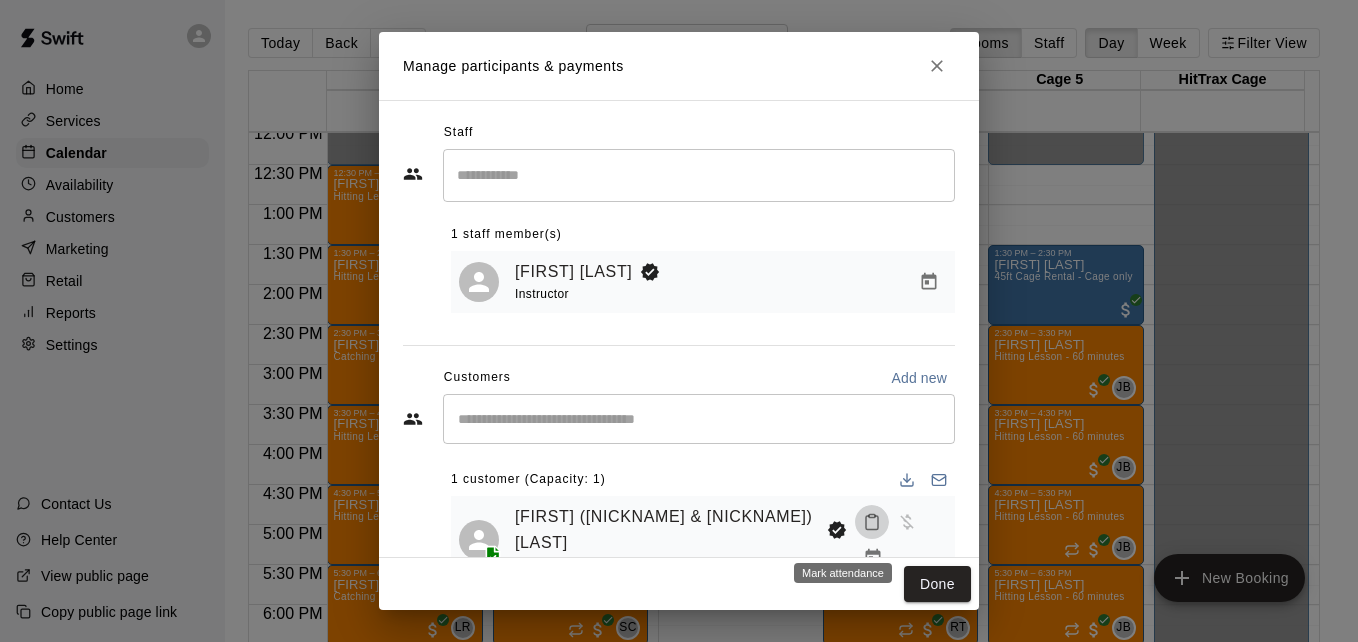click 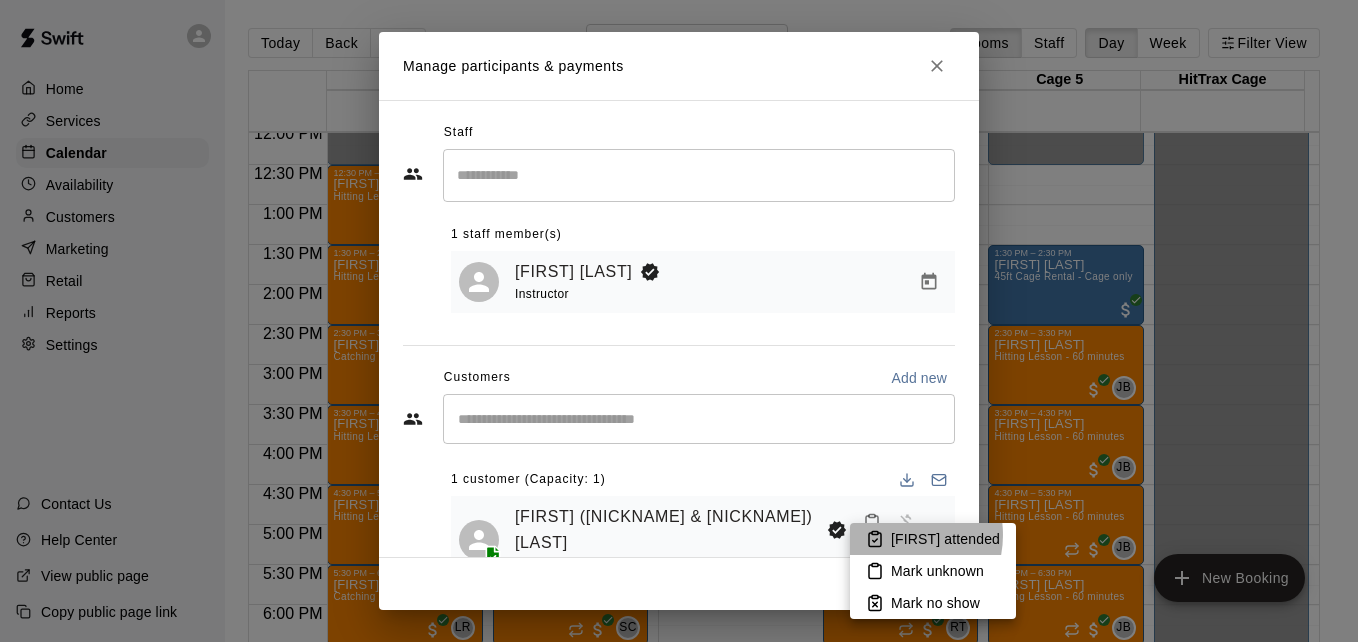 click on "[FIRST] attended" at bounding box center (945, 539) 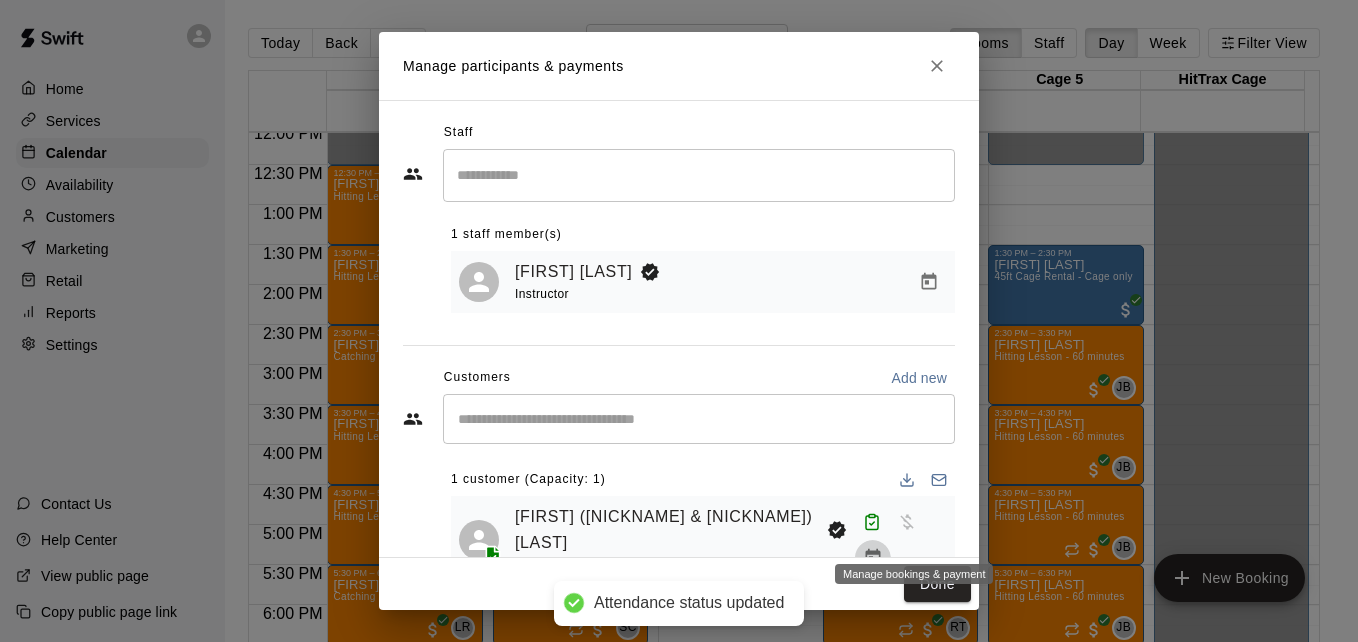 click 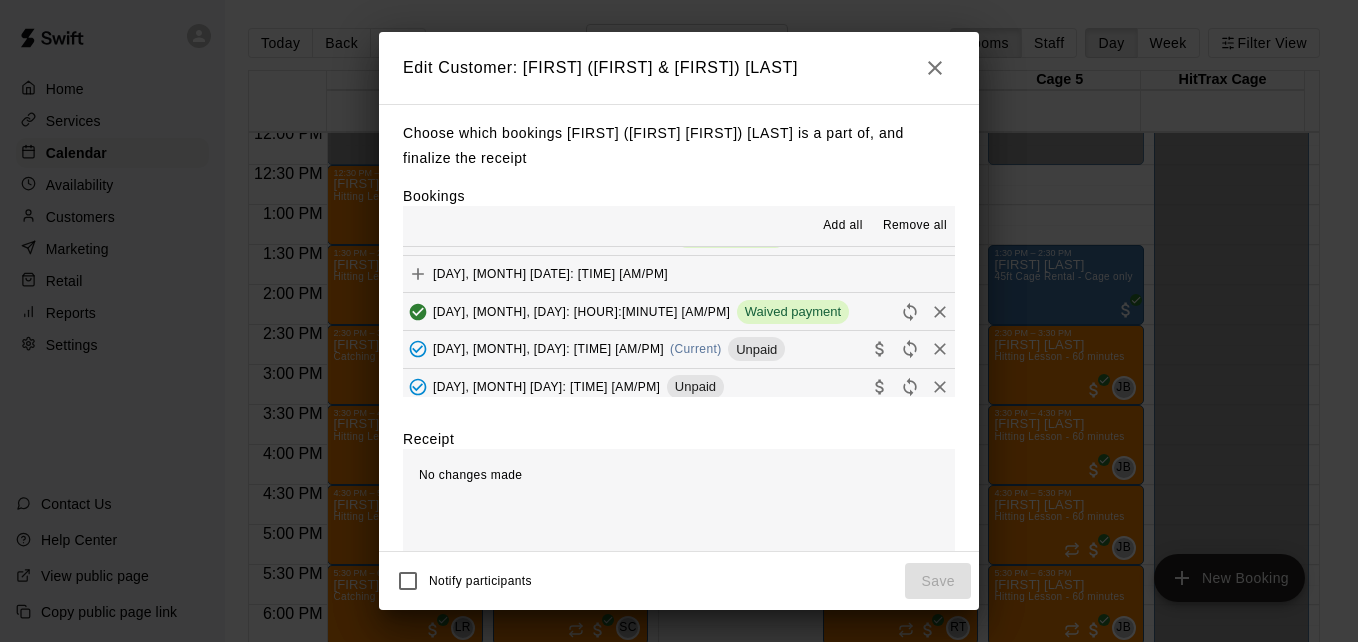 scroll, scrollTop: 160, scrollLeft: 0, axis: vertical 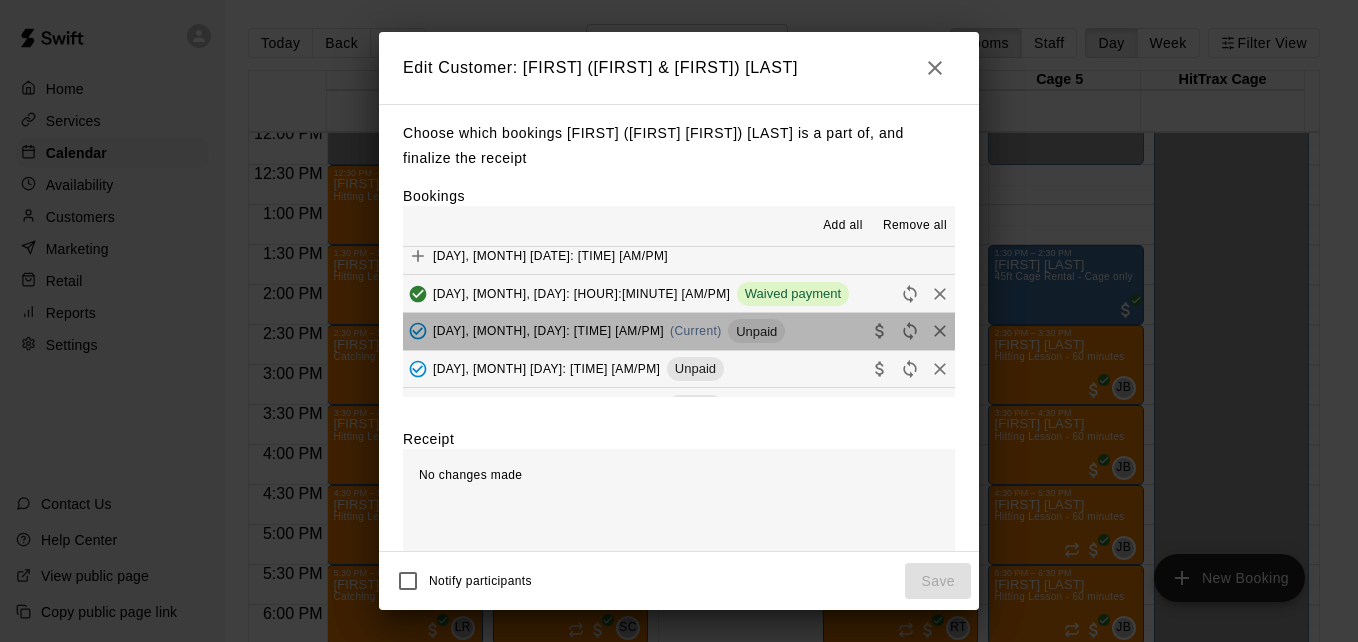 click on "[DAY], [MONTH] [DATE]: [TIME] [AM/PM] (Current) Unpaid" at bounding box center (679, 331) 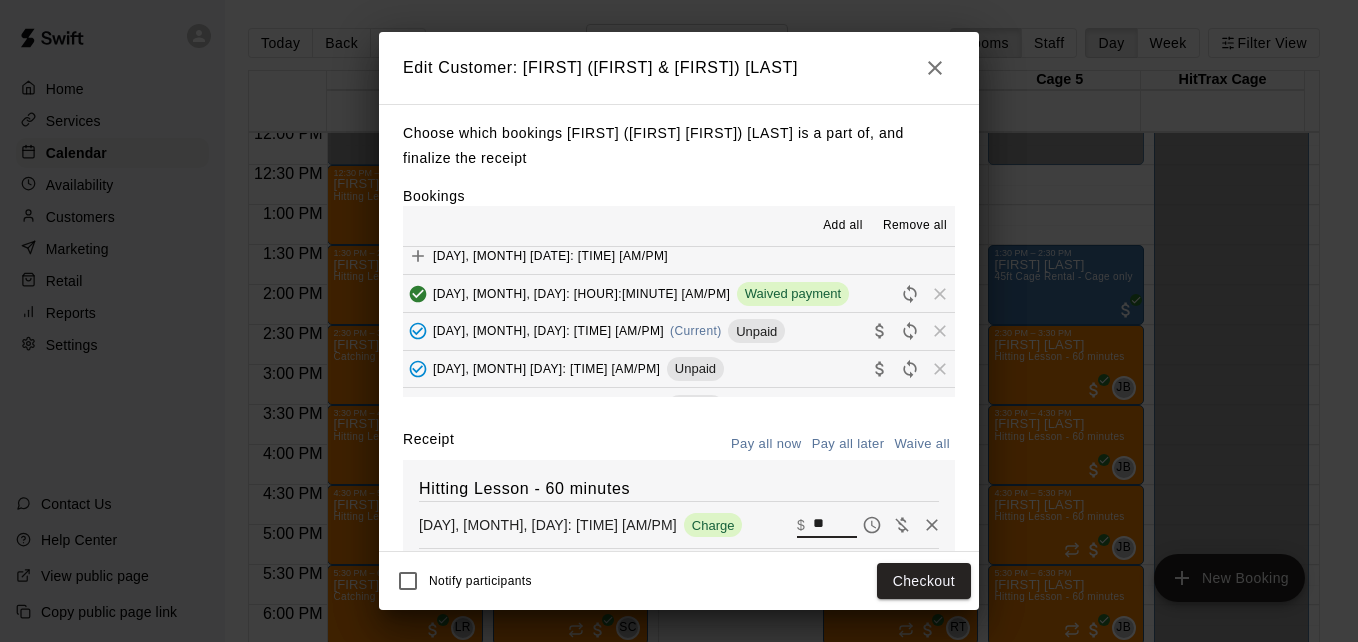 click on "**" at bounding box center [835, 525] 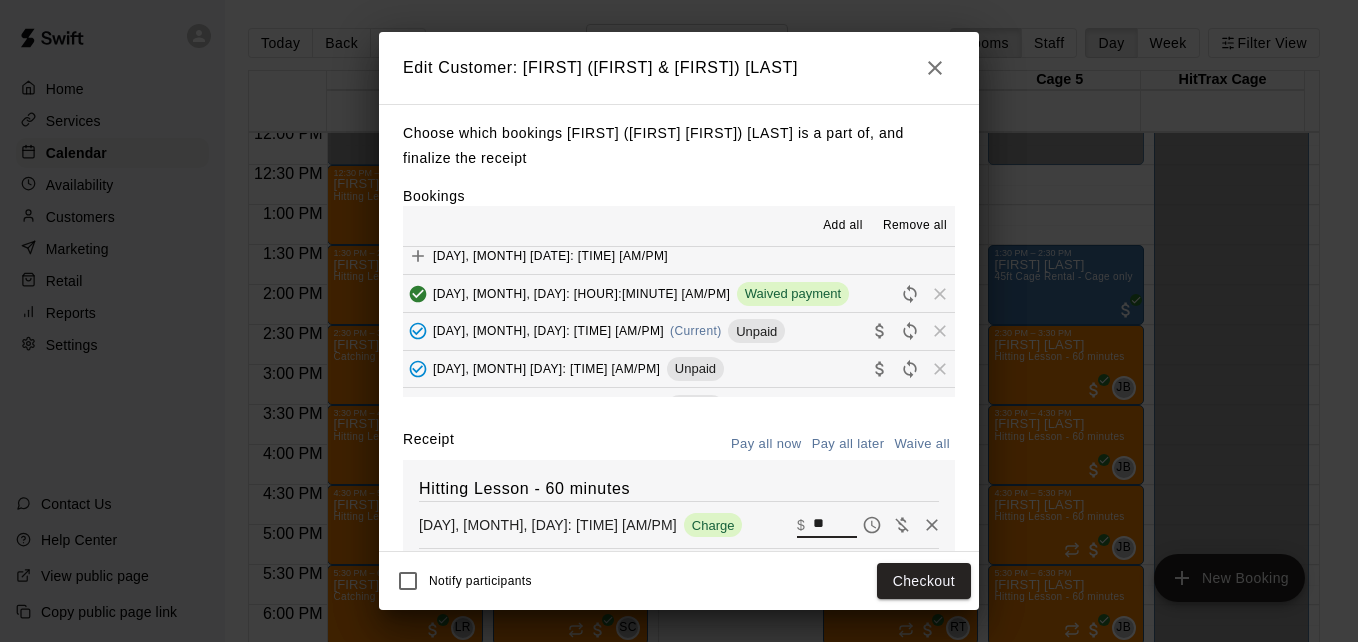 type on "*" 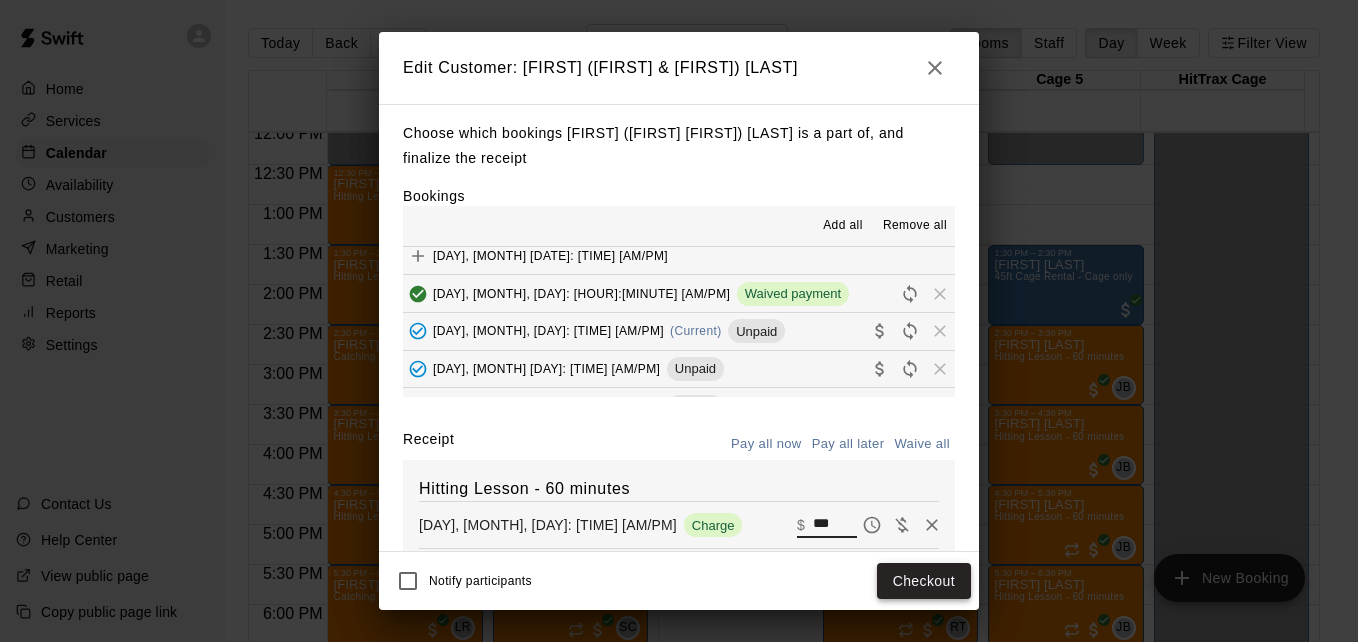 type on "***" 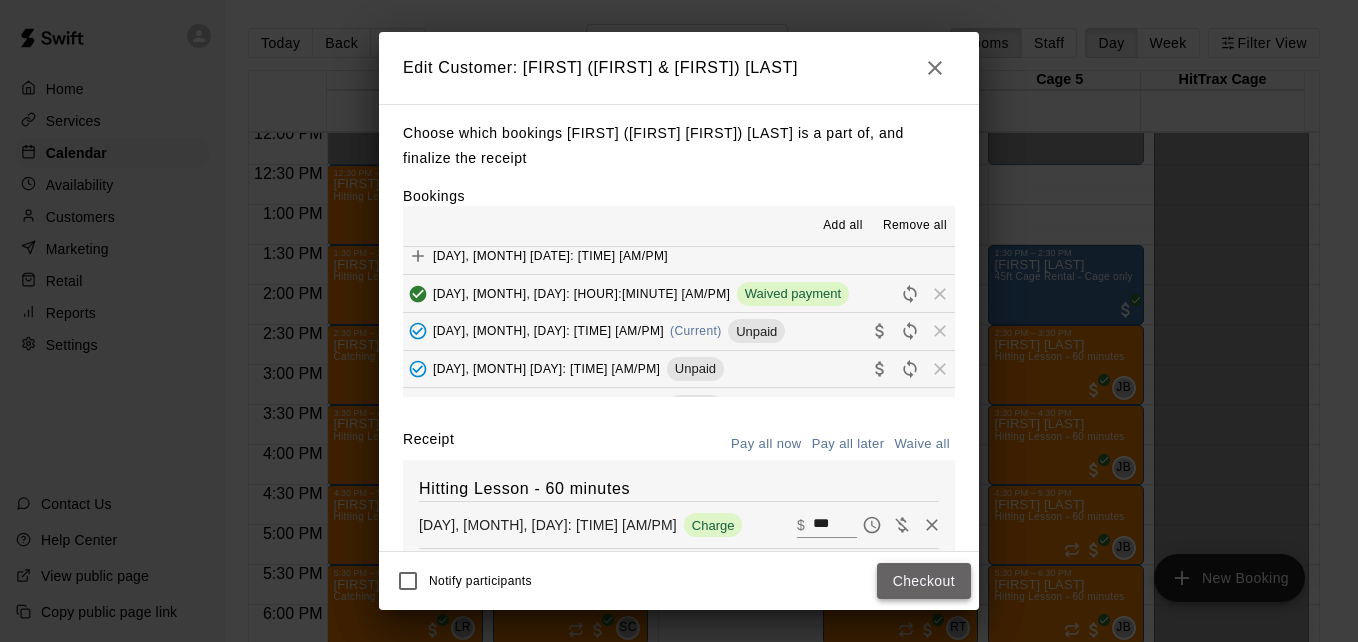 click on "Checkout" at bounding box center [924, 581] 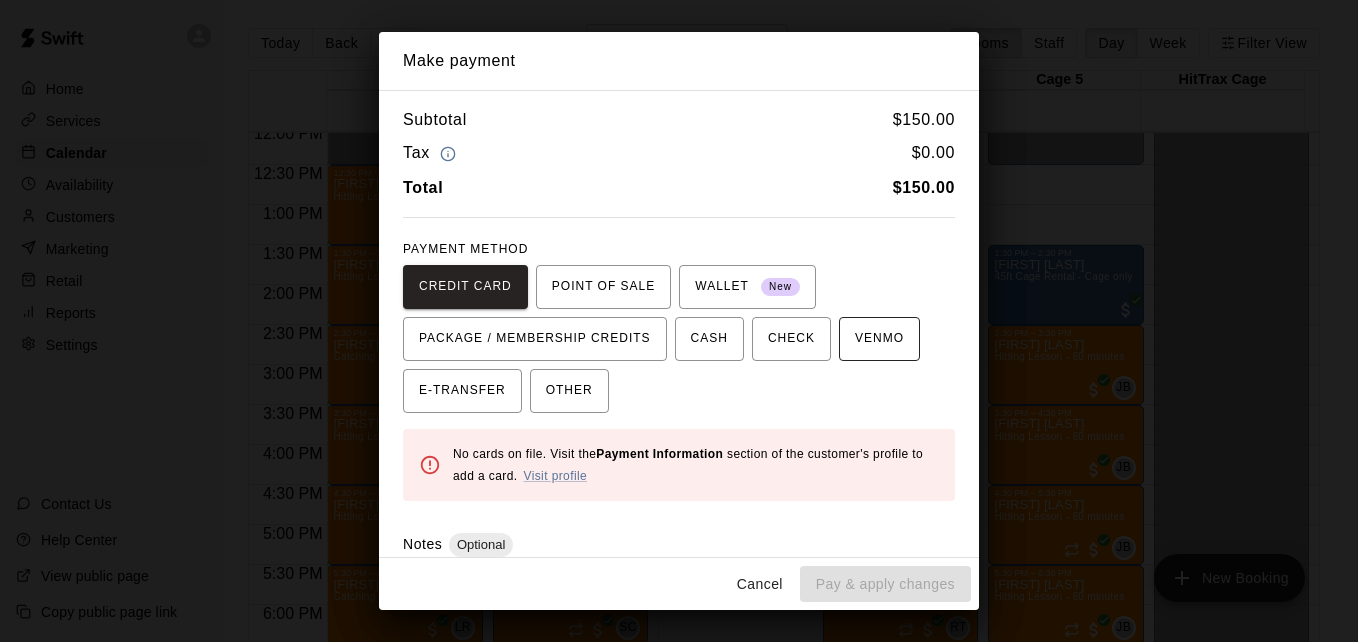 click on "VENMO" at bounding box center [879, 339] 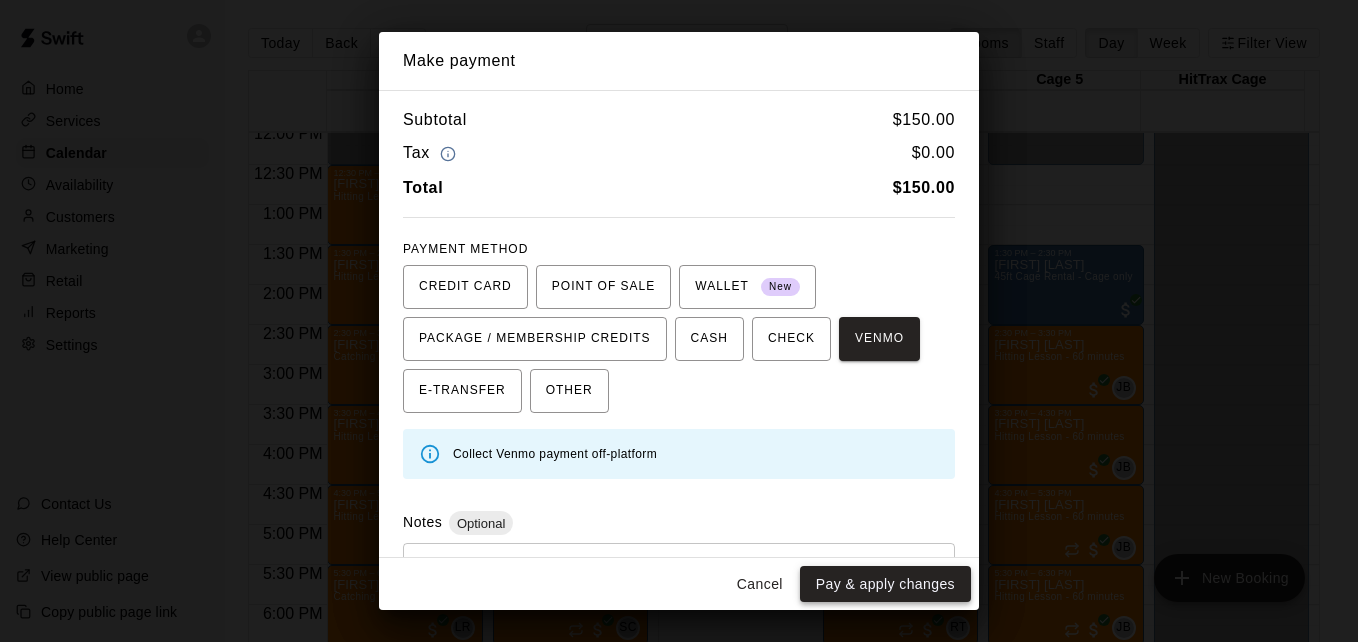 drag, startPoint x: 878, startPoint y: 602, endPoint x: 898, endPoint y: 587, distance: 25 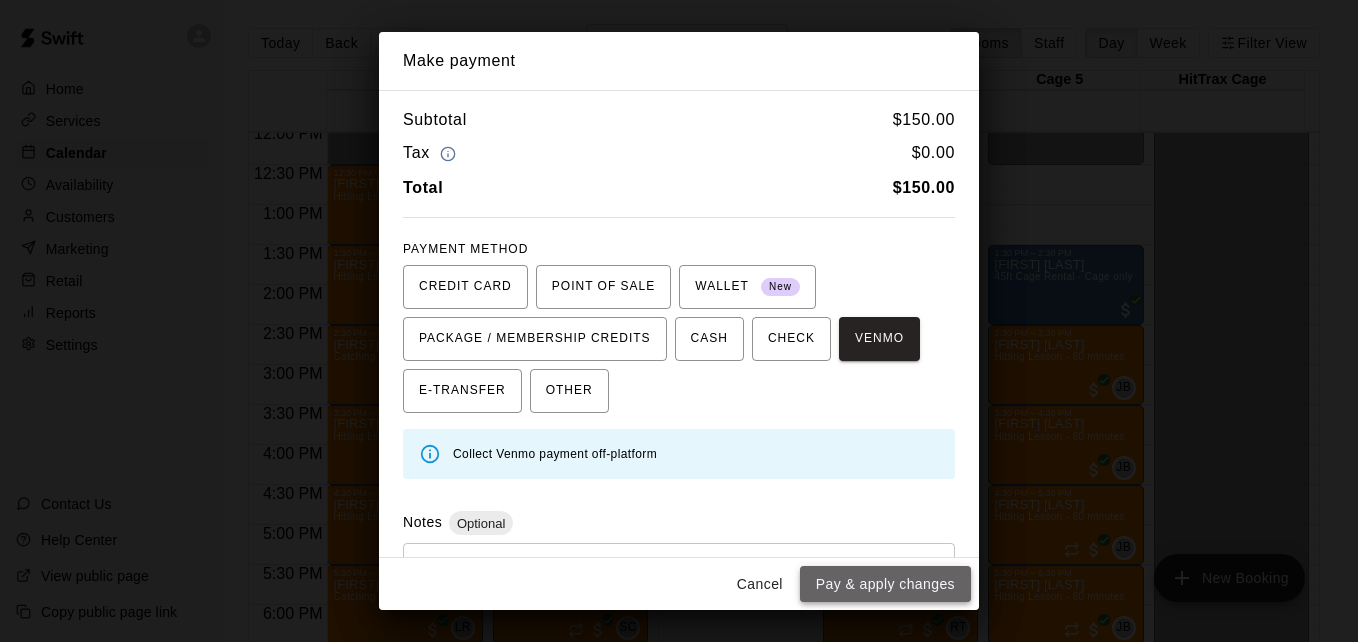click on "Pay & apply changes" at bounding box center [885, 584] 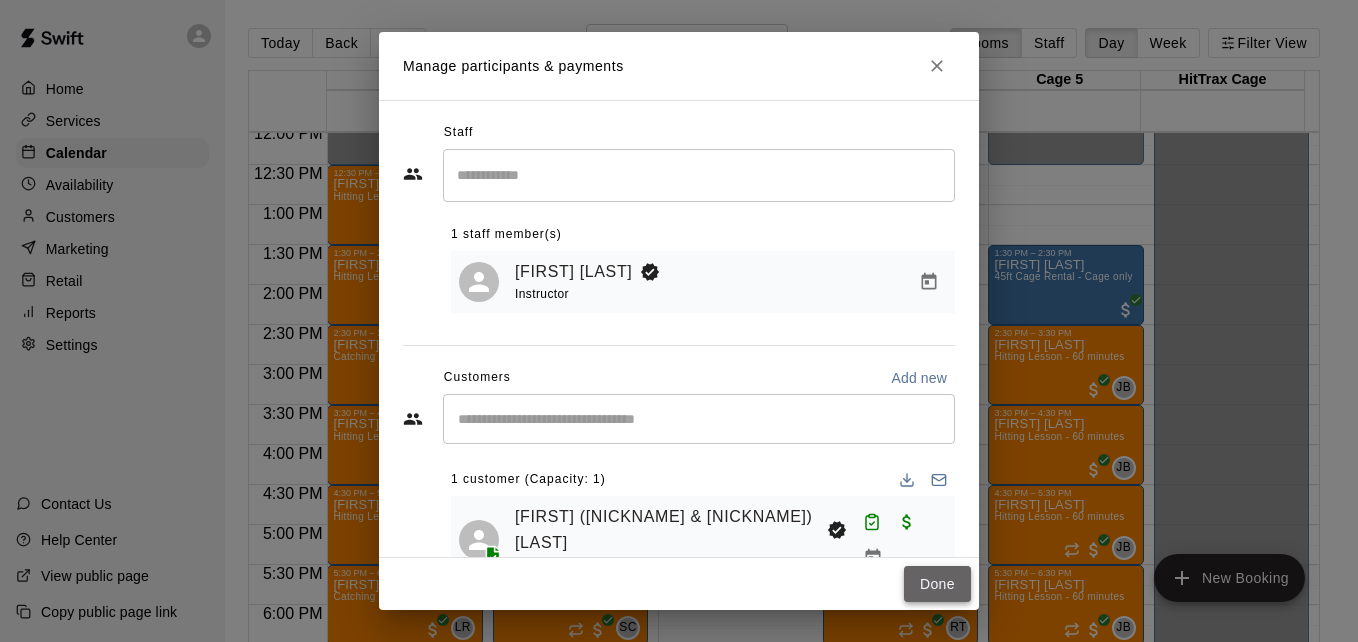 click on "Done" at bounding box center (937, 584) 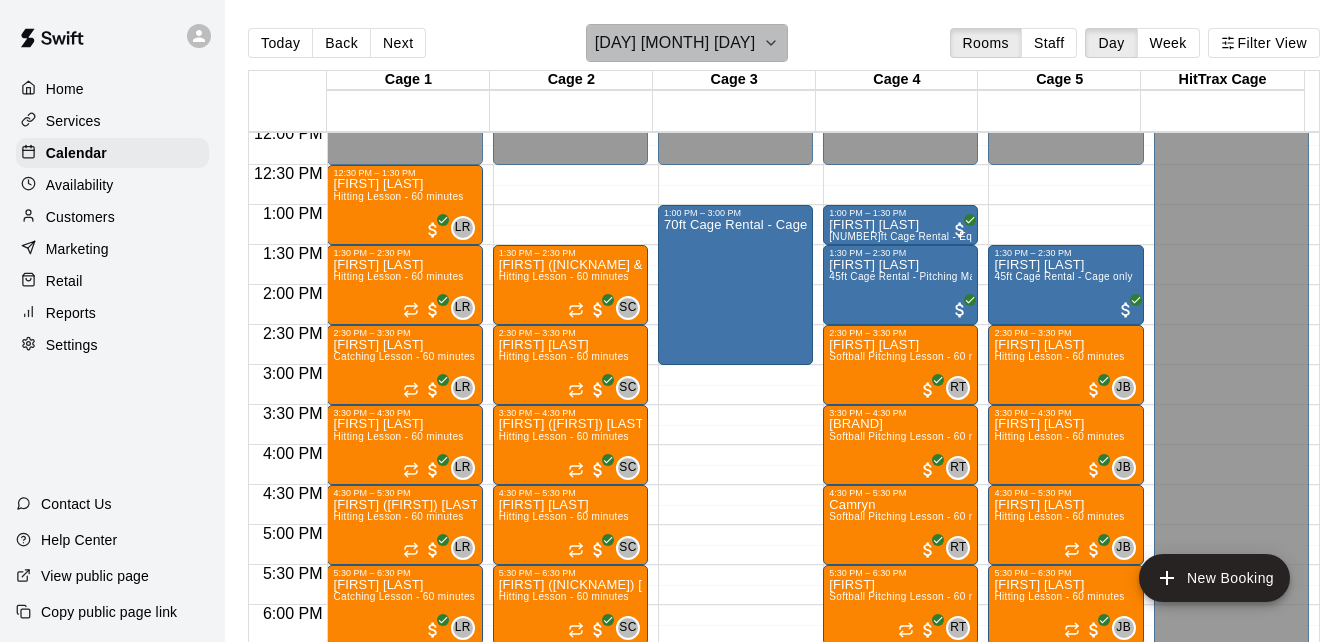 click 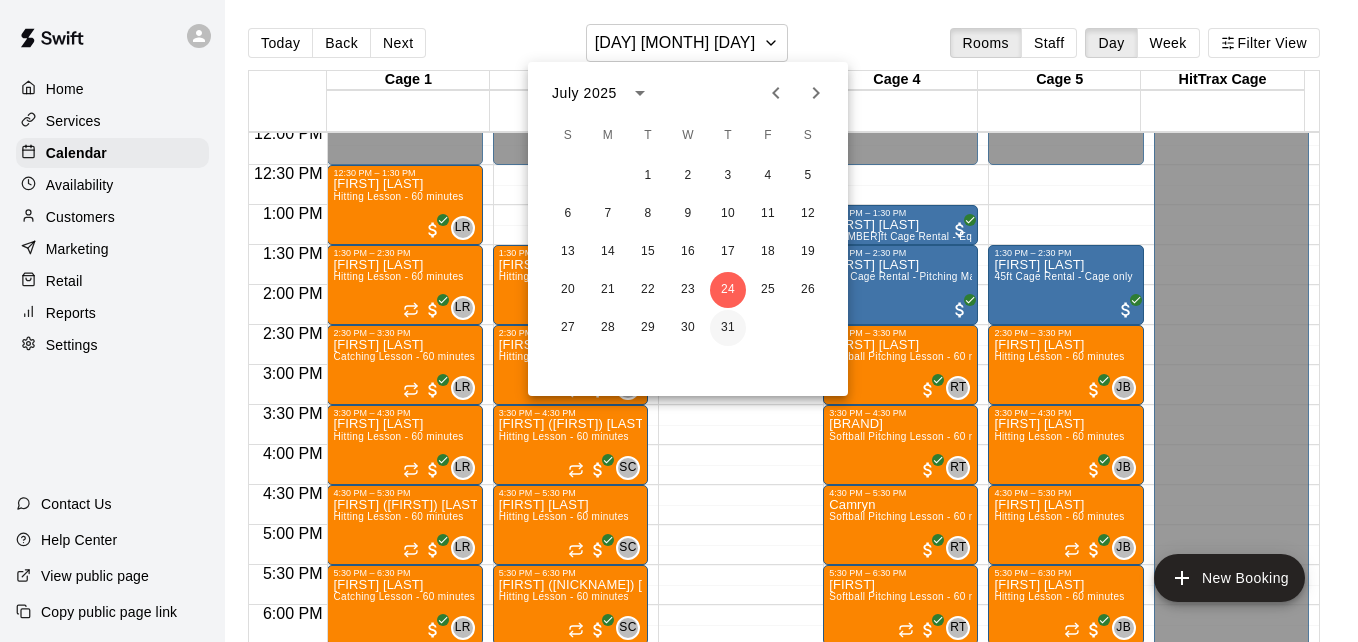 click on "31" at bounding box center [728, 328] 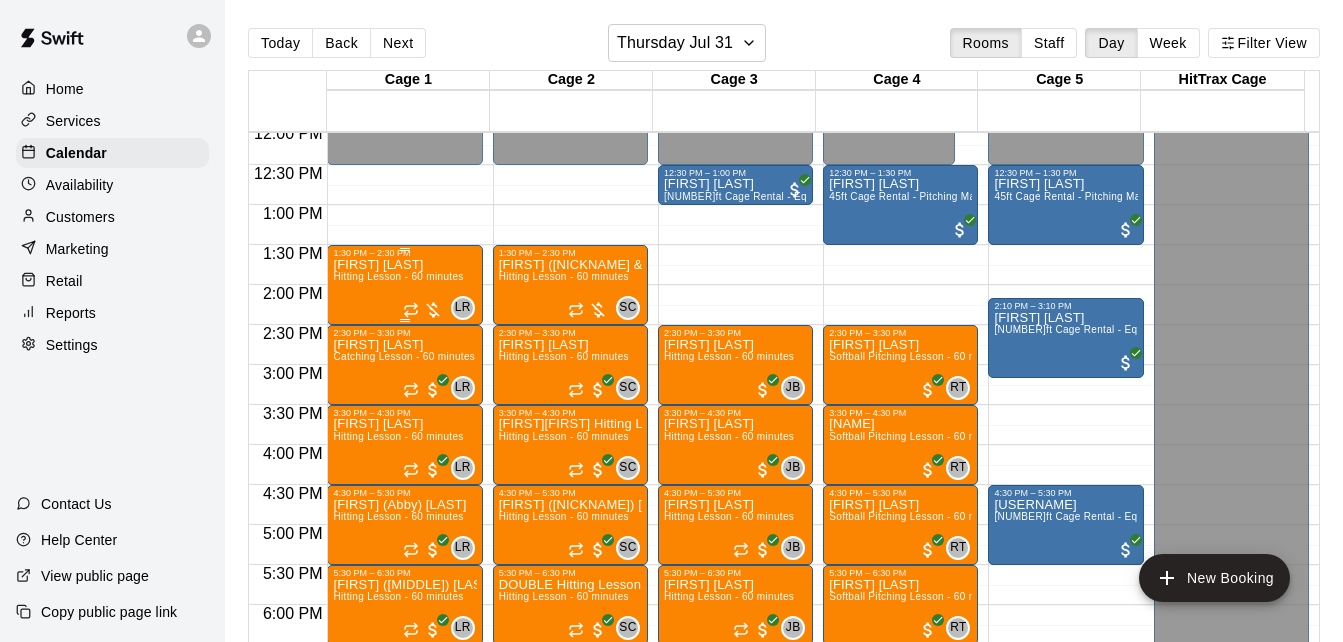 click on "Hitting Lesson - 60 minutes" at bounding box center [398, 276] 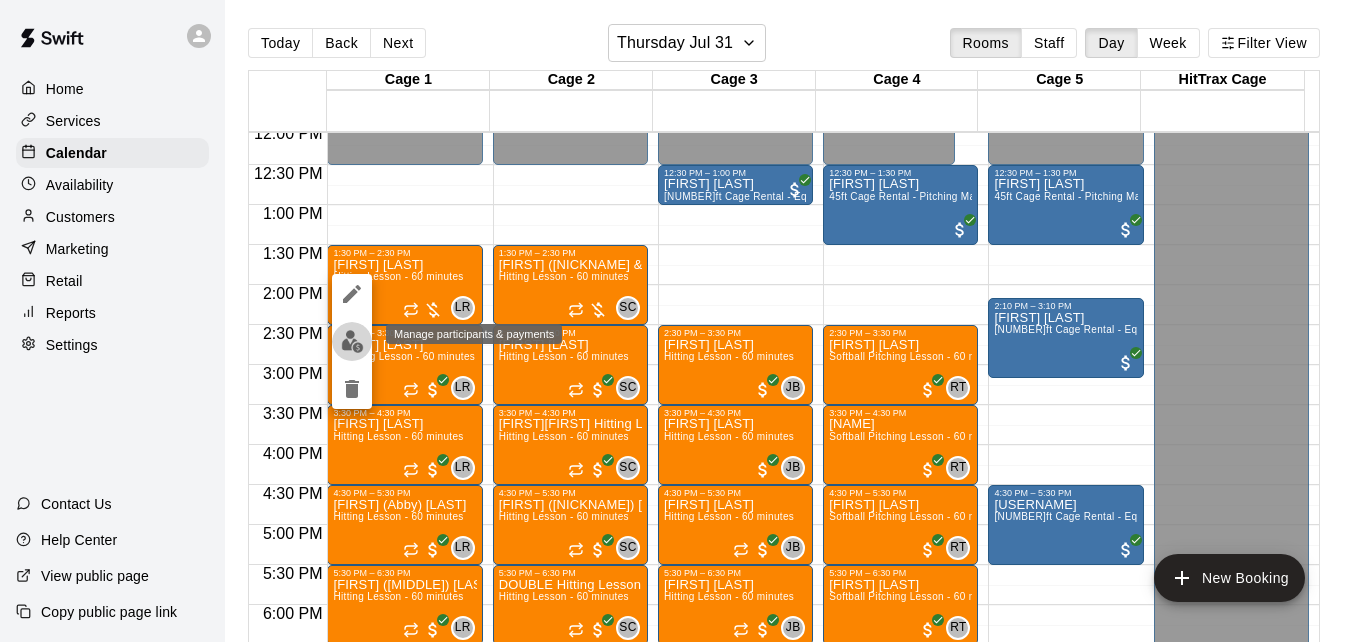 click at bounding box center (352, 341) 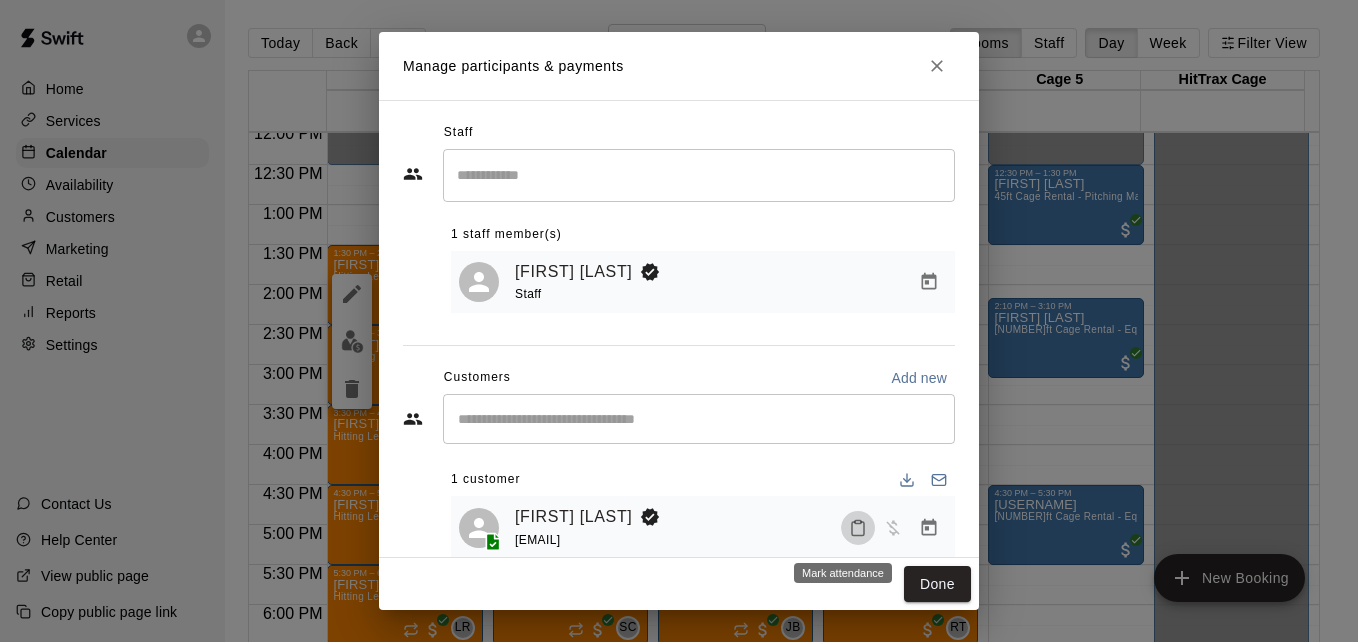 click 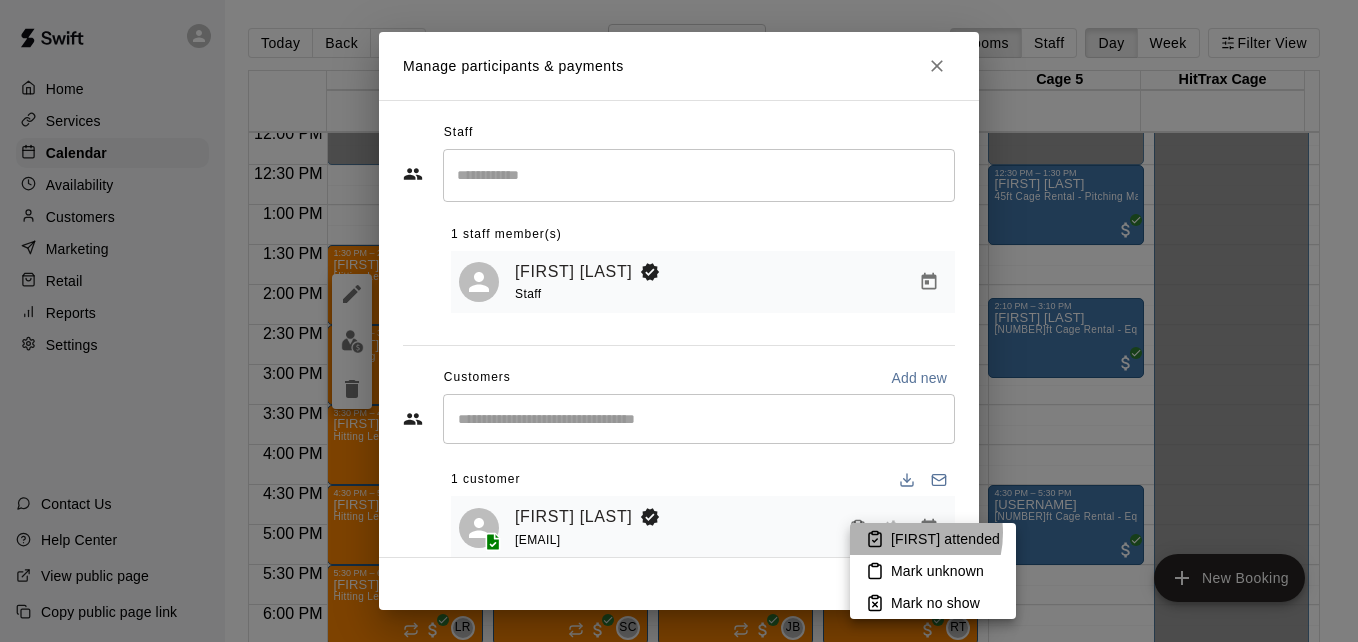 click on "[FIRST] attended" at bounding box center (945, 539) 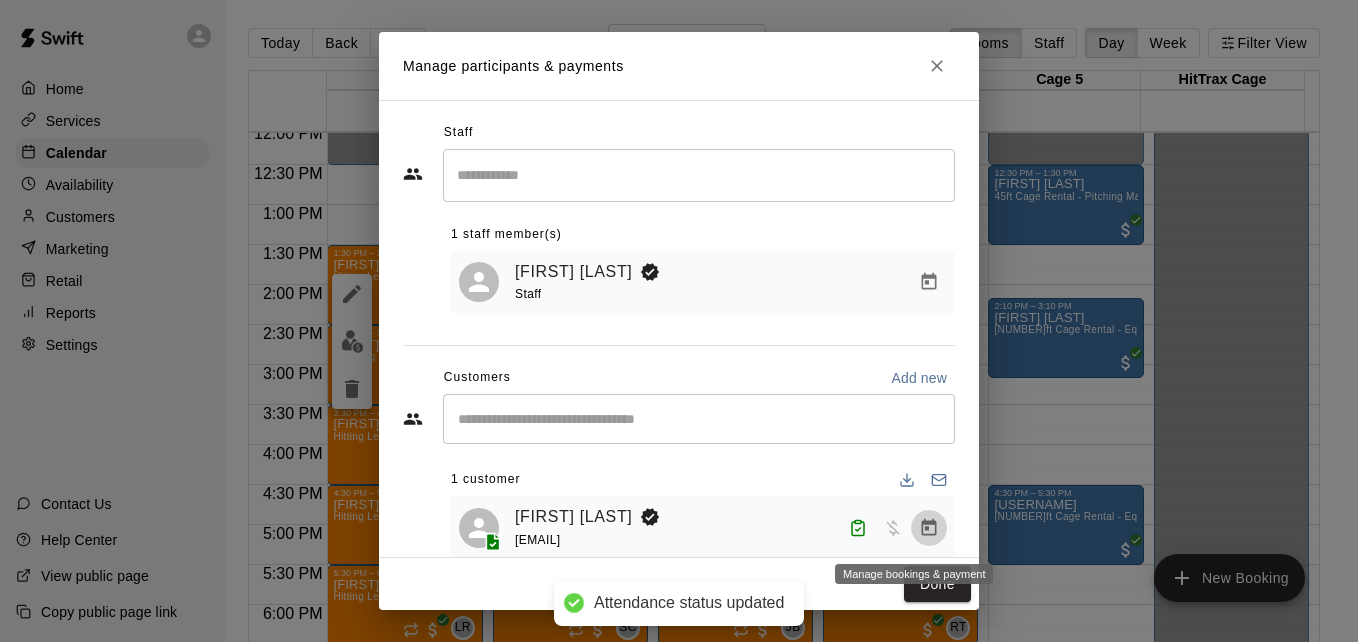 click 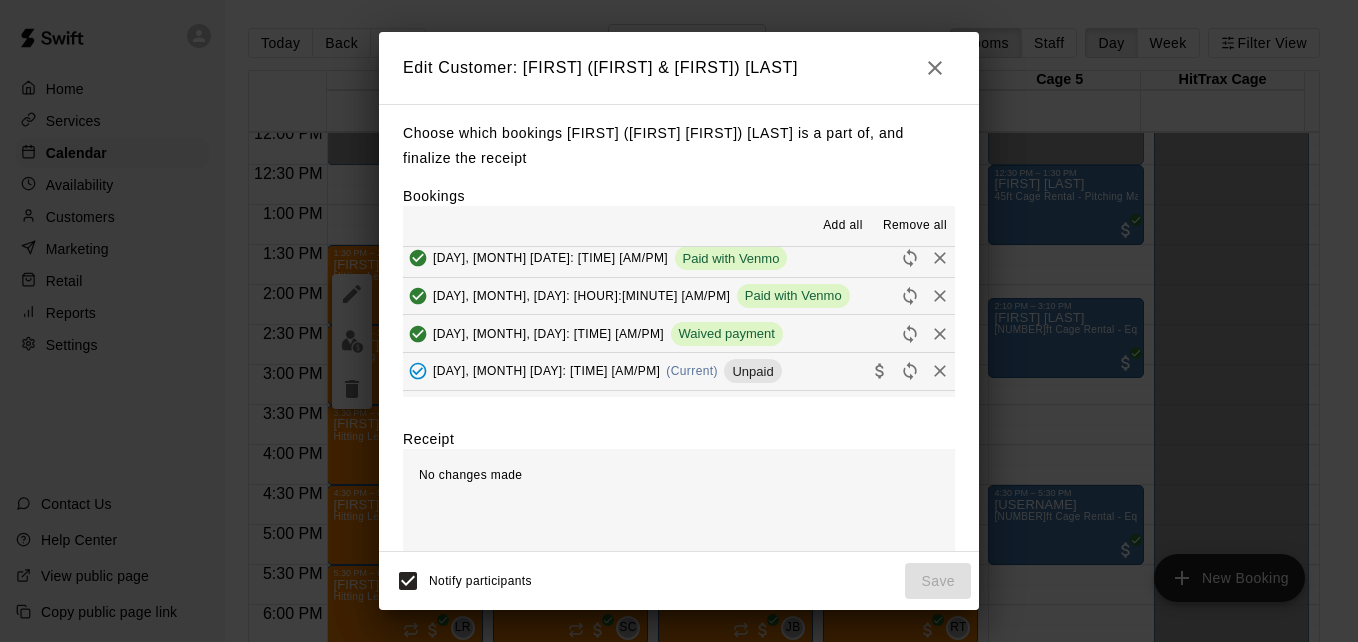 scroll, scrollTop: 160, scrollLeft: 0, axis: vertical 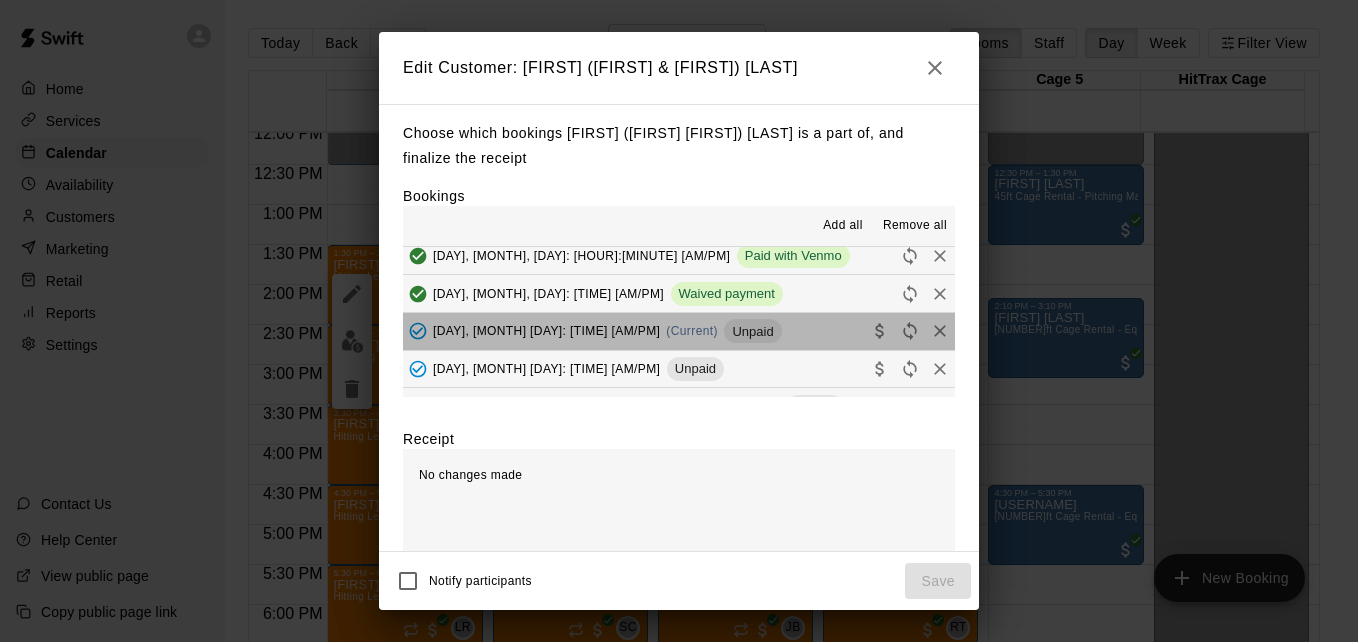 click on "[DAY], [MONTH] [DATE]: [TIME] [AM/PM] (Current) Unpaid" at bounding box center [679, 331] 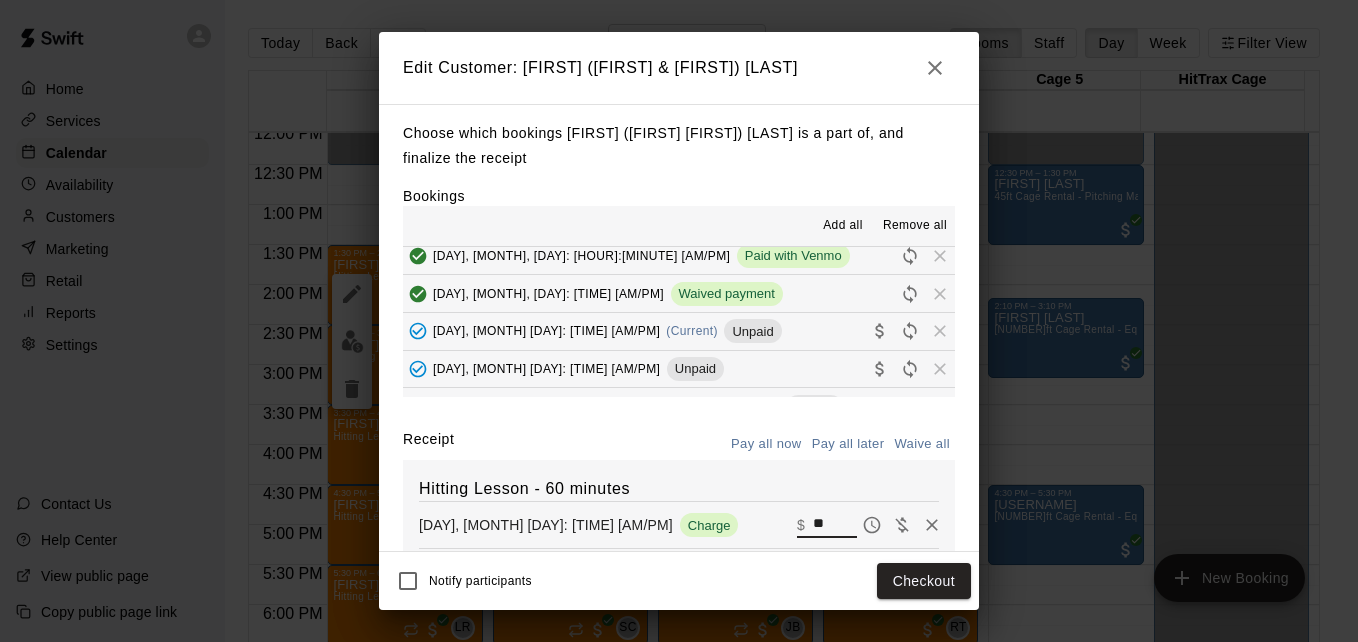 click on "**" at bounding box center [835, 525] 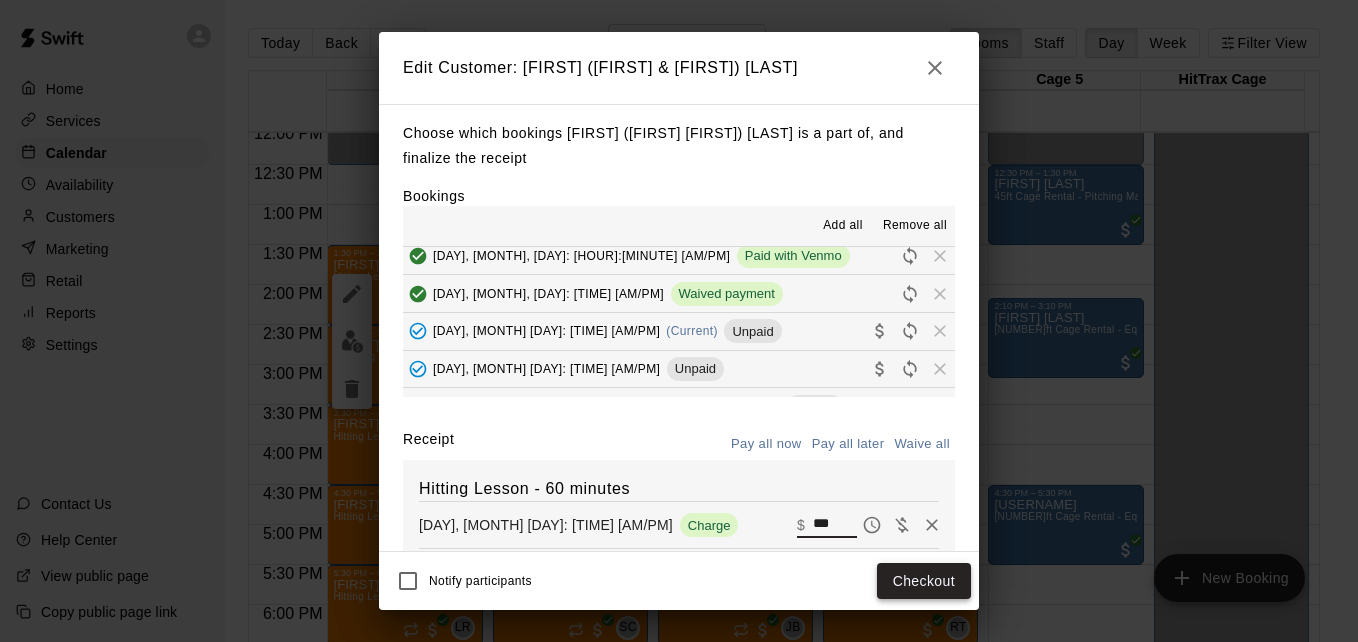type on "***" 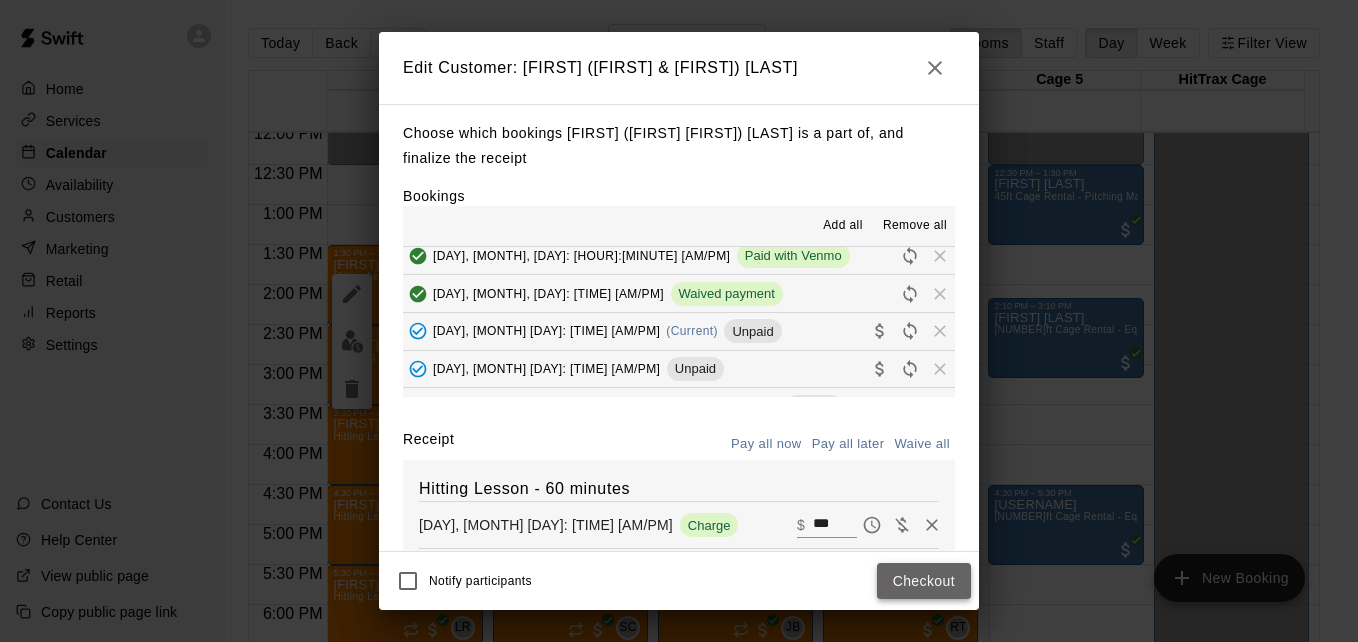 click on "Checkout" at bounding box center (924, 581) 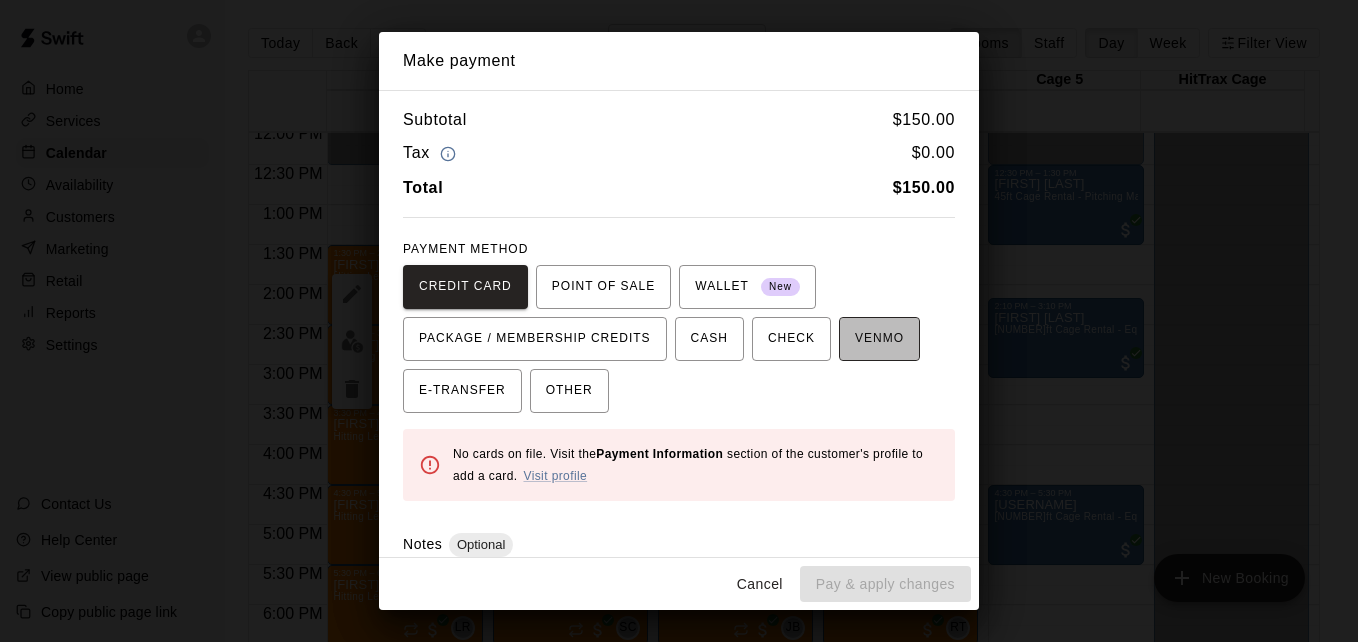 click on "VENMO" at bounding box center [879, 339] 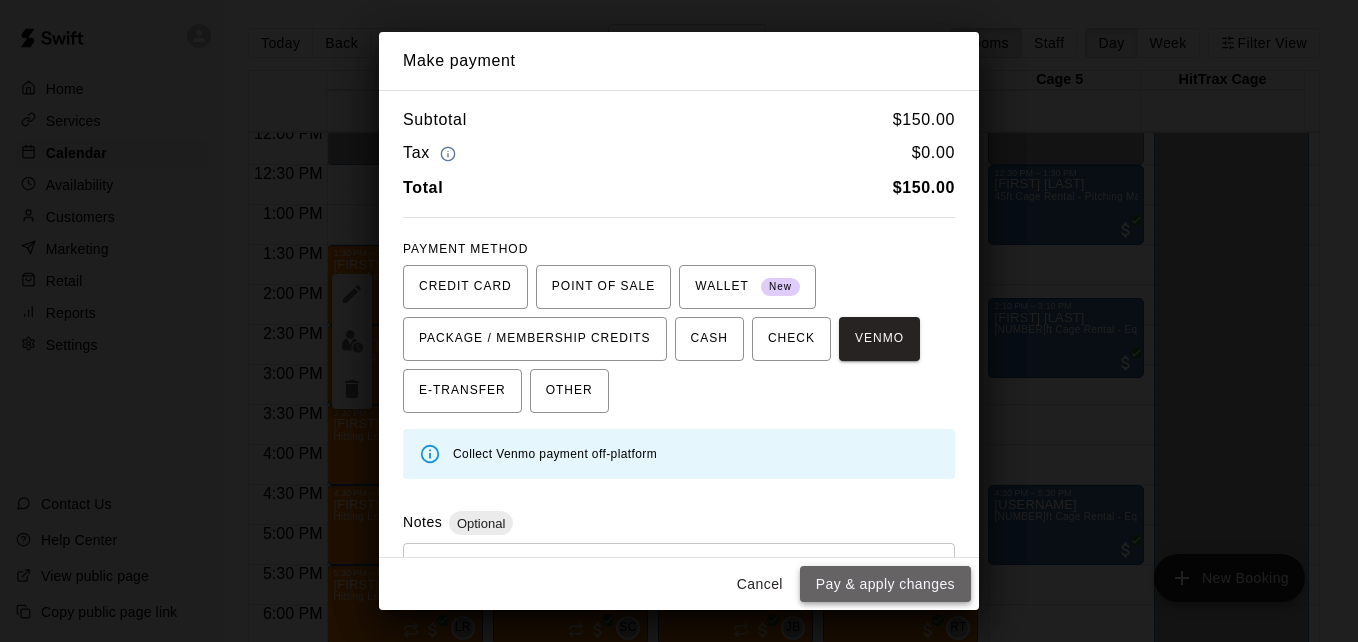 click on "Pay & apply changes" at bounding box center (885, 584) 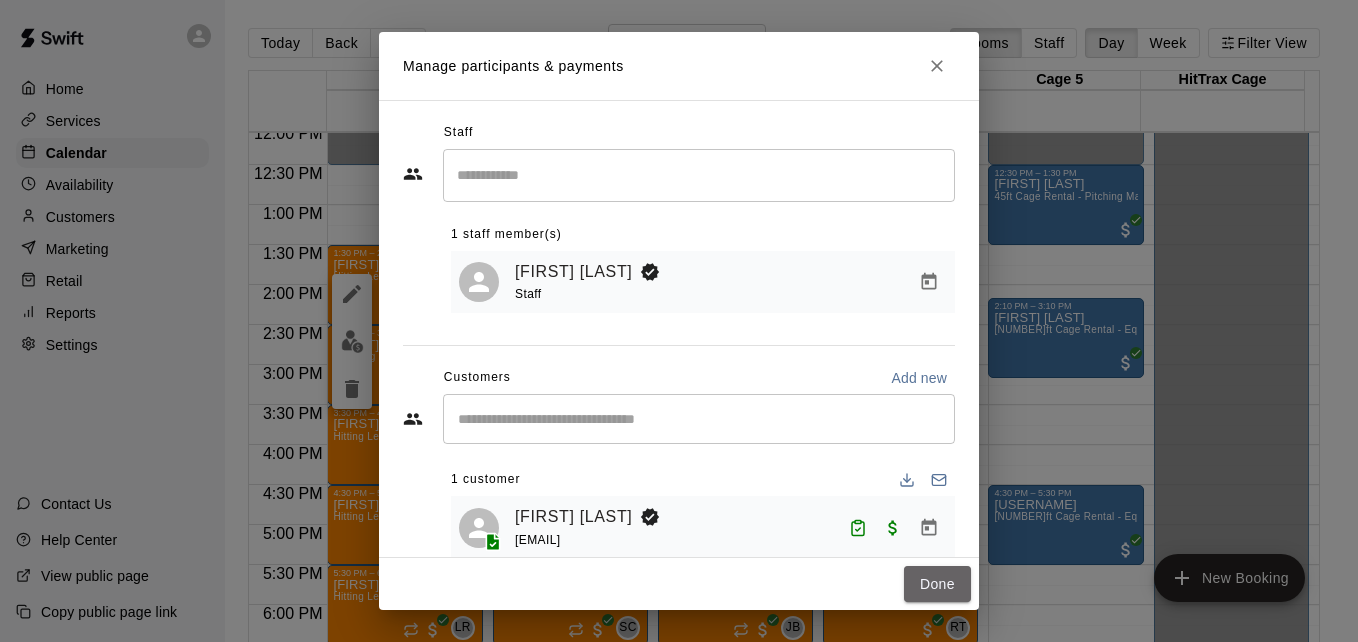 click on "Done" at bounding box center (937, 584) 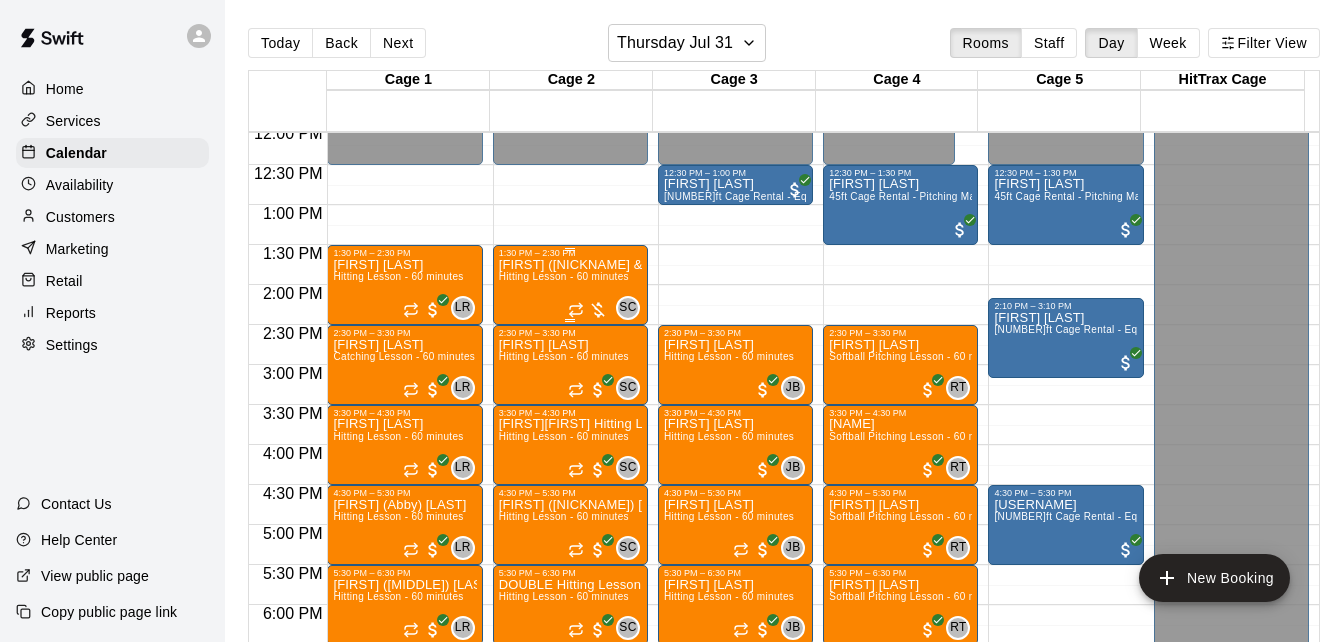 click on "Hitting Lesson - 60 minutes" at bounding box center (564, 276) 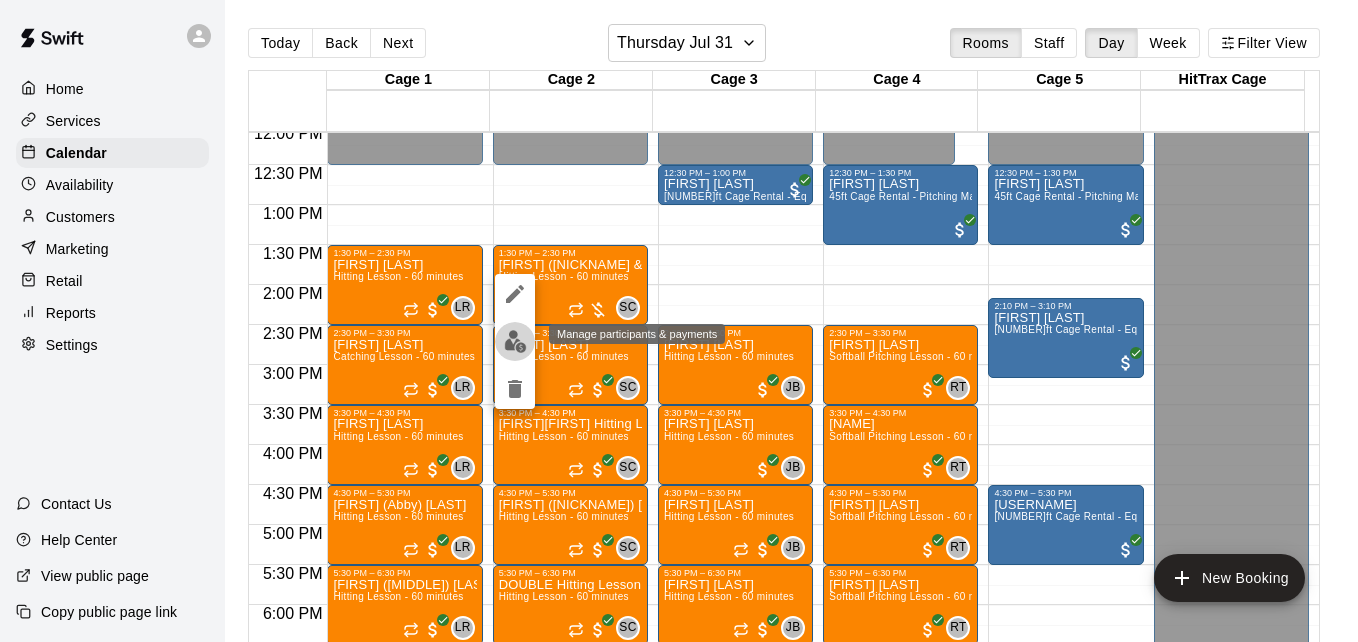 click at bounding box center [515, 341] 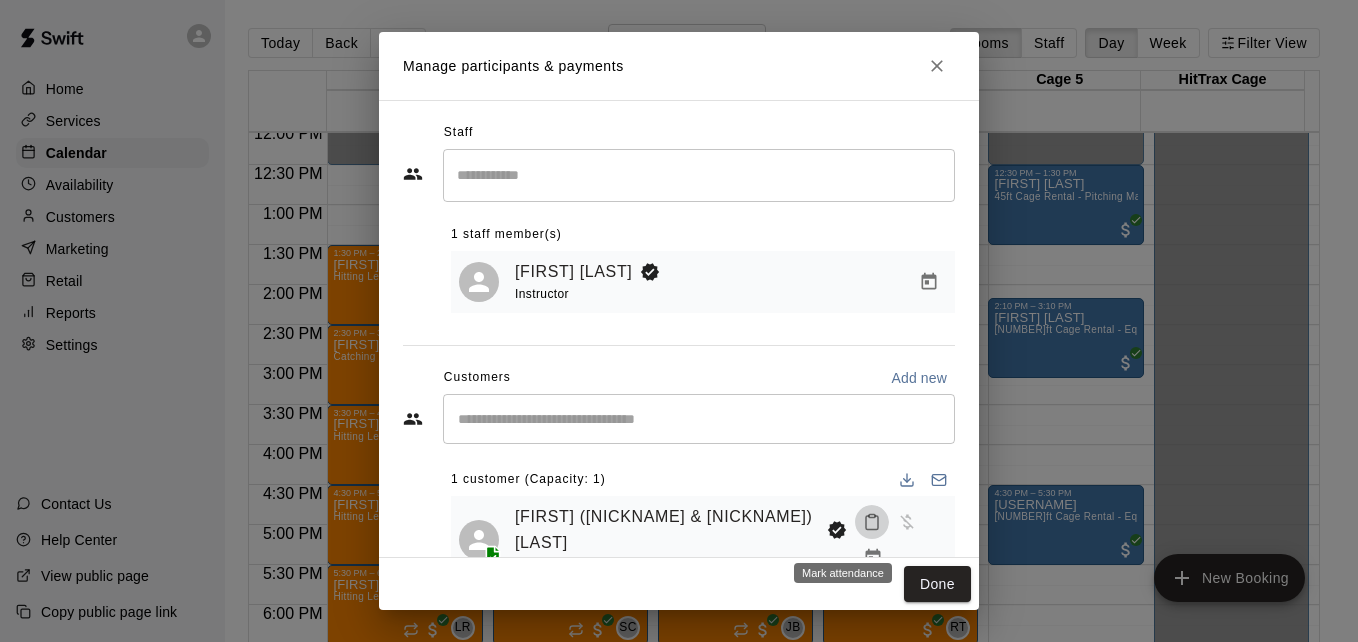 click 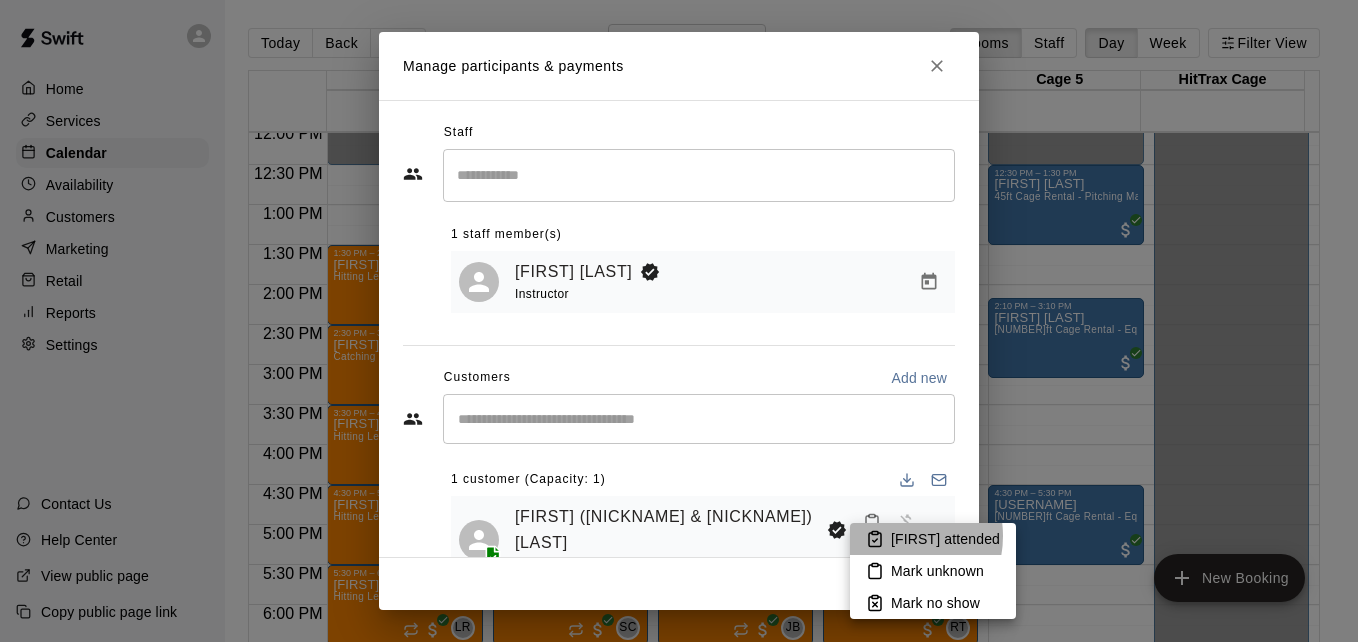 click on "[FIRST] attended" at bounding box center (945, 539) 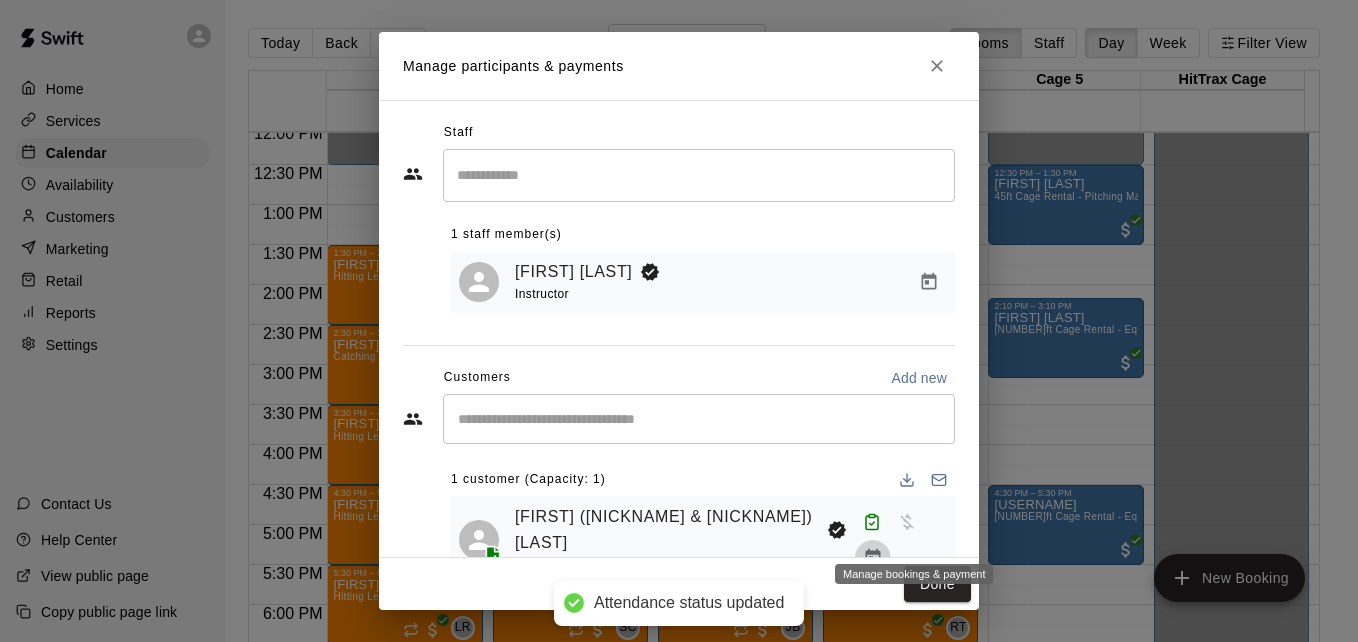click 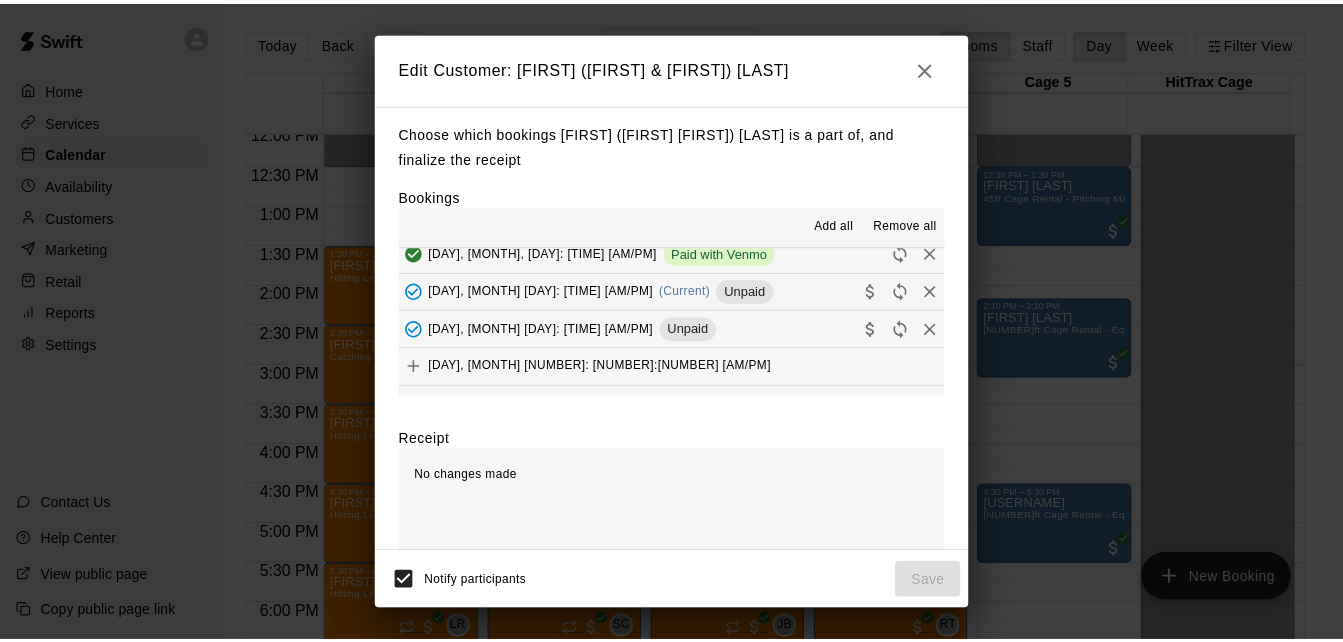 scroll, scrollTop: 240, scrollLeft: 0, axis: vertical 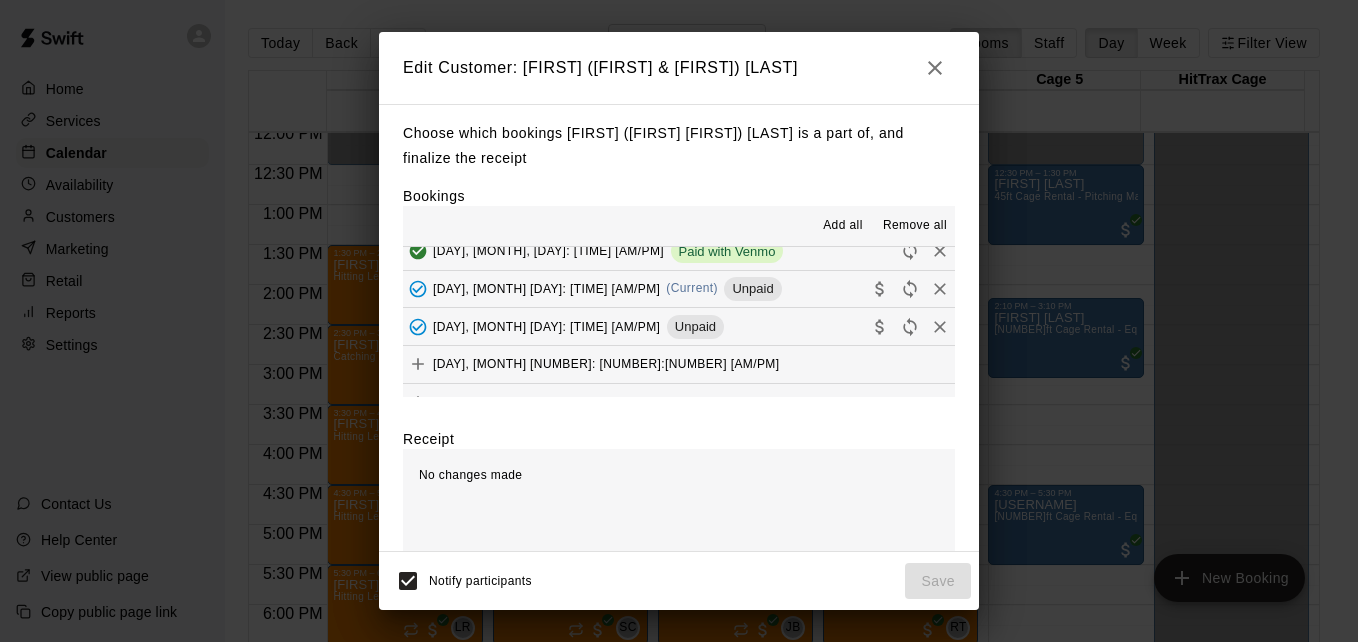 click on "[DAY], [MONTH] [DATE]: [TIME] [AM/PM] (Current) Unpaid" at bounding box center [679, 289] 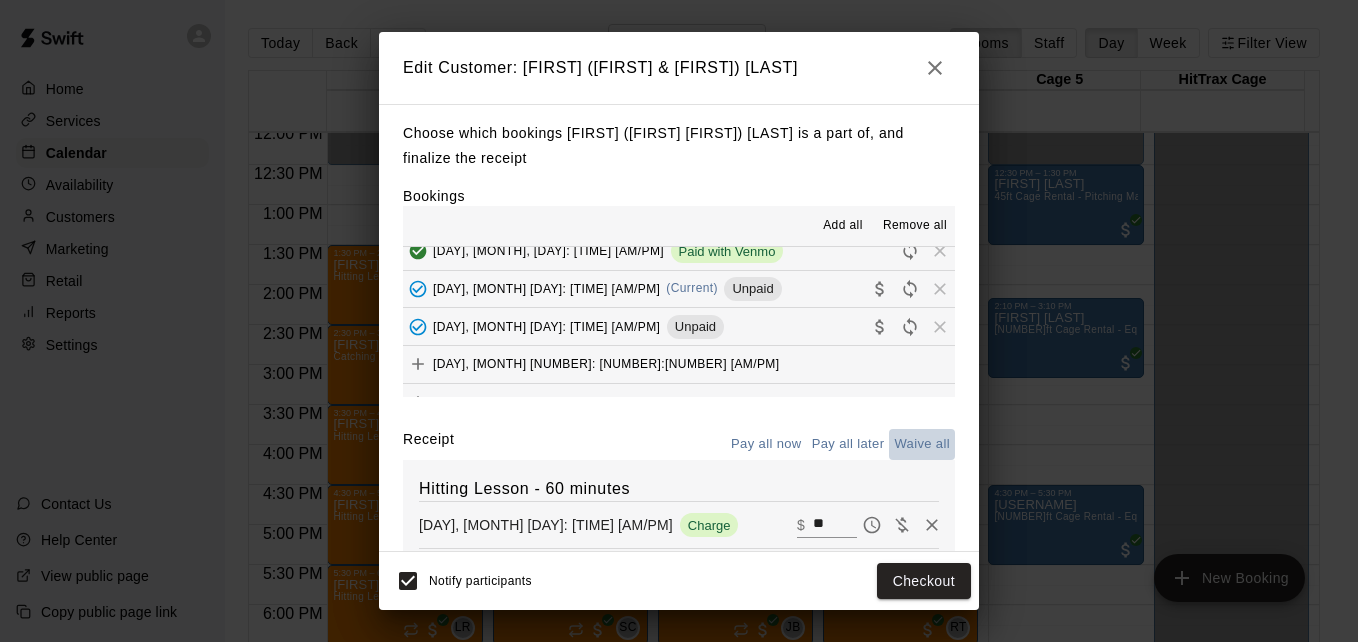 click on "Waive all" at bounding box center [922, 444] 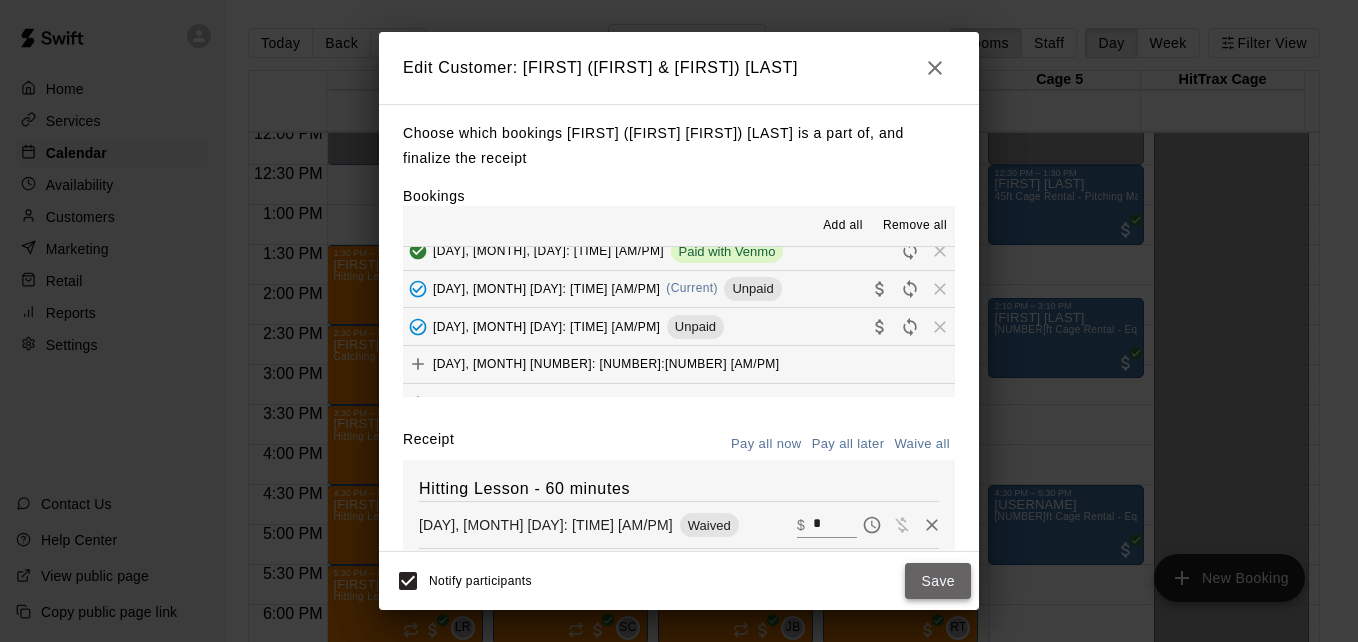 click on "Save" at bounding box center [938, 581] 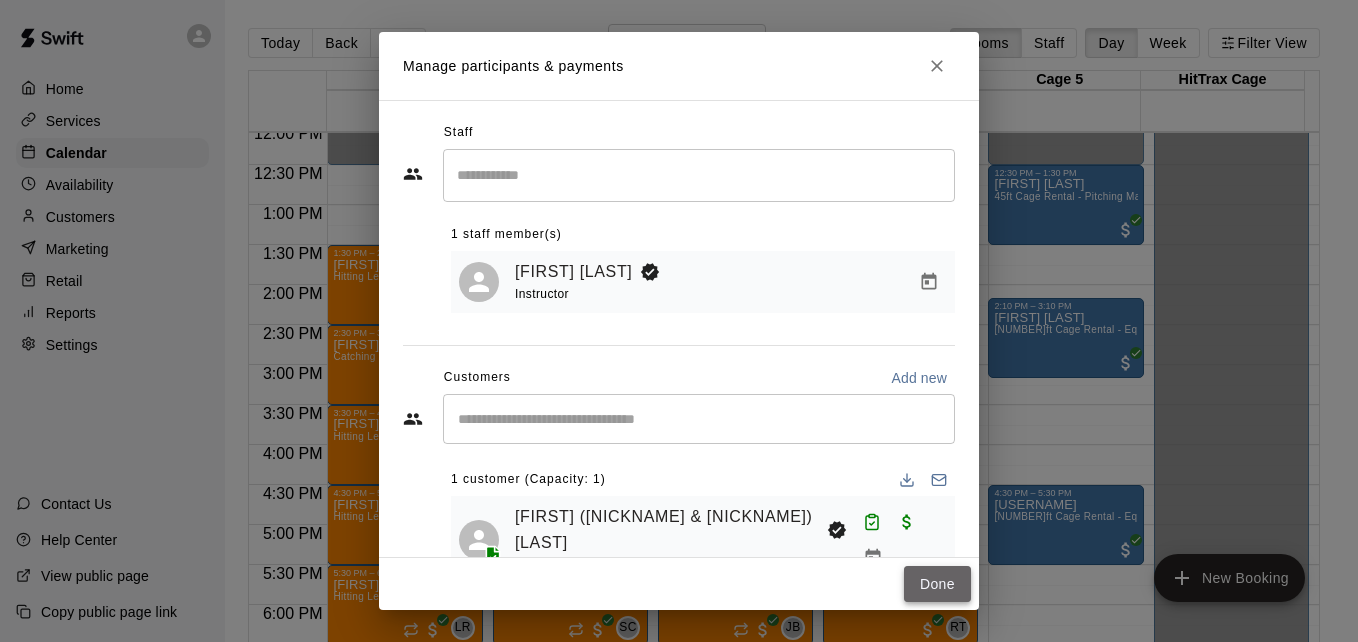 click on "Done" at bounding box center [937, 584] 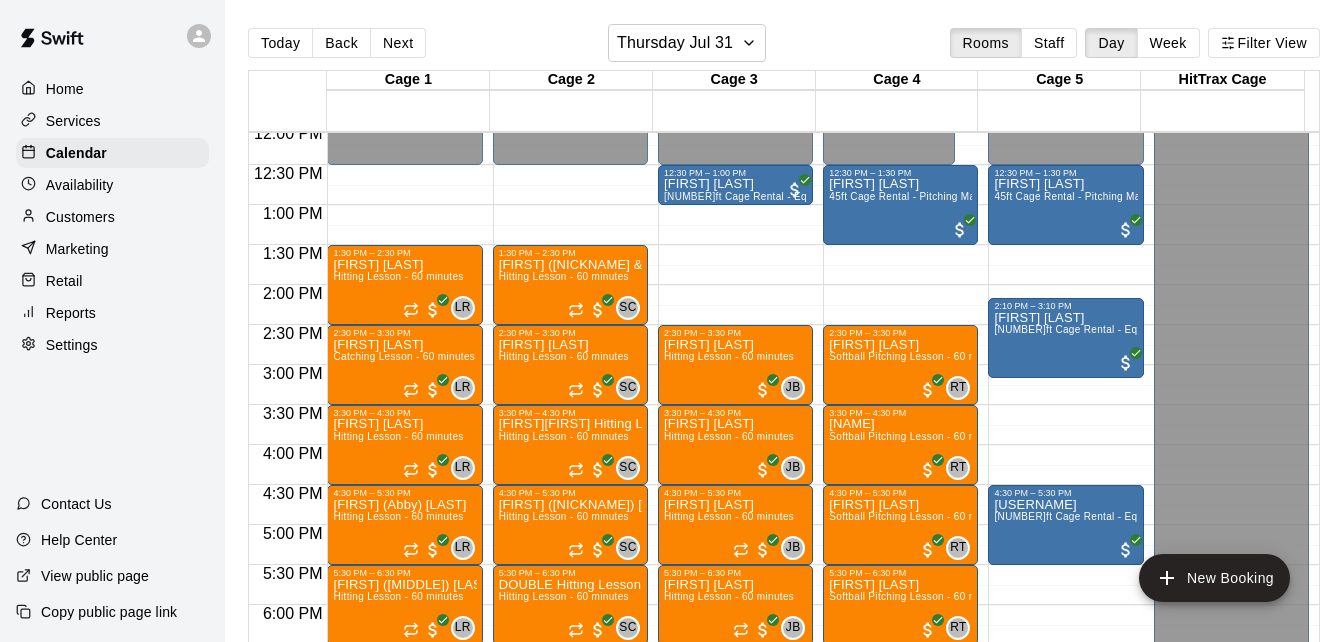 click on "Reports" at bounding box center (112, 313) 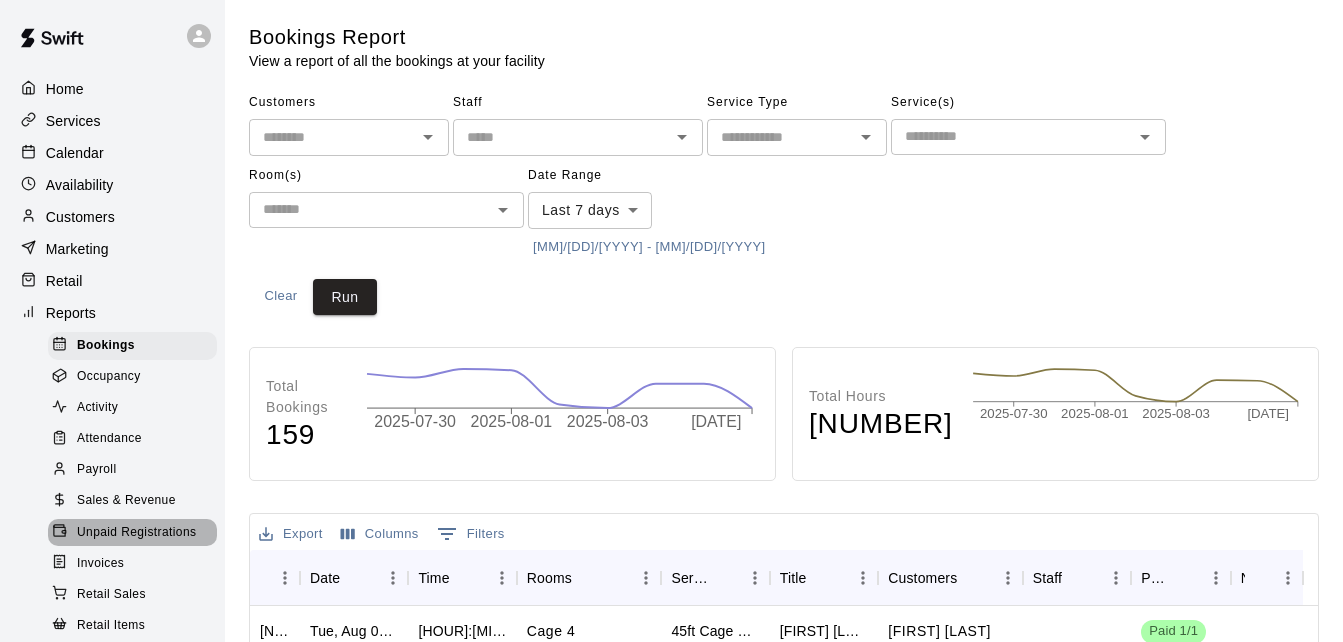 click on "Unpaid Registrations" at bounding box center (136, 533) 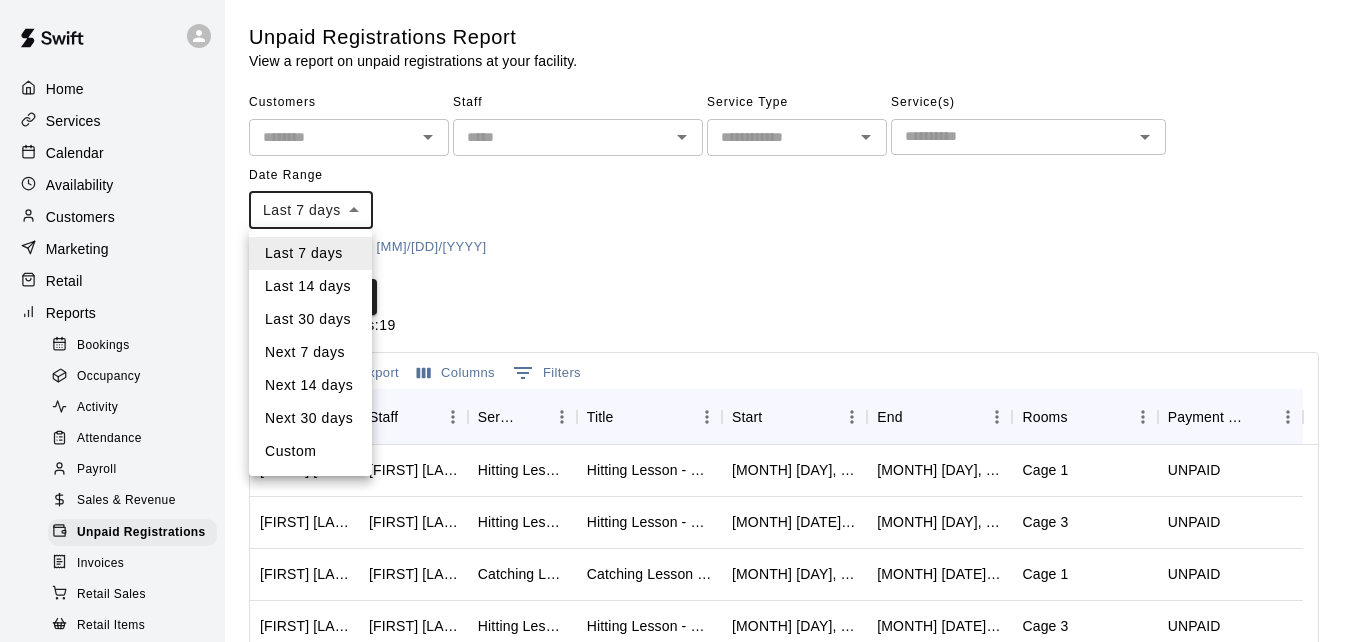 click on "Customers ​ Staff ​ Service Type ​ Service(s) ​ Date Range Last 7 days **** ​ [DATE] - [DATE] Clear Run Total Registrations:  19 Email New Export Columns 0 Filters Customer Staff Service Title Start End Rooms Payment Status [FIRST] [LAST] ([FIRST] [LAST]) [FIRST] Hitting Lesson - 60 minutes Hitting Lesson - 60 minutes [MONTH] [DAY], [YEAR], [HOUR]:[MINUTE] [AM/PM] [MONTH] [DAY], [YEAR], [HOUR]:[MINUTE] [AM/PM] Cage 1 UNPAID [FIRST] [LAST] ([FIRST] [LAST]) [FIRST] Hitting Lesson - 60 minutes Hitting Lesson - 60 minutes [MONTH] [DAY], [YEAR], [HOUR]:[MINUTE] [AM/PM] [MONTH] [DAY], [YEAR], [HOUR]:[MINUTE] [AM/PM] Cage 3 UNPAID [FIRST]  [LAST] ([FIRST] [LAST]) [FIRST] Catching Lesson - 60 minutes Catching Lesson - 60 minutes Cage 1 100" at bounding box center [679, 530] 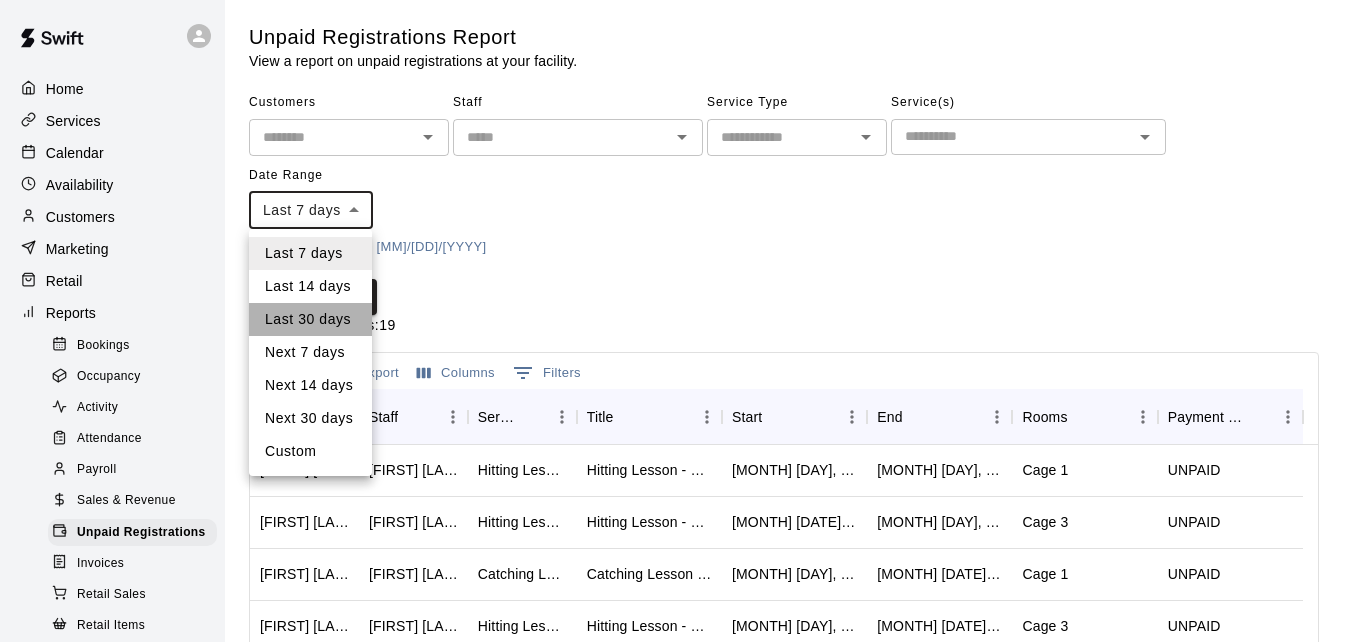 click on "Last 30 days" at bounding box center [310, 319] 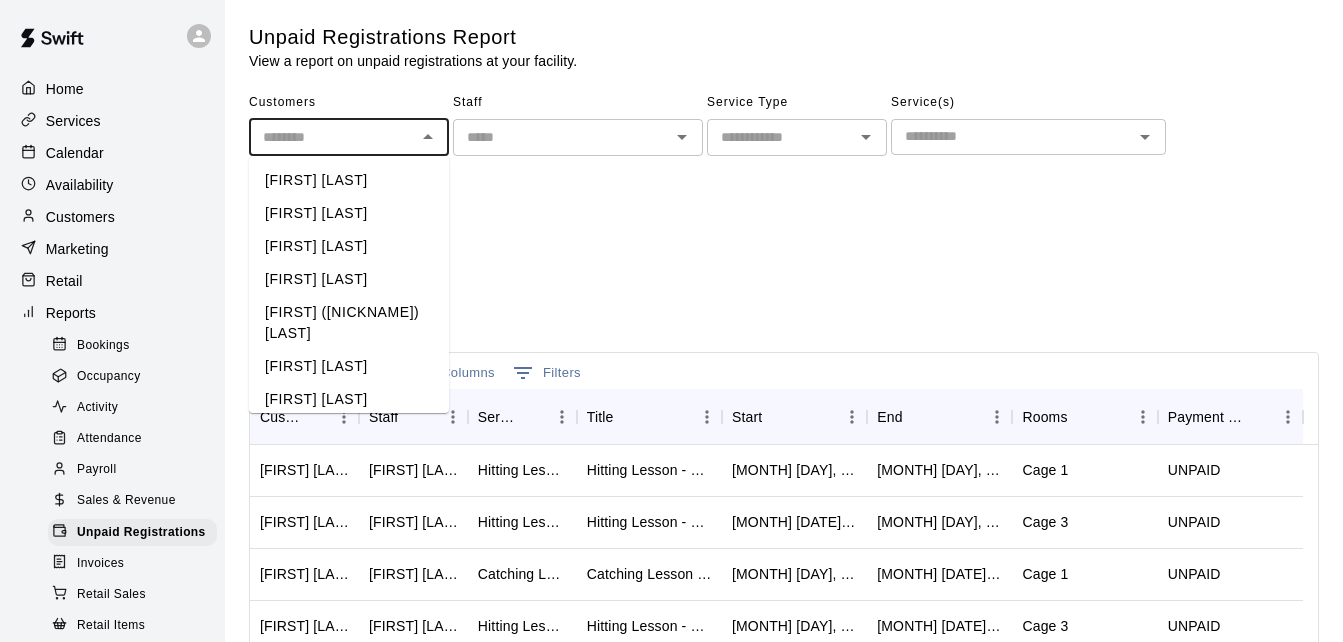 click at bounding box center [332, 137] 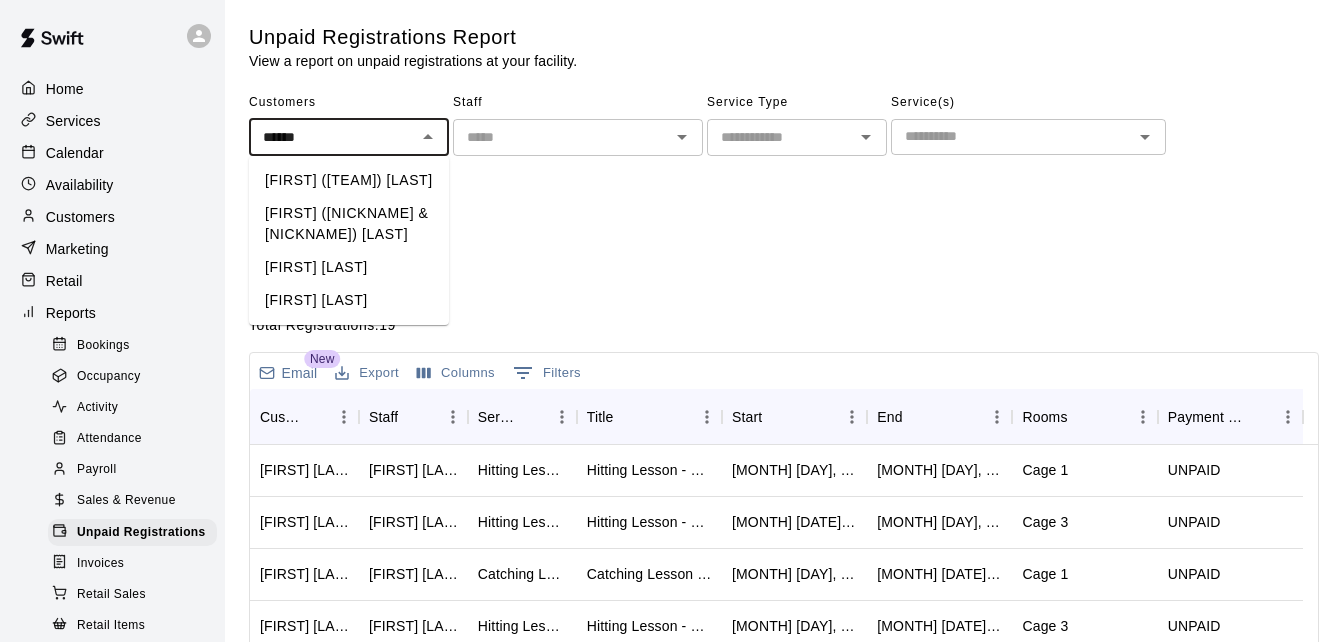 click on "[FIRST] ([NICKNAME] & [NICKNAME]) [LAST]" at bounding box center (349, 224) 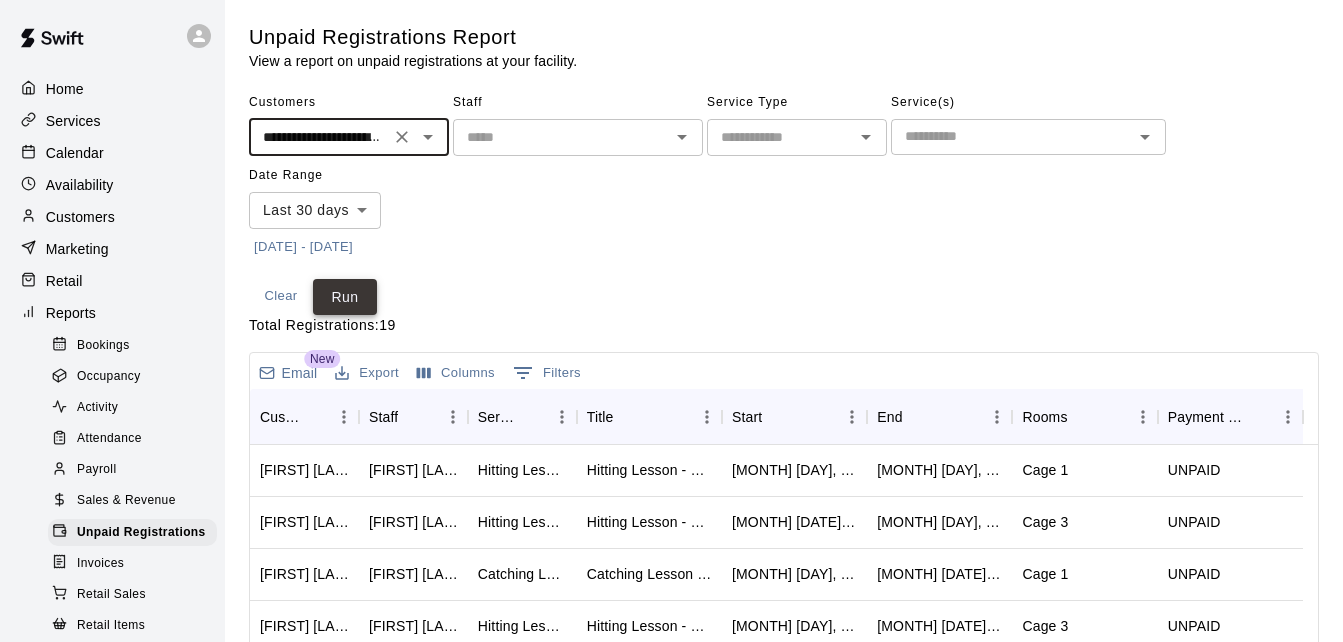 type on "**********" 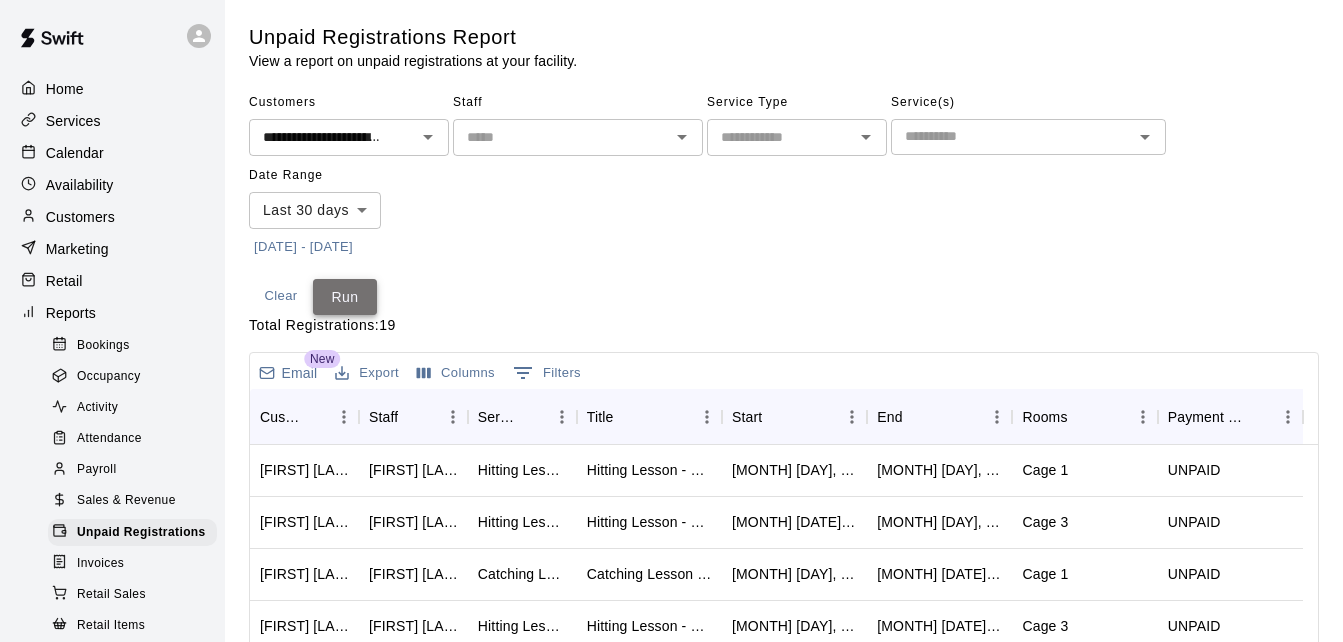click on "Run" at bounding box center [345, 297] 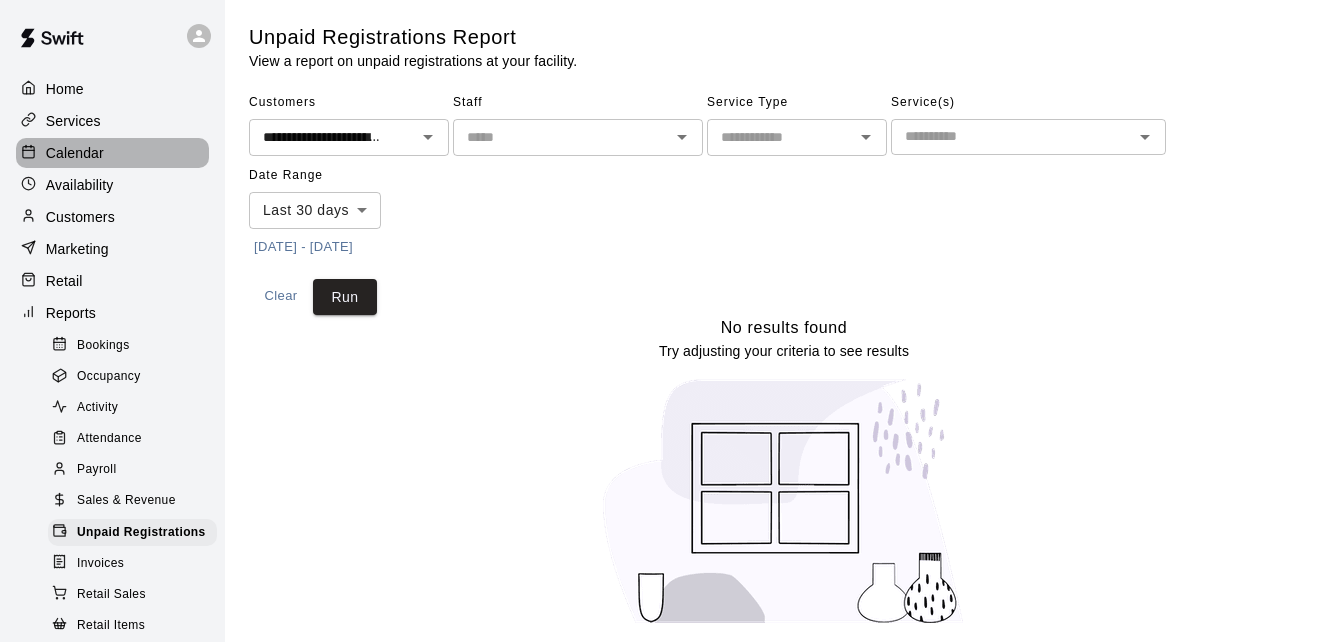 click on "Calendar" at bounding box center [112, 153] 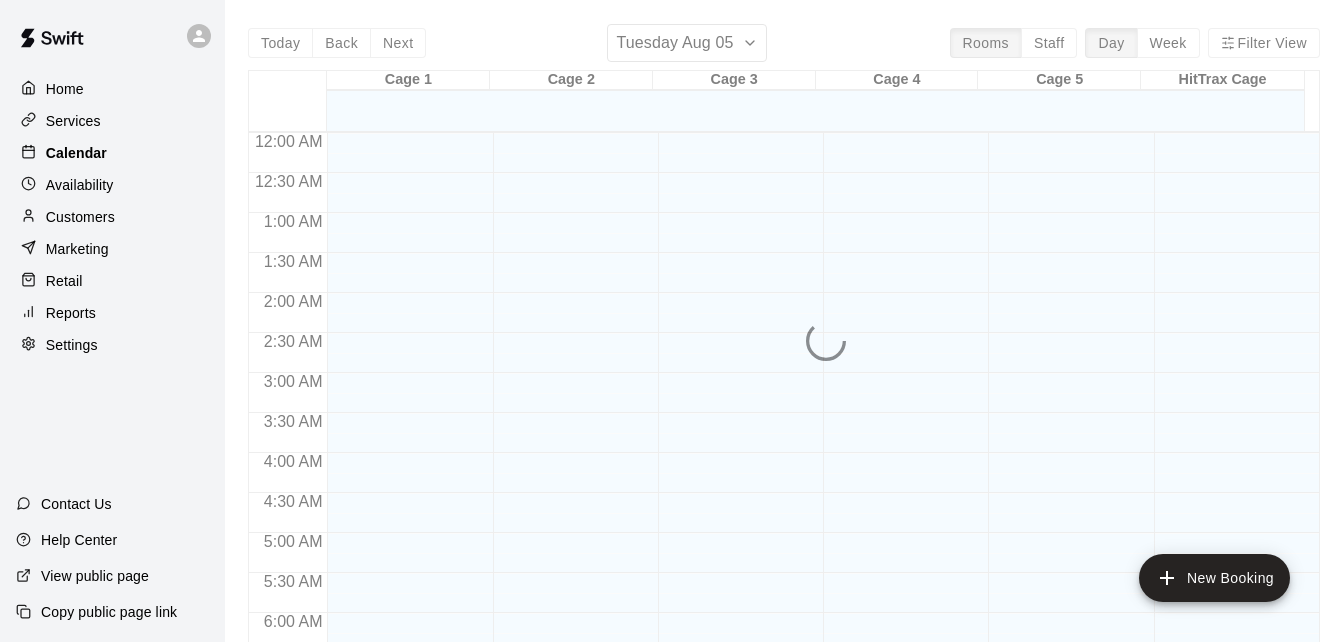scroll, scrollTop: 1328, scrollLeft: 0, axis: vertical 